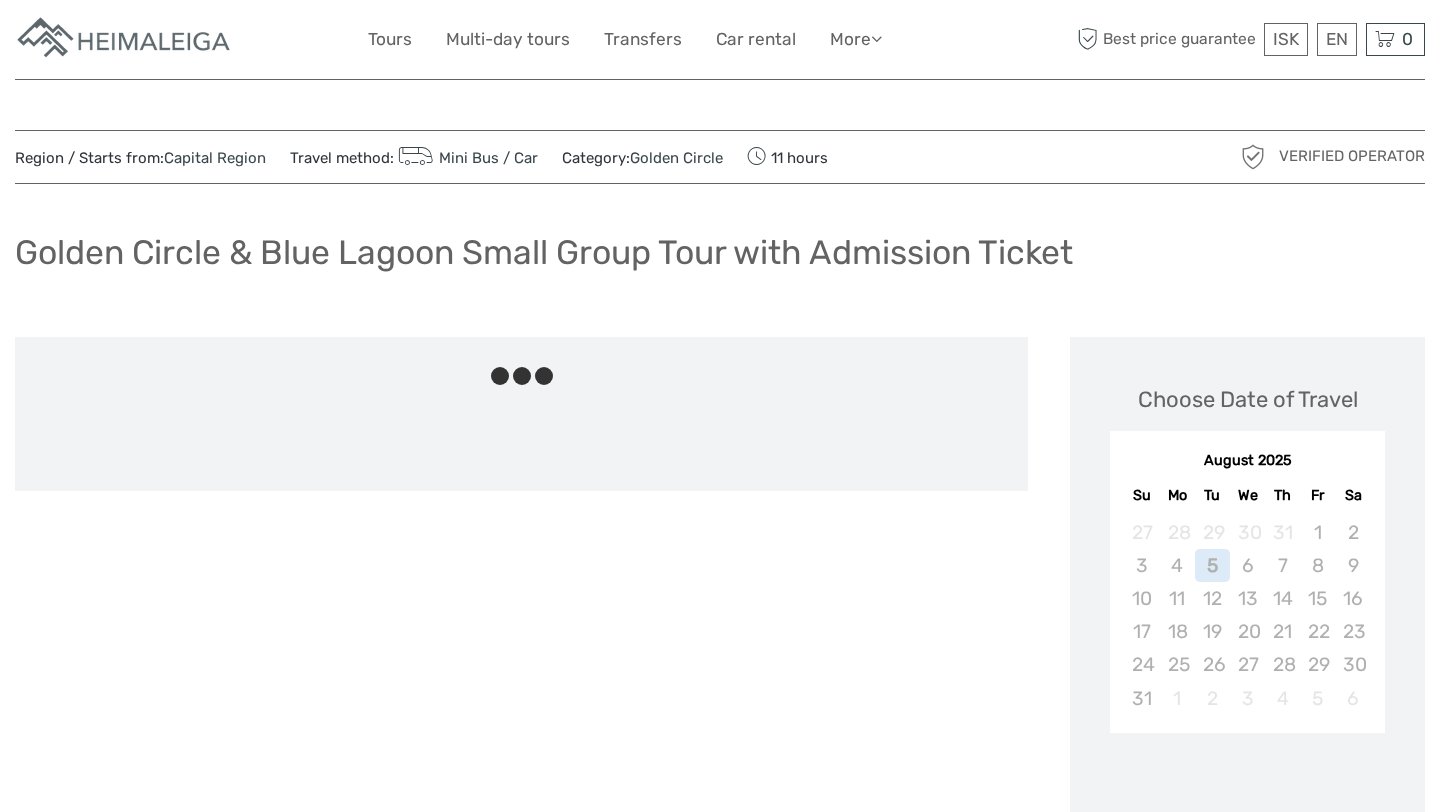 scroll, scrollTop: 0, scrollLeft: 0, axis: both 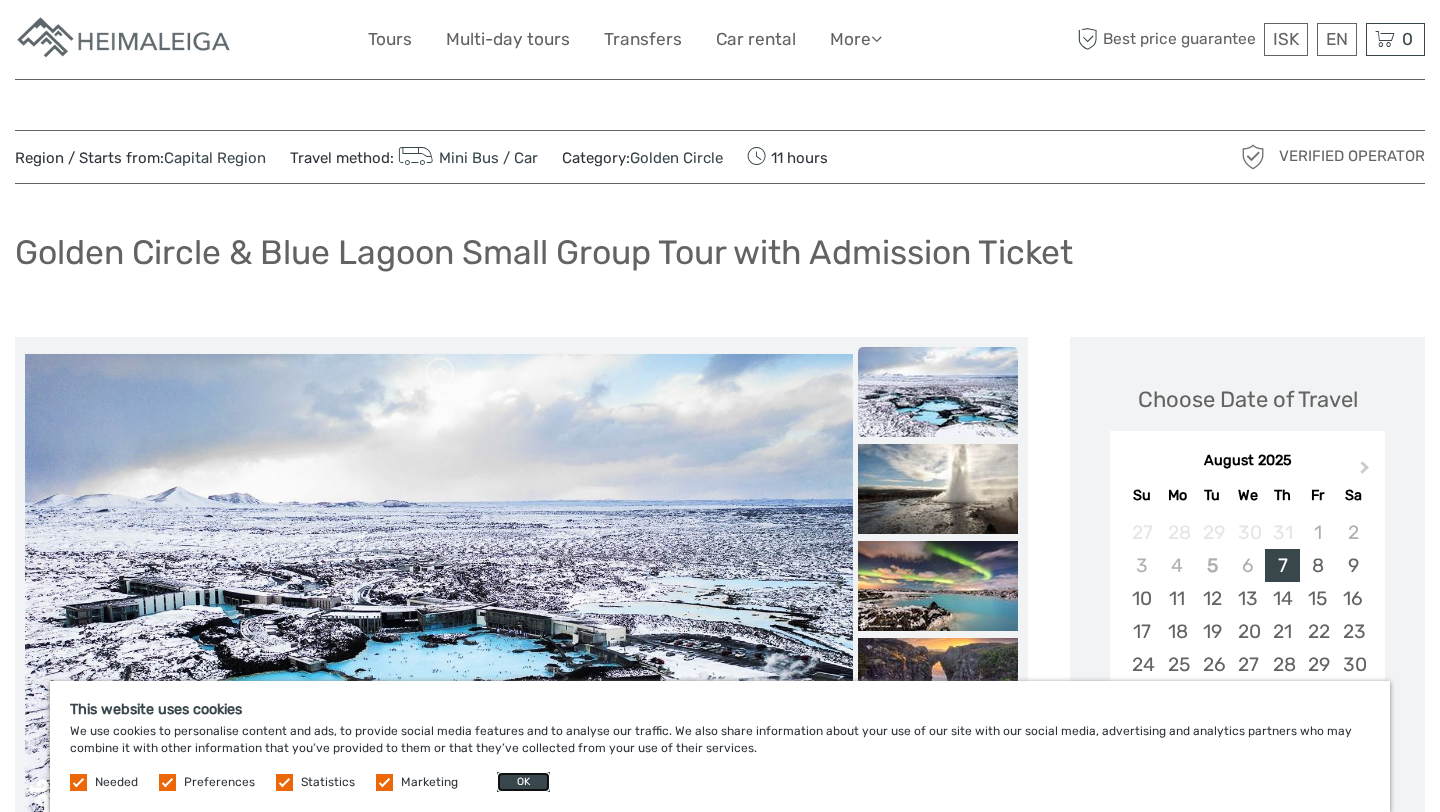 click on "OK" at bounding box center (523, 782) 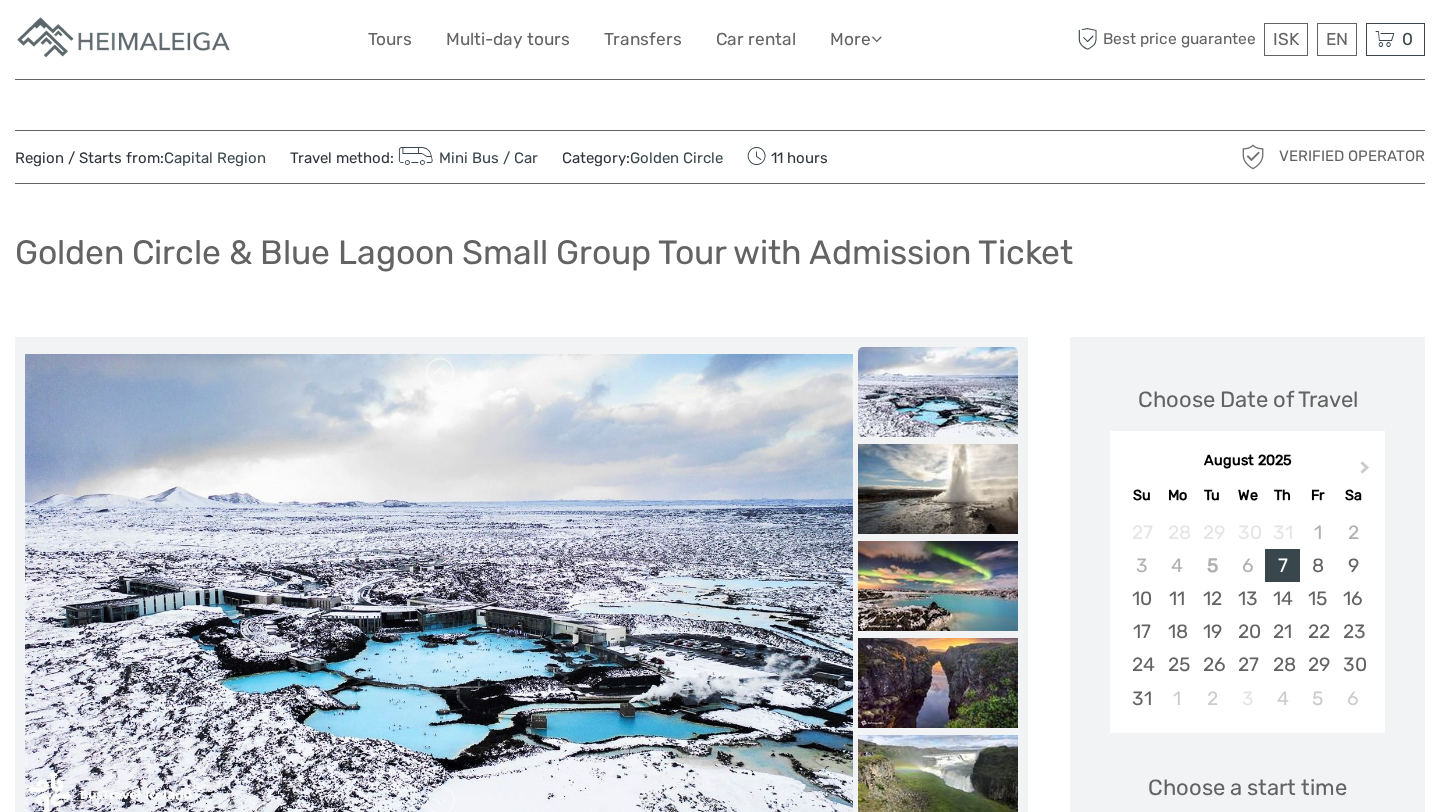 scroll, scrollTop: 77, scrollLeft: 0, axis: vertical 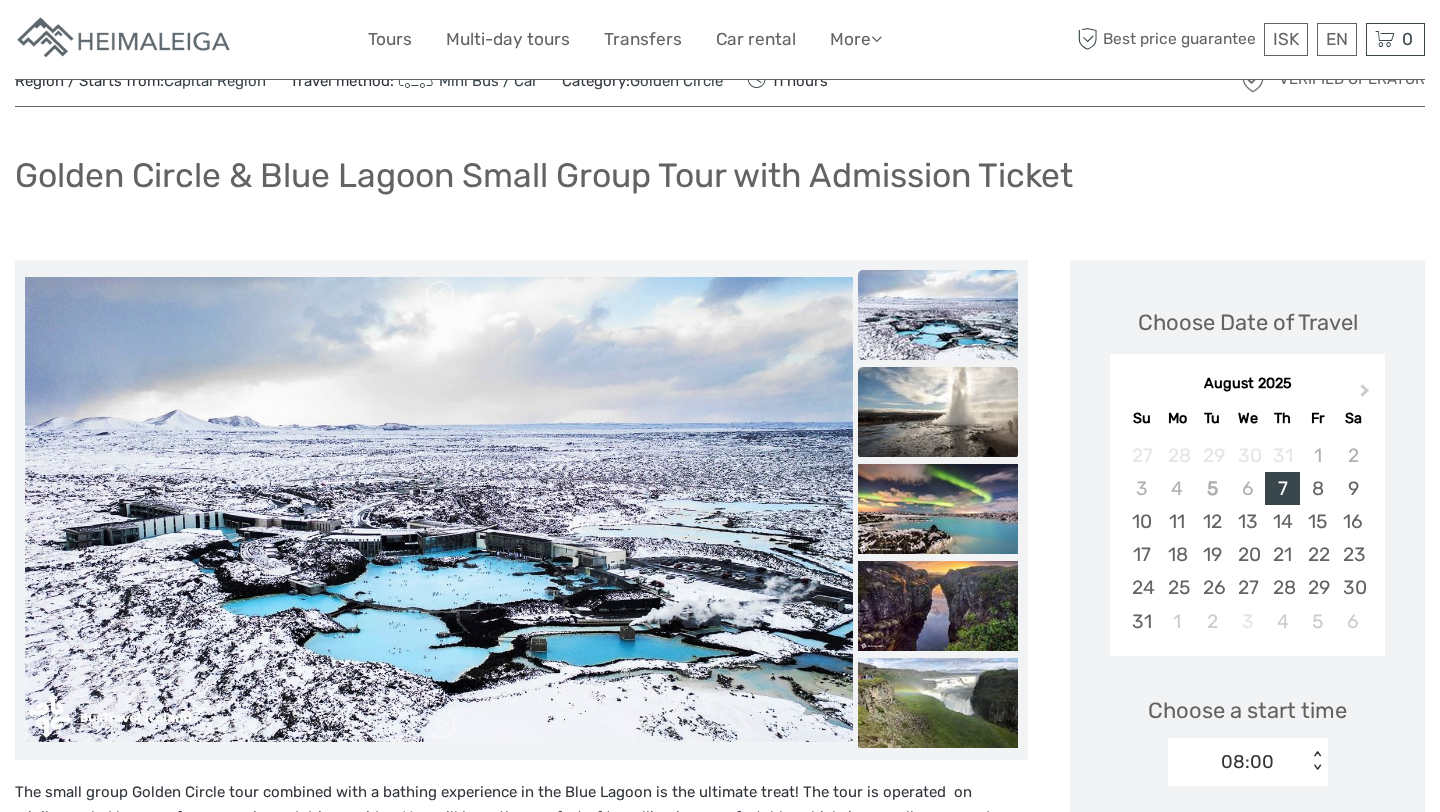 click at bounding box center [938, 412] 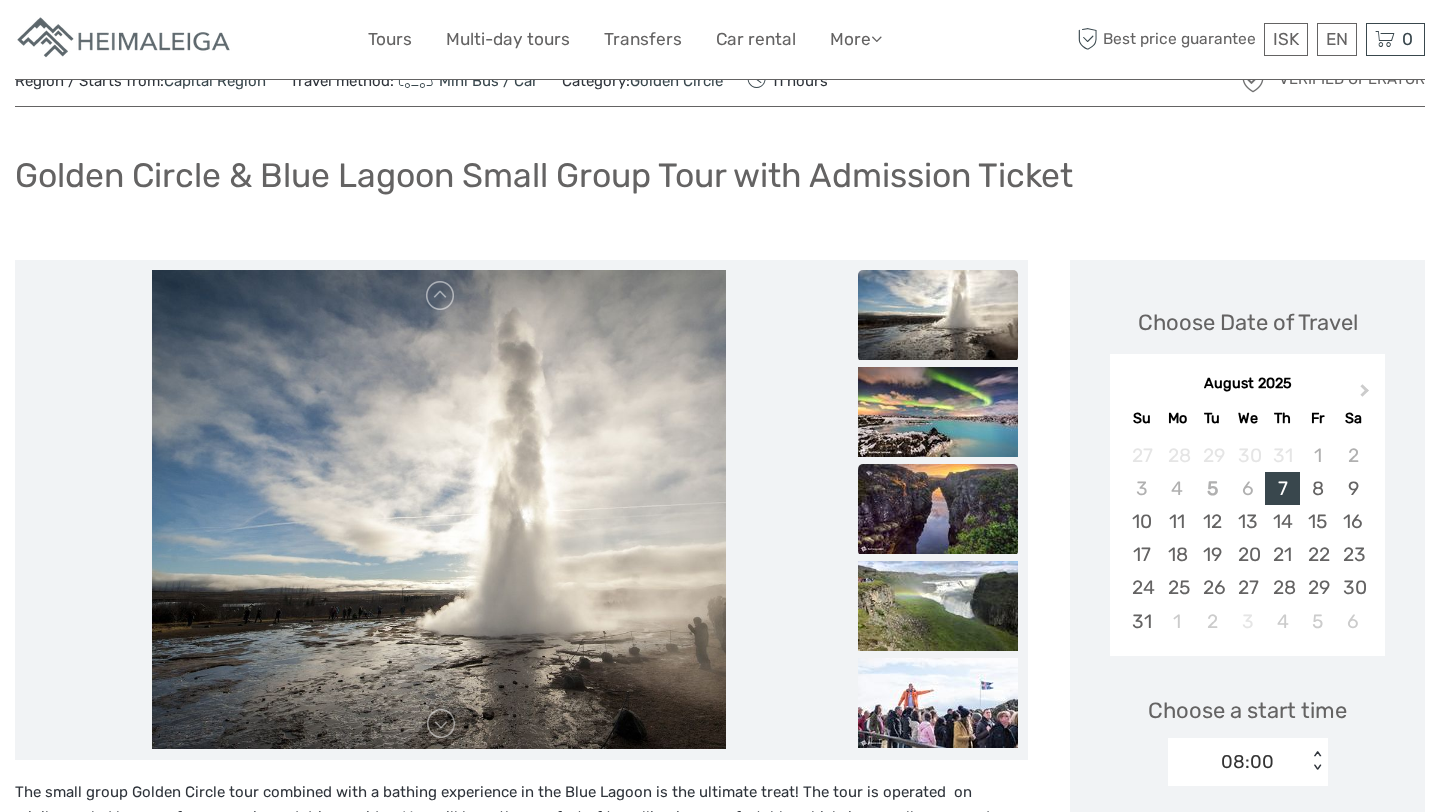 click at bounding box center [938, 509] 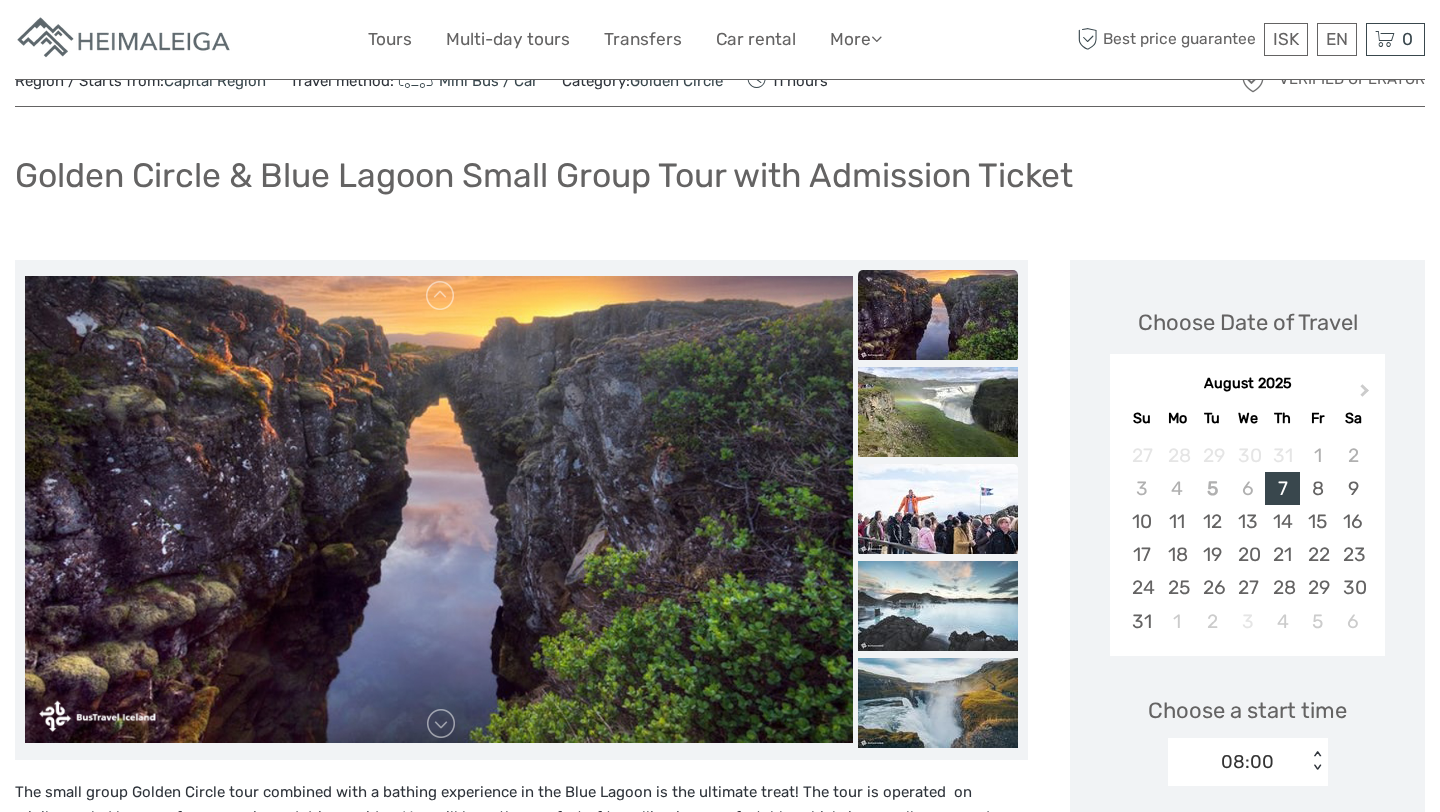 click at bounding box center [938, 509] 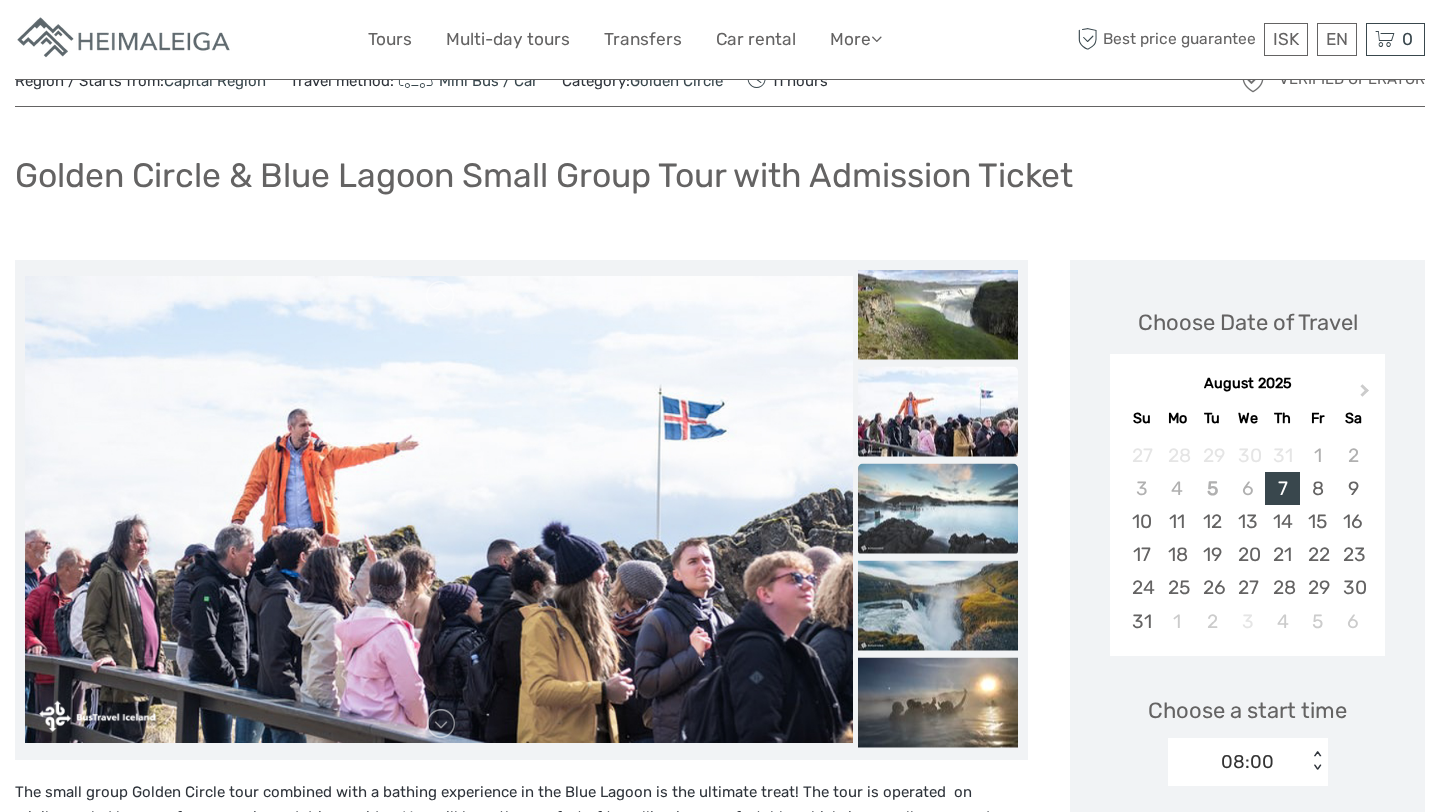 click at bounding box center (938, 508) 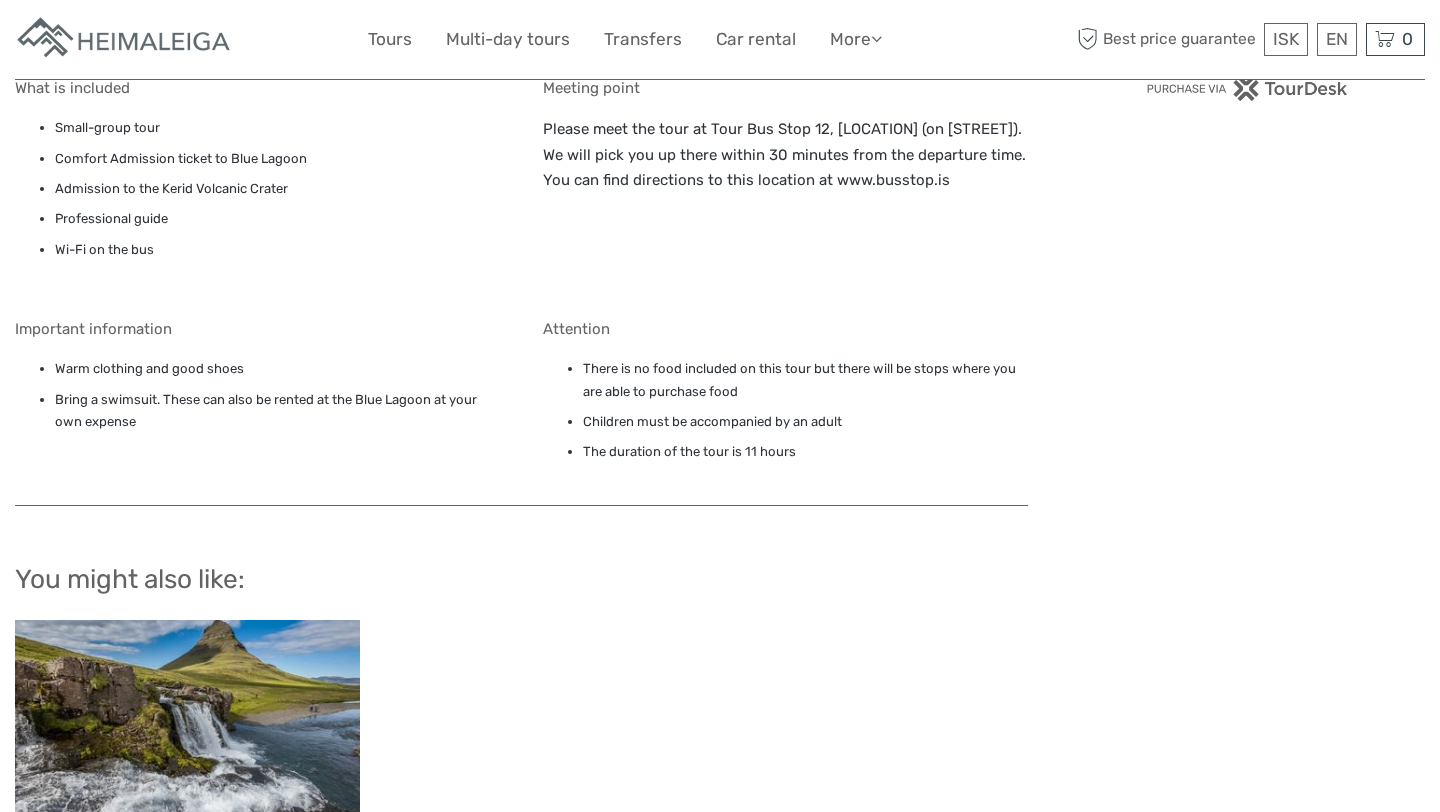scroll, scrollTop: 1591, scrollLeft: 0, axis: vertical 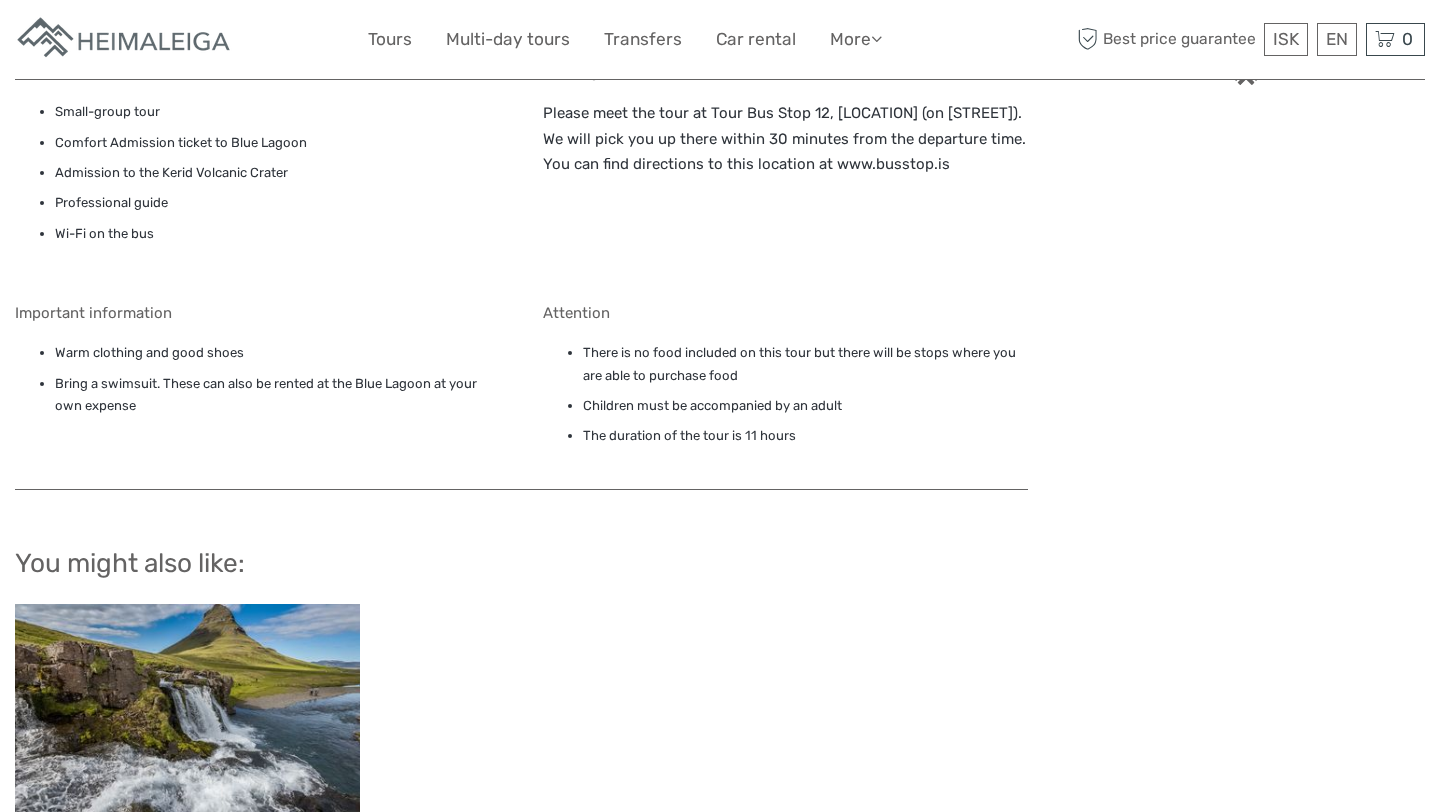 click on "Bring a swimsuit. These can also be rented at the Blue Lagoon at your own expense" at bounding box center [278, 406] 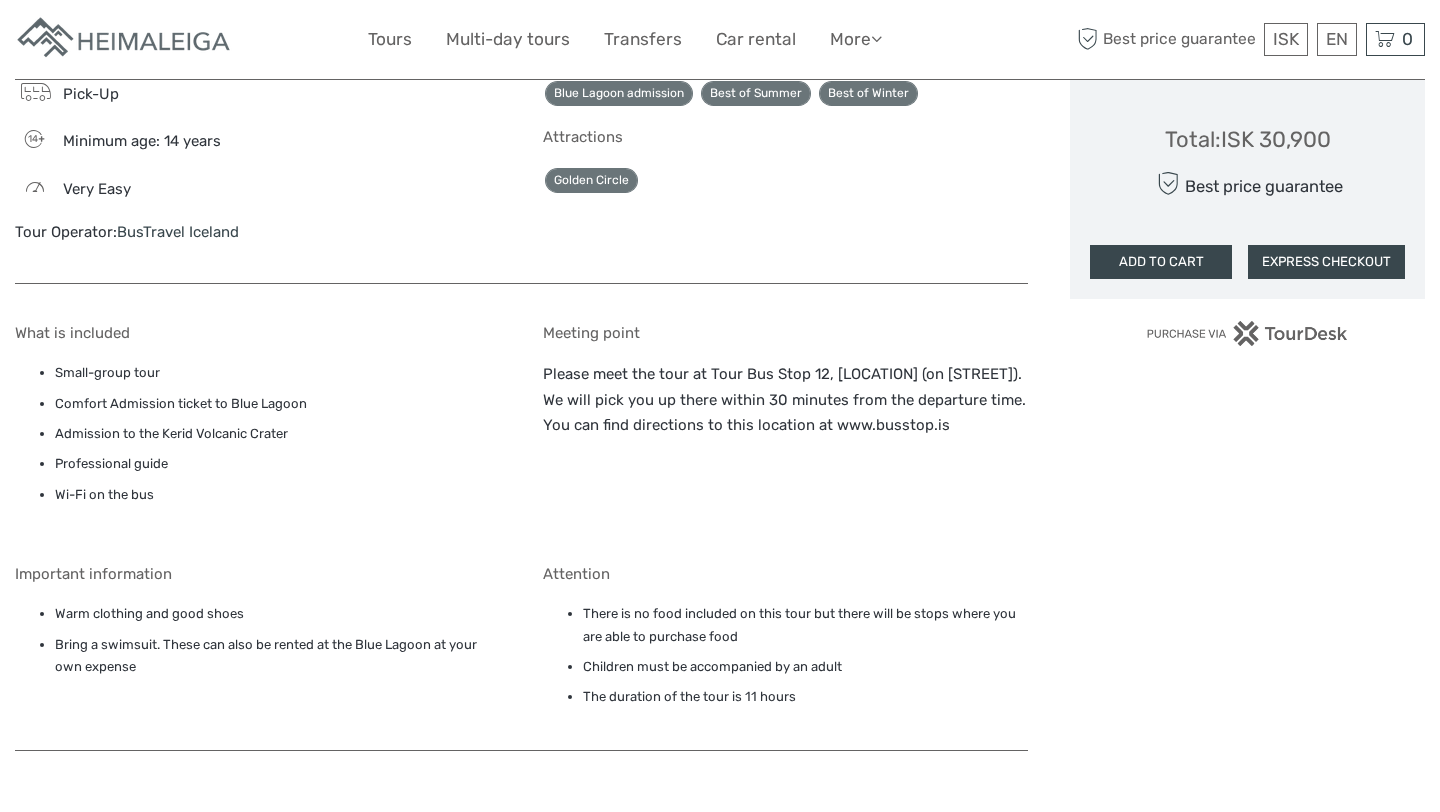 scroll, scrollTop: 237, scrollLeft: 0, axis: vertical 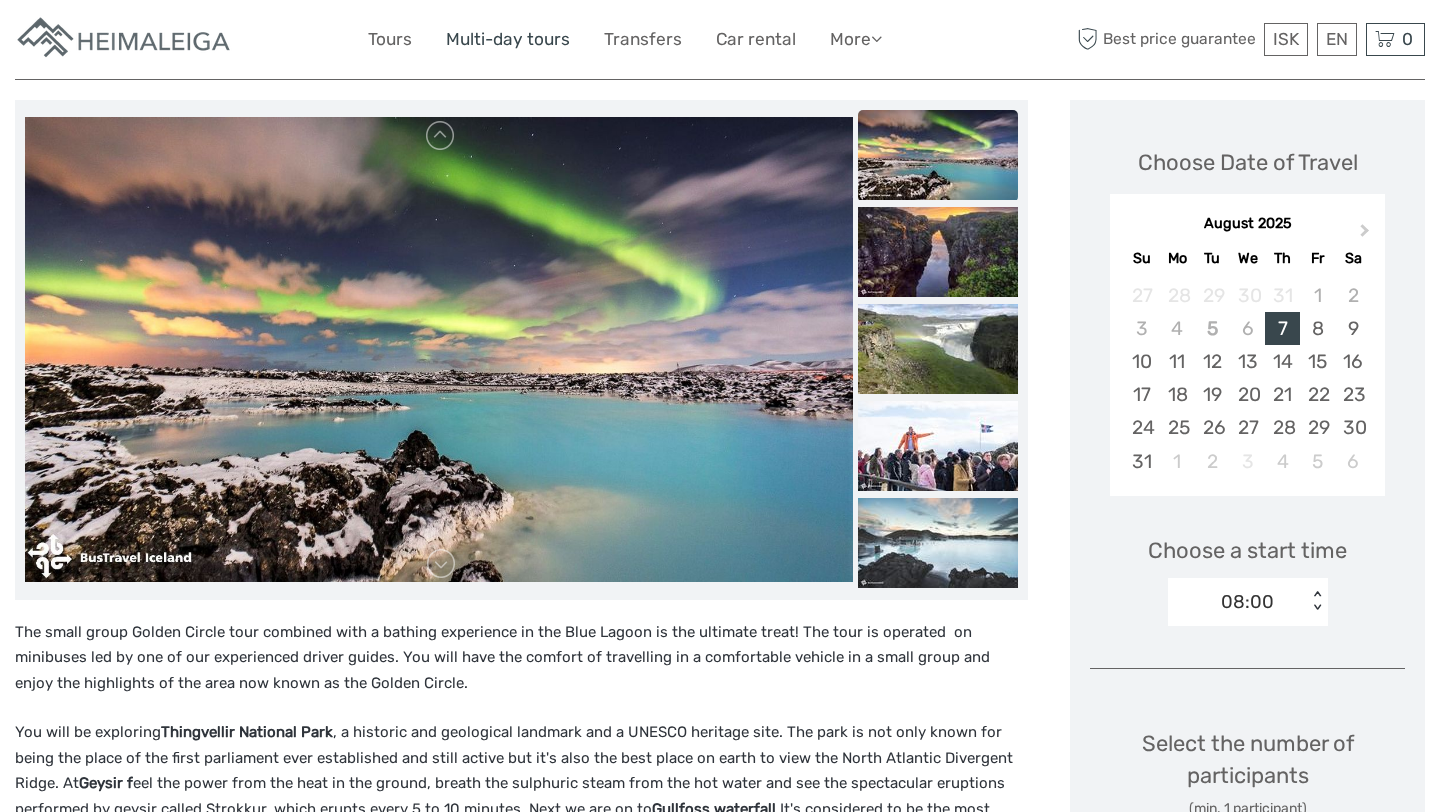 click on "Multi-day tours" at bounding box center (508, 39) 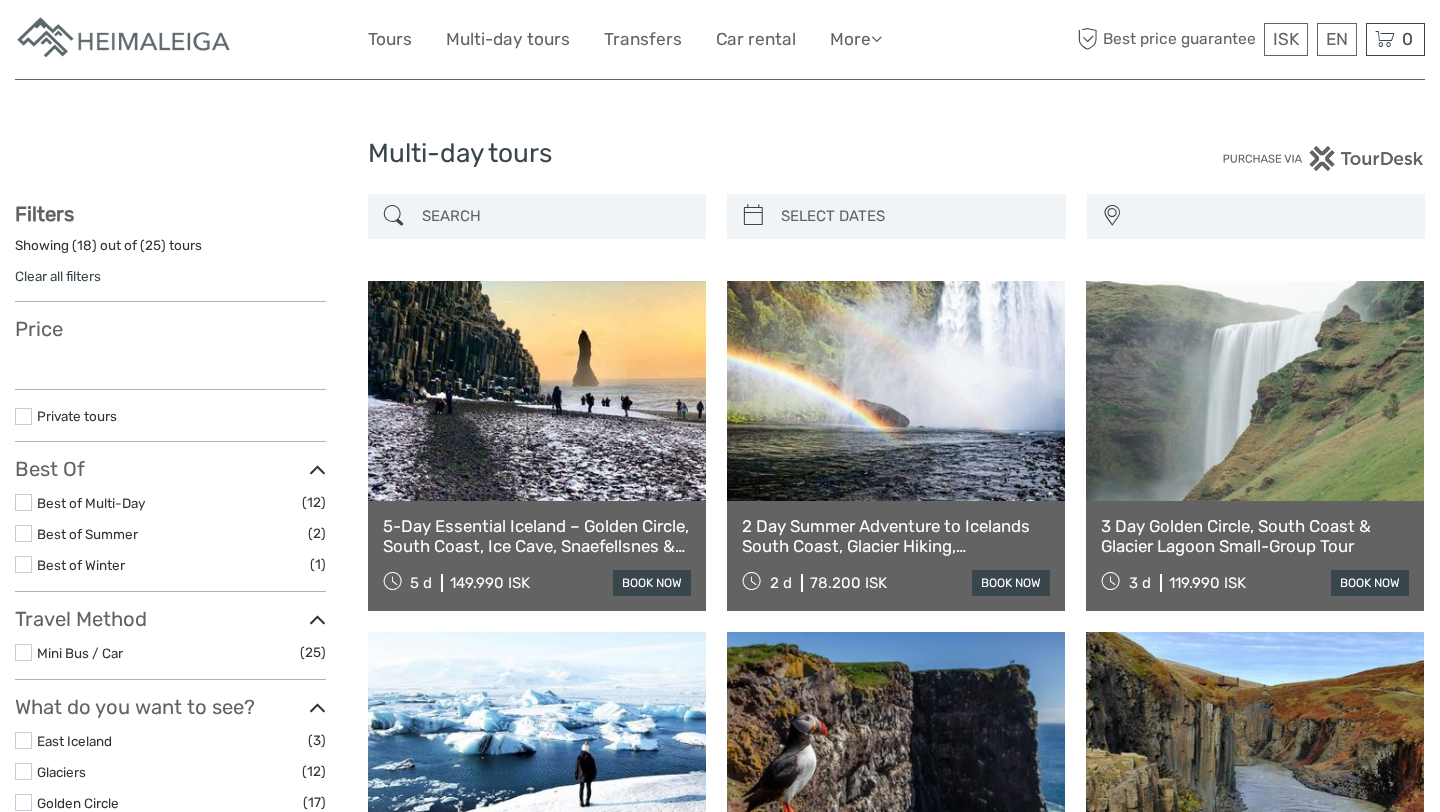 select 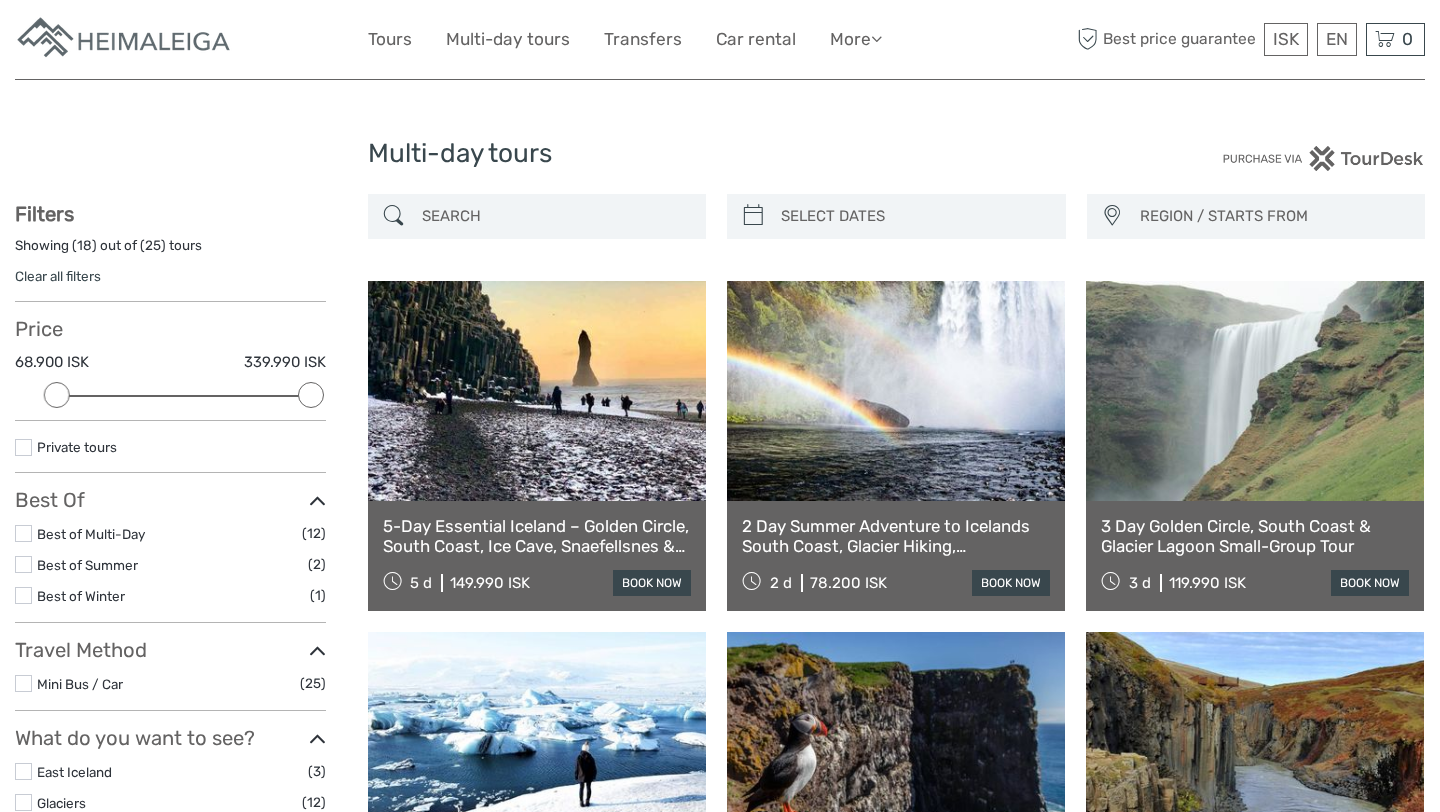 scroll, scrollTop: 0, scrollLeft: 0, axis: both 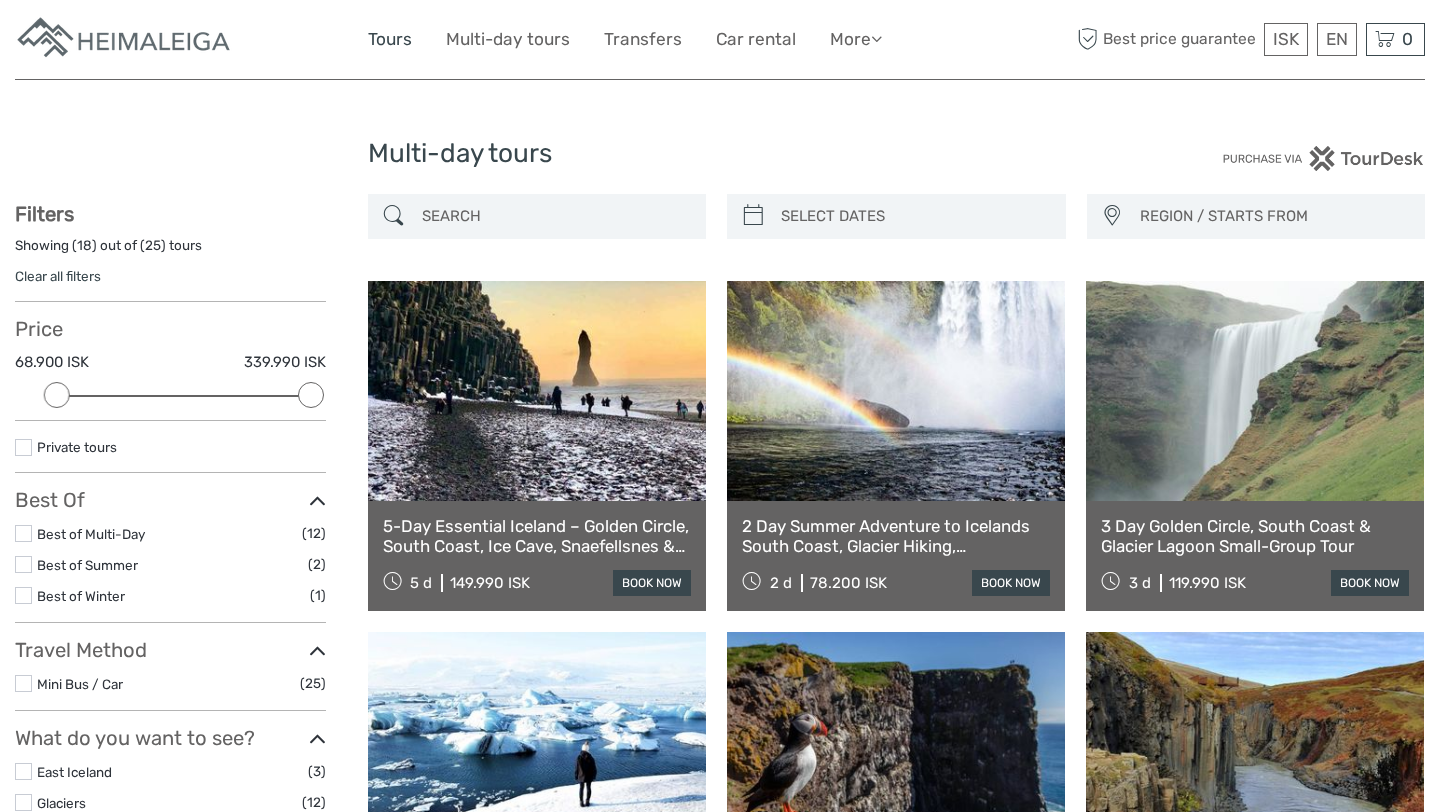 click on "Tours" at bounding box center [390, 39] 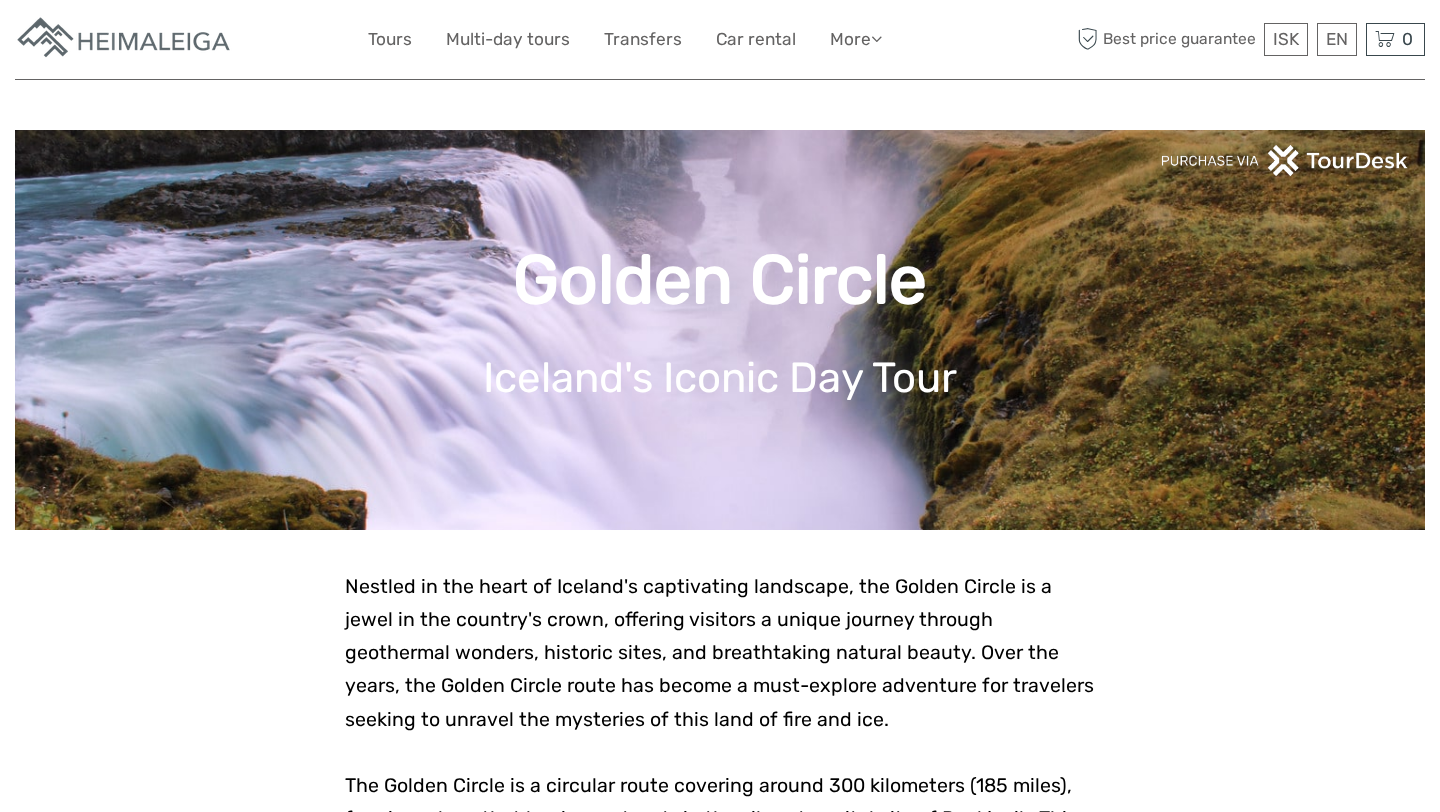 scroll, scrollTop: 0, scrollLeft: 0, axis: both 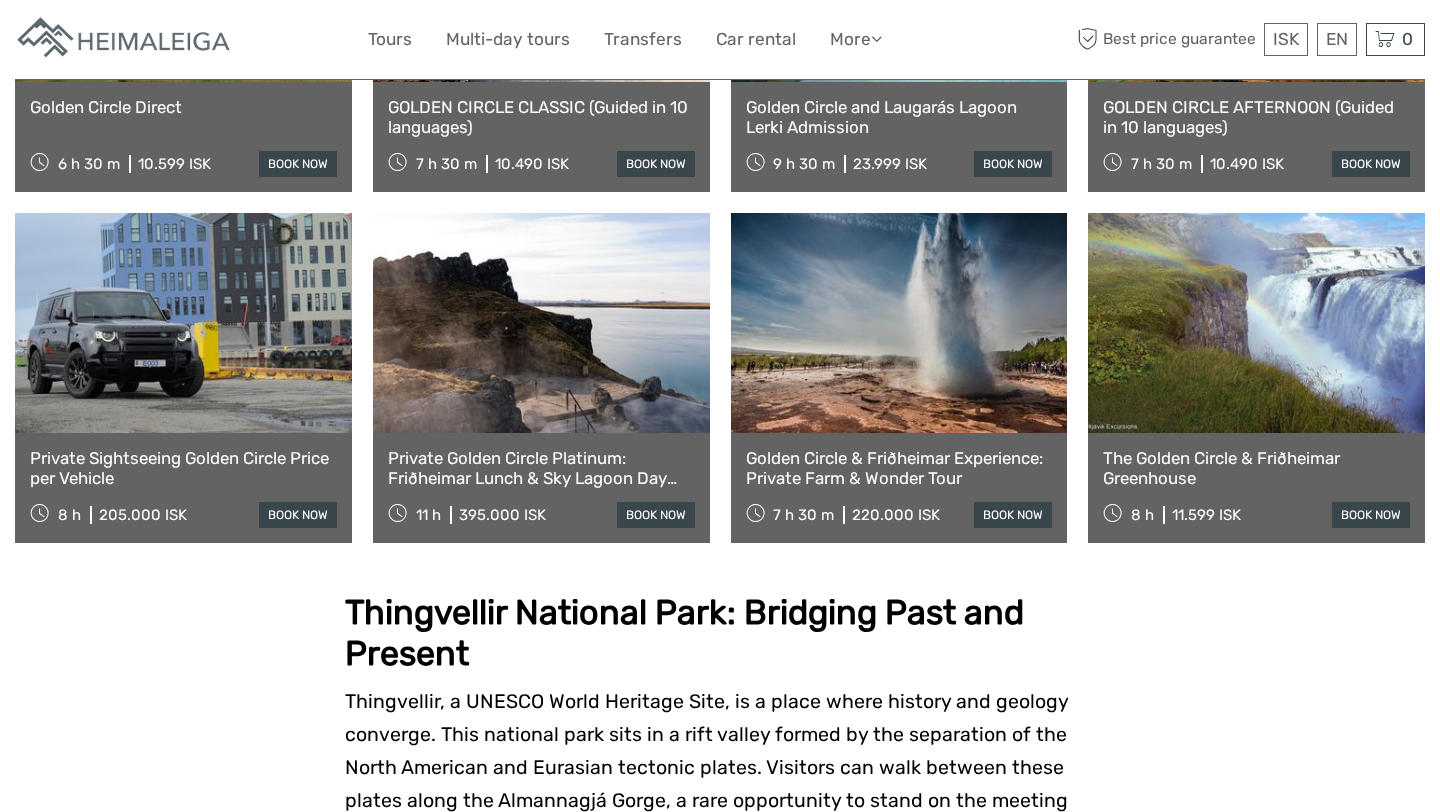 click at bounding box center (541, 323) 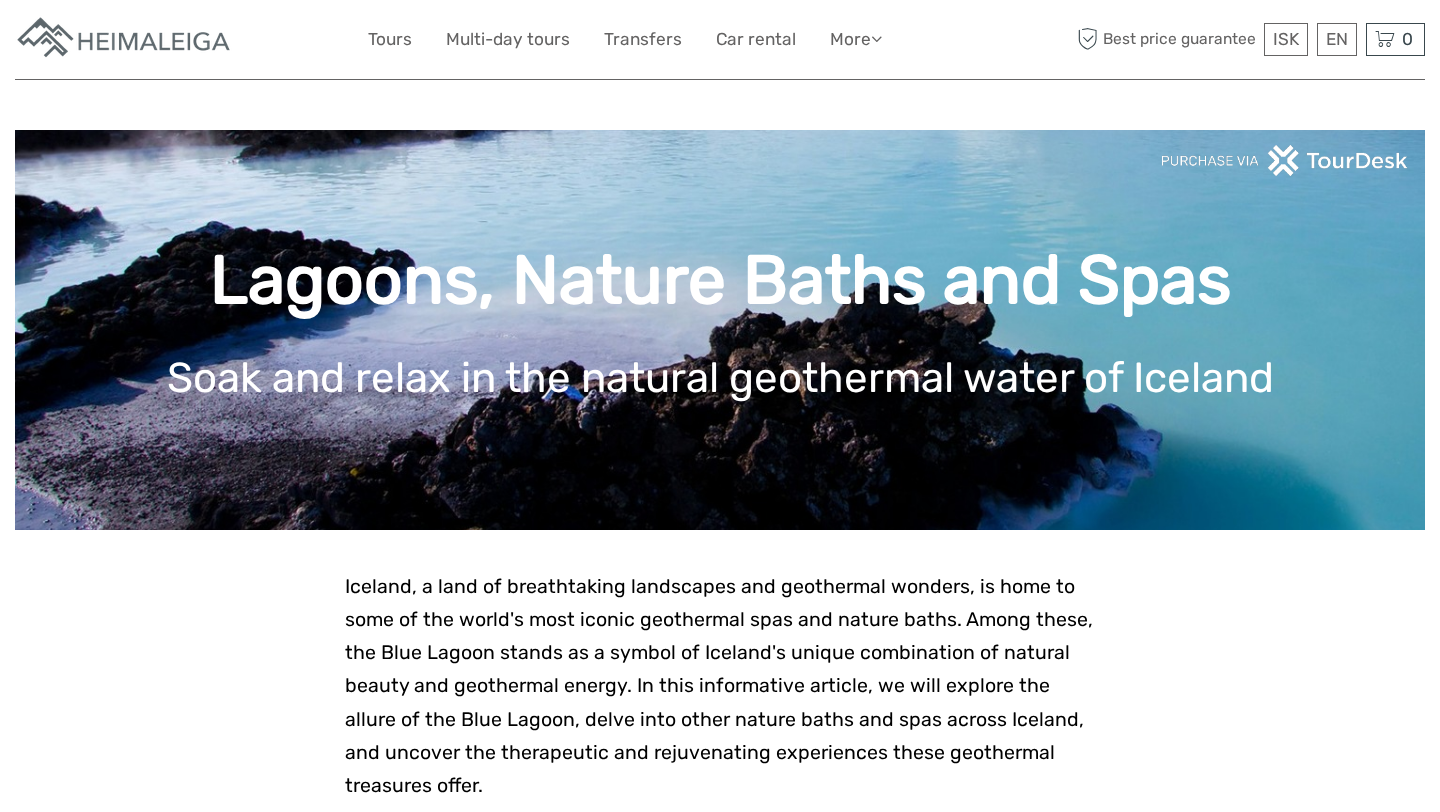 scroll, scrollTop: 0, scrollLeft: 0, axis: both 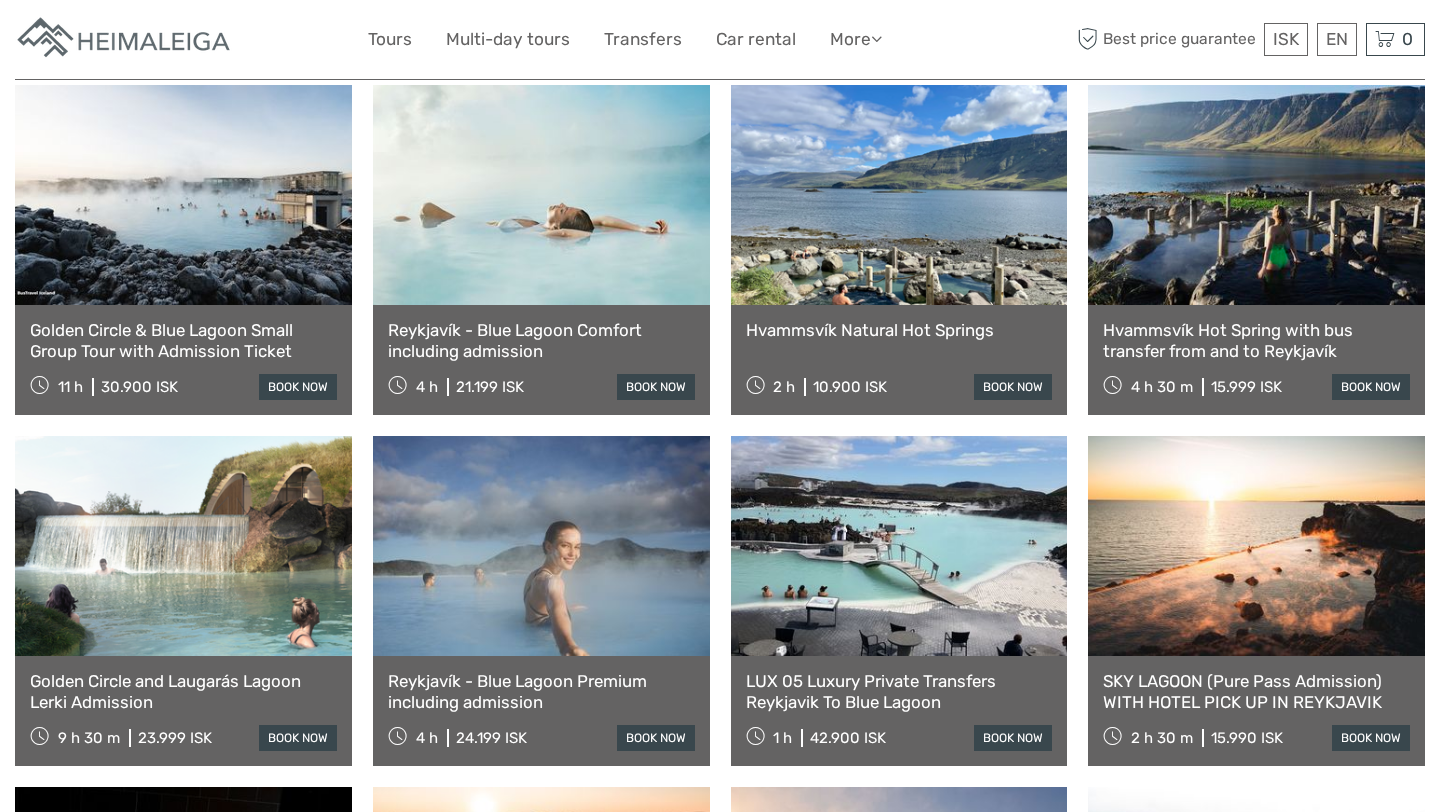 click on "Golden Circle & Blue Lagoon Small Group Tour with Admission Ticket" at bounding box center (183, 340) 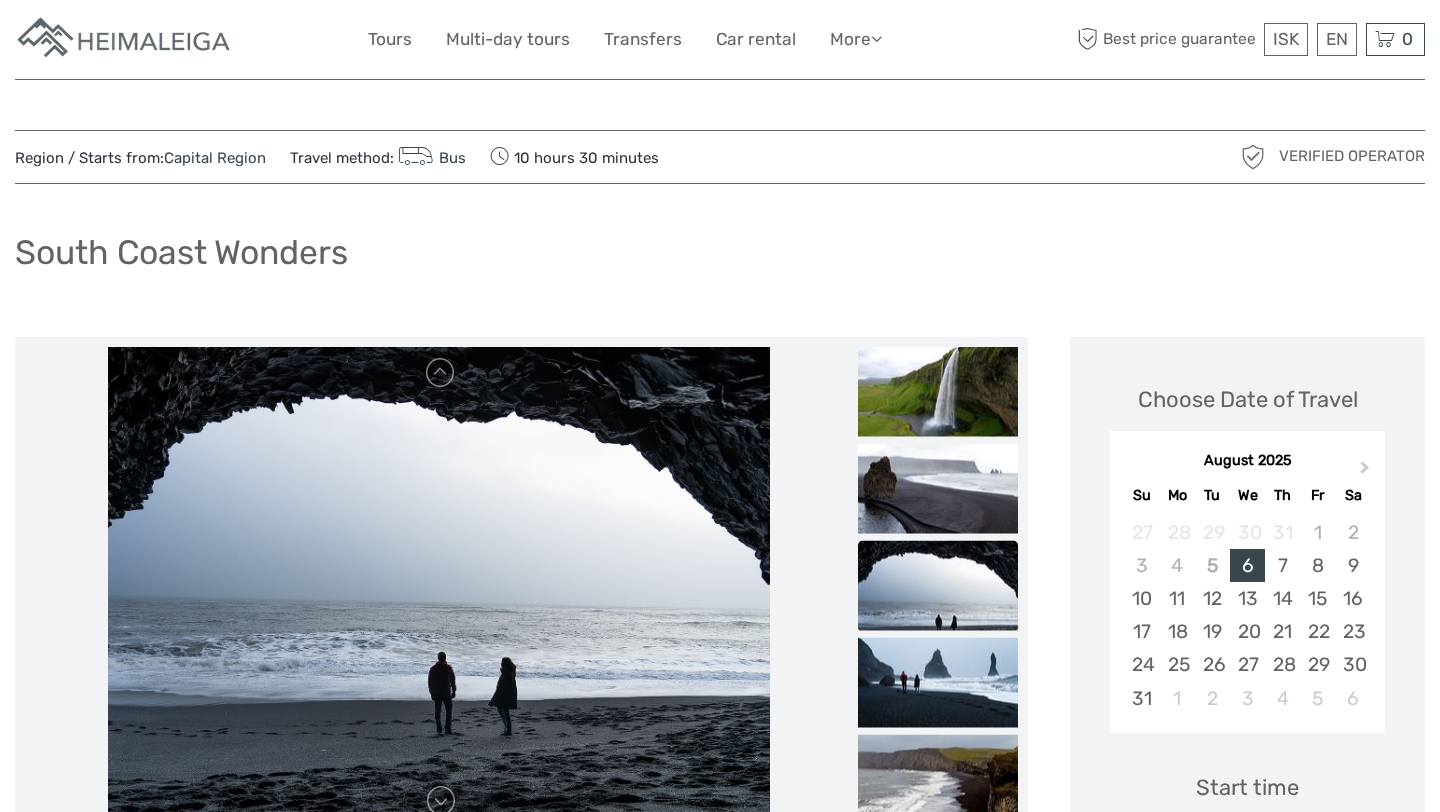 scroll, scrollTop: 0, scrollLeft: 0, axis: both 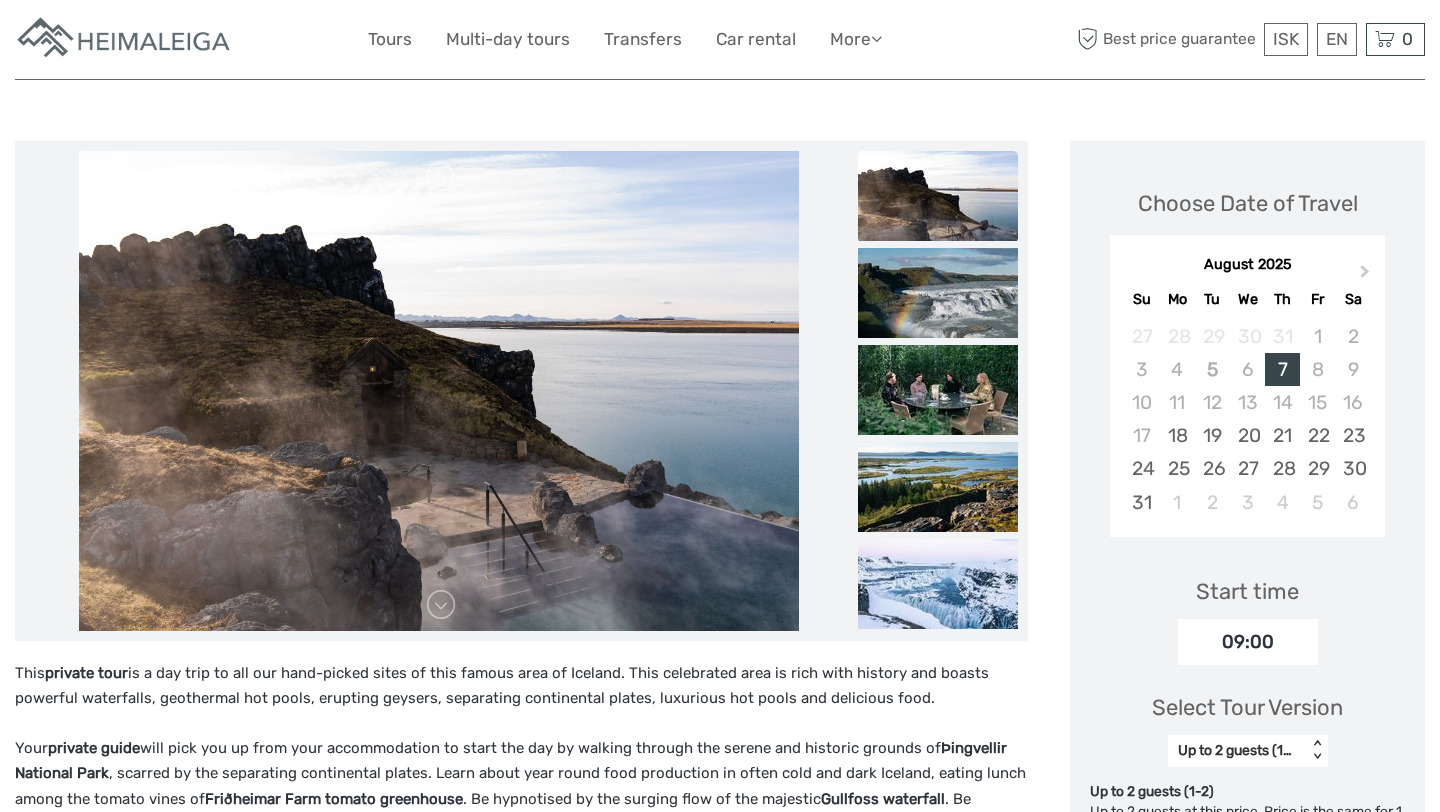 click at bounding box center (938, 196) 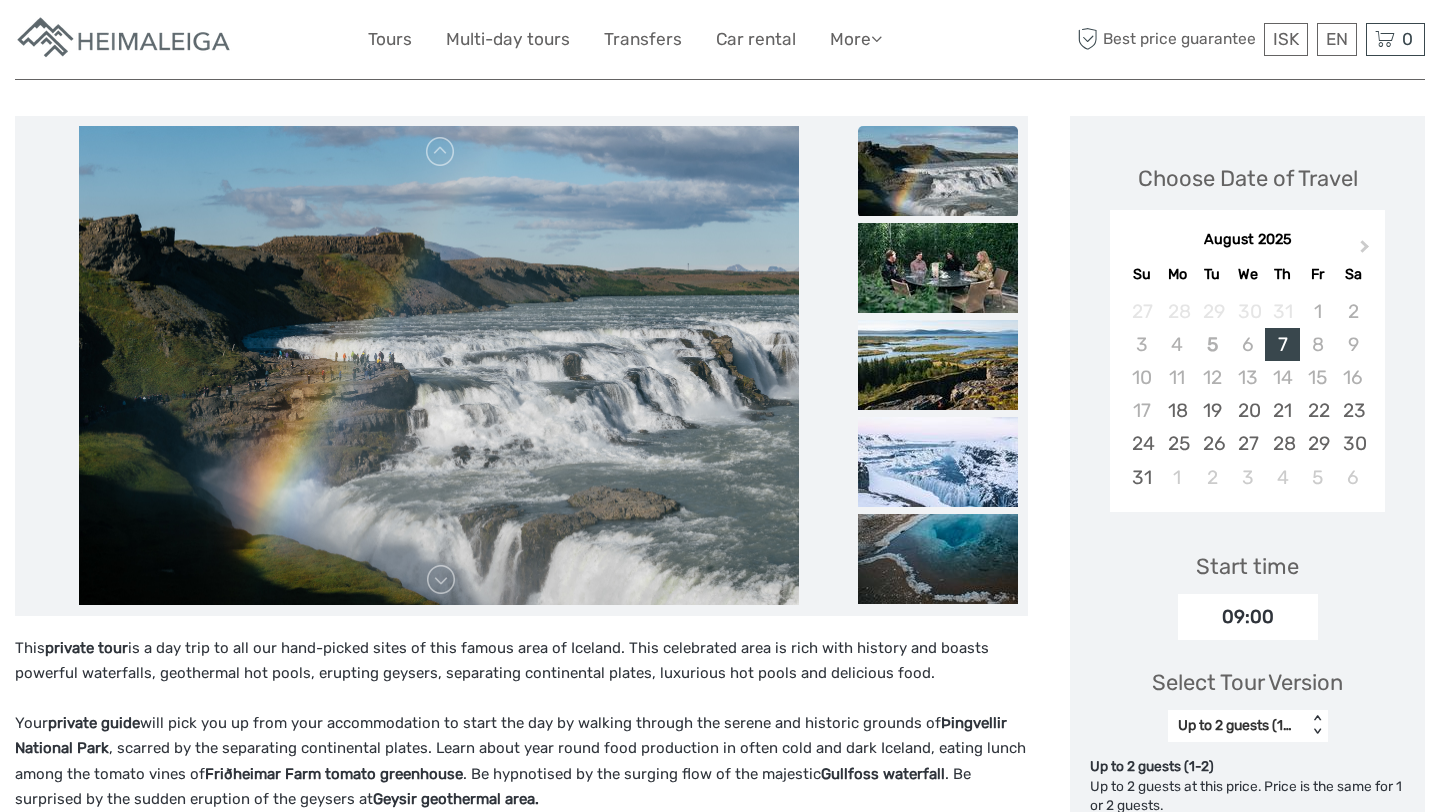 scroll, scrollTop: 110, scrollLeft: 0, axis: vertical 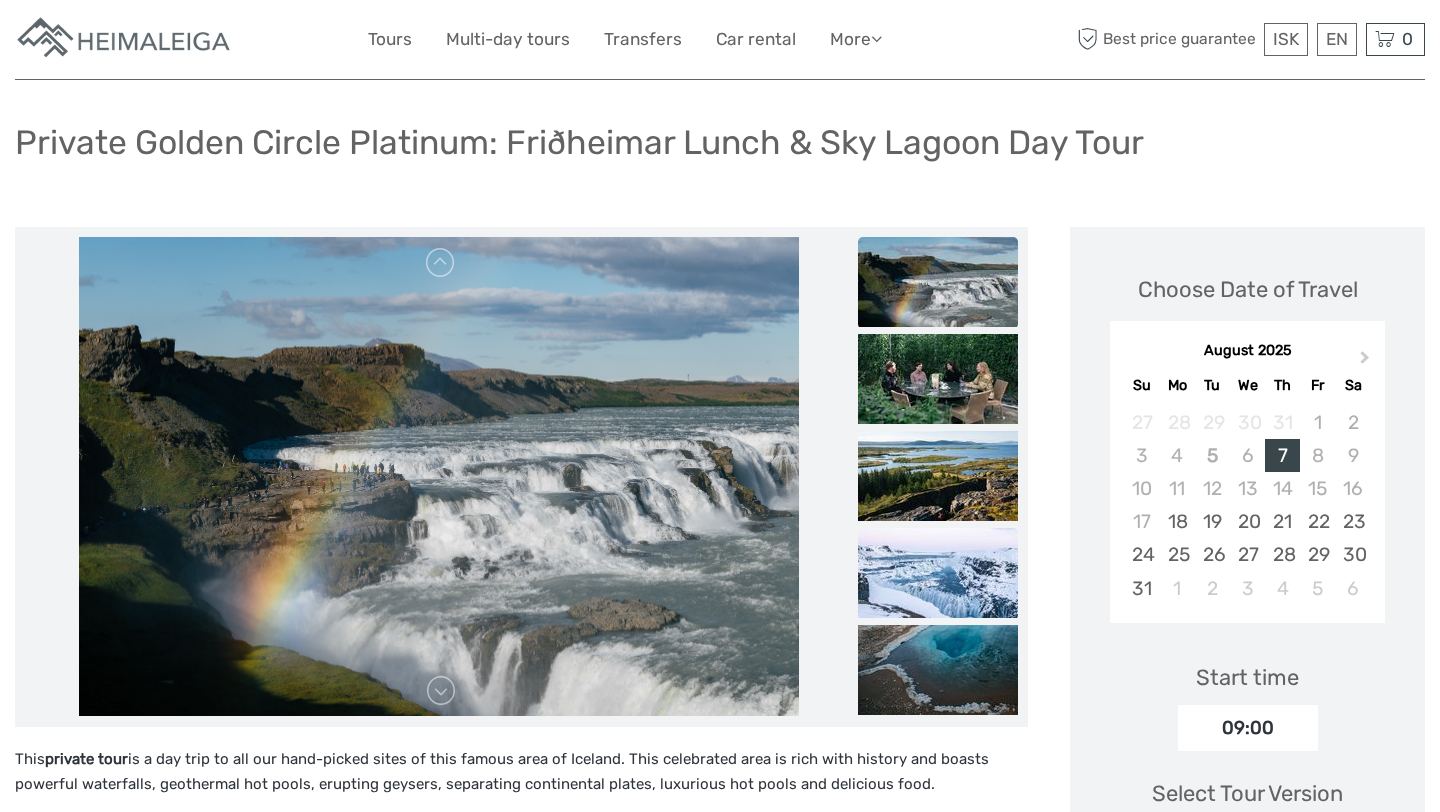 click at bounding box center (938, 573) 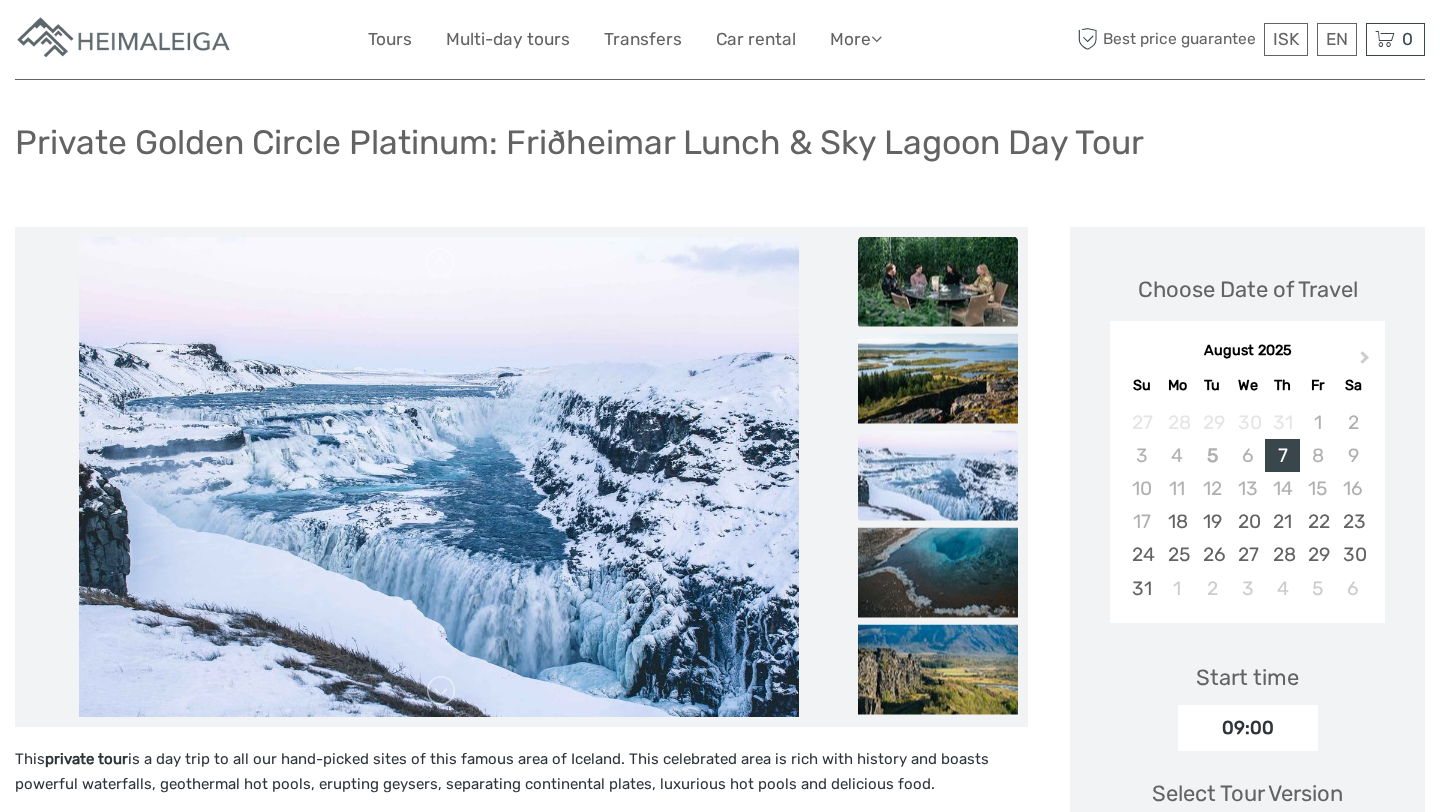 click at bounding box center (938, 281) 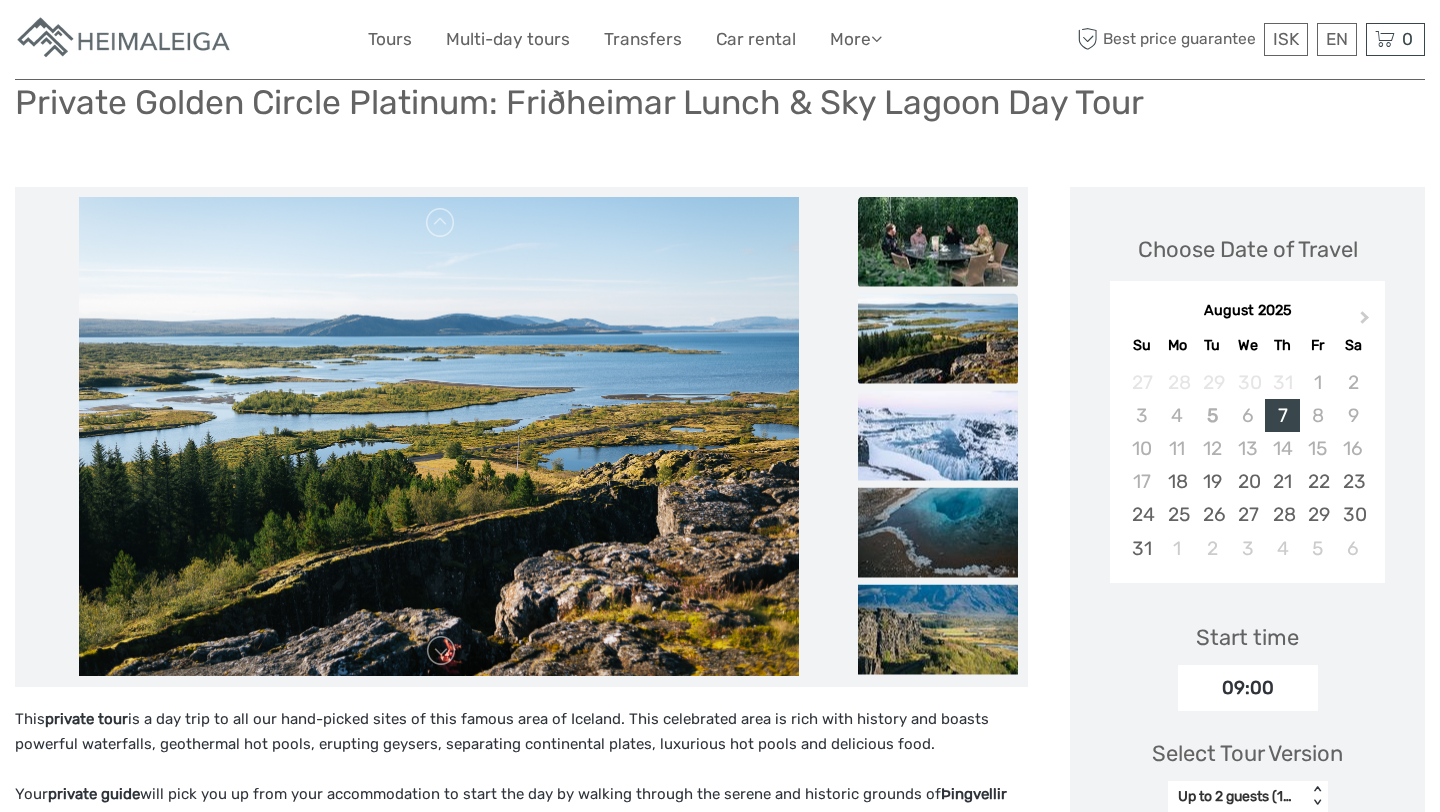 scroll, scrollTop: 190, scrollLeft: 0, axis: vertical 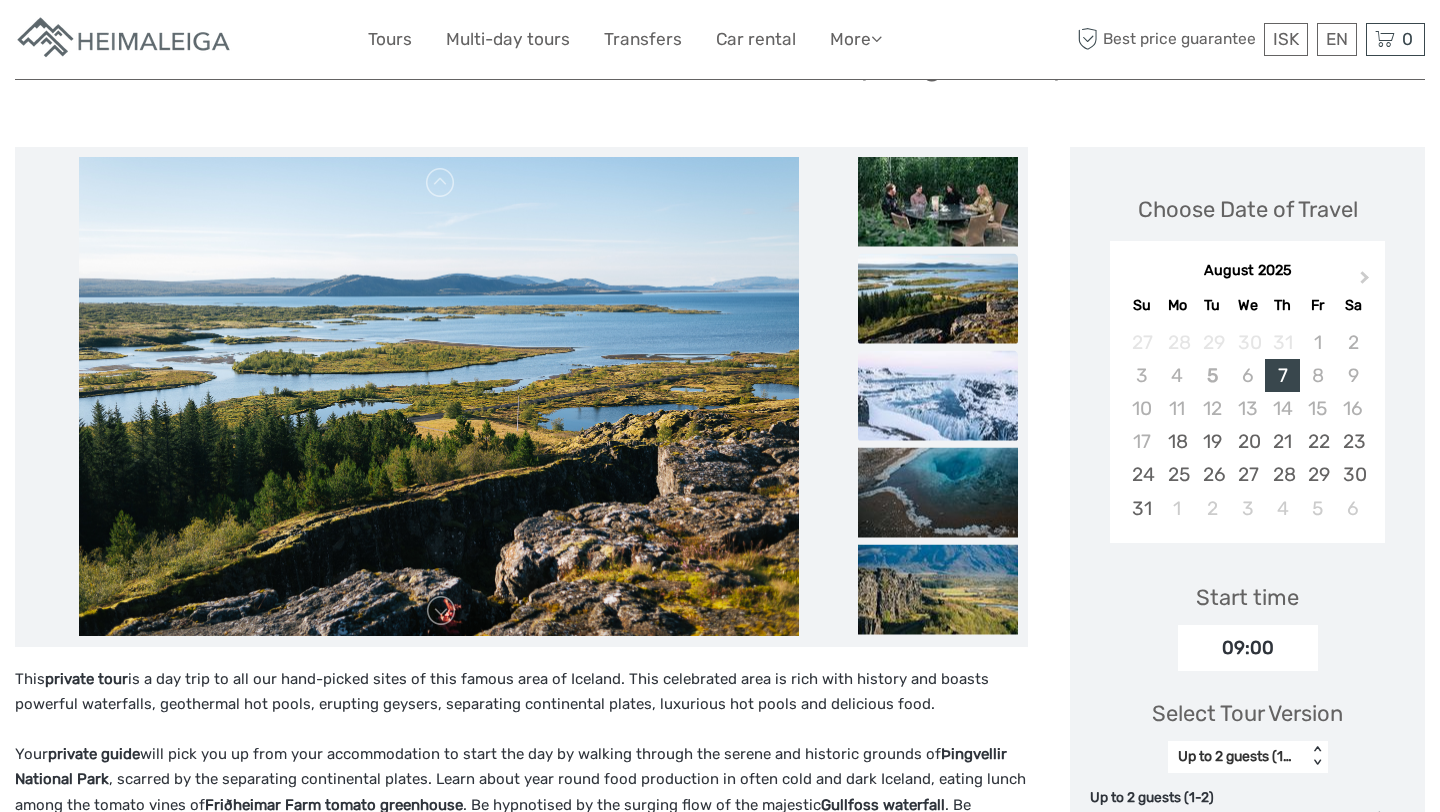 click at bounding box center (938, 395) 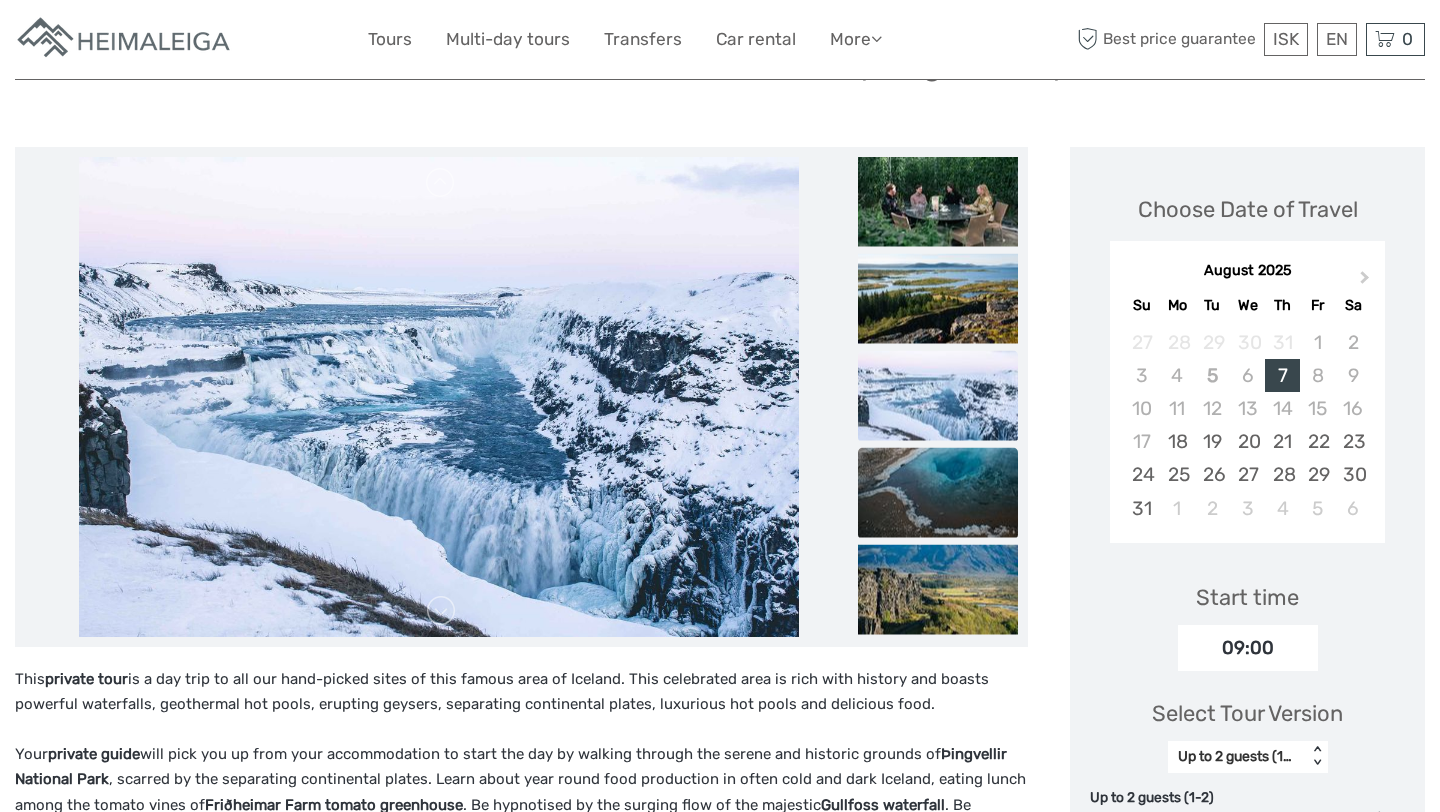 click at bounding box center (938, 492) 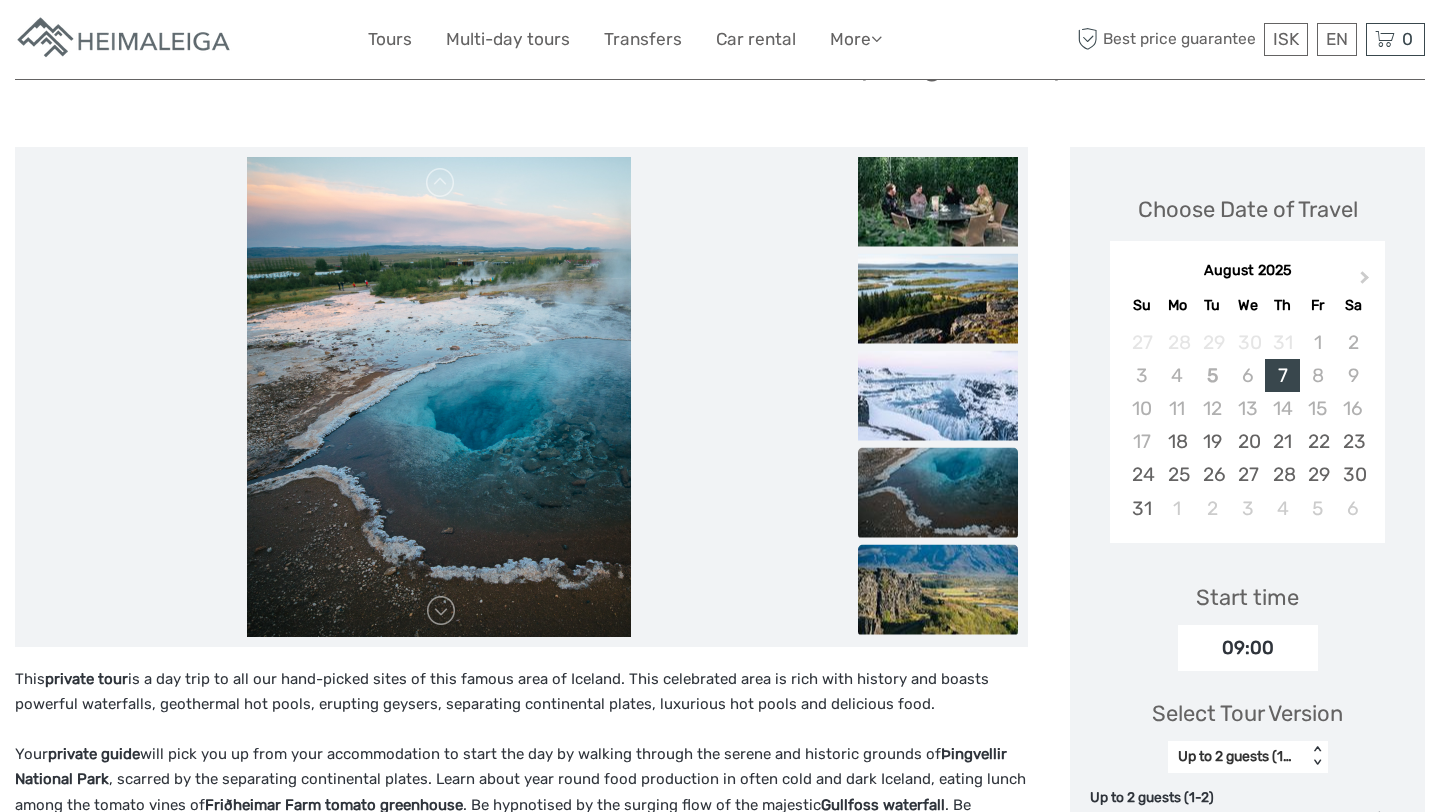 click at bounding box center (938, 589) 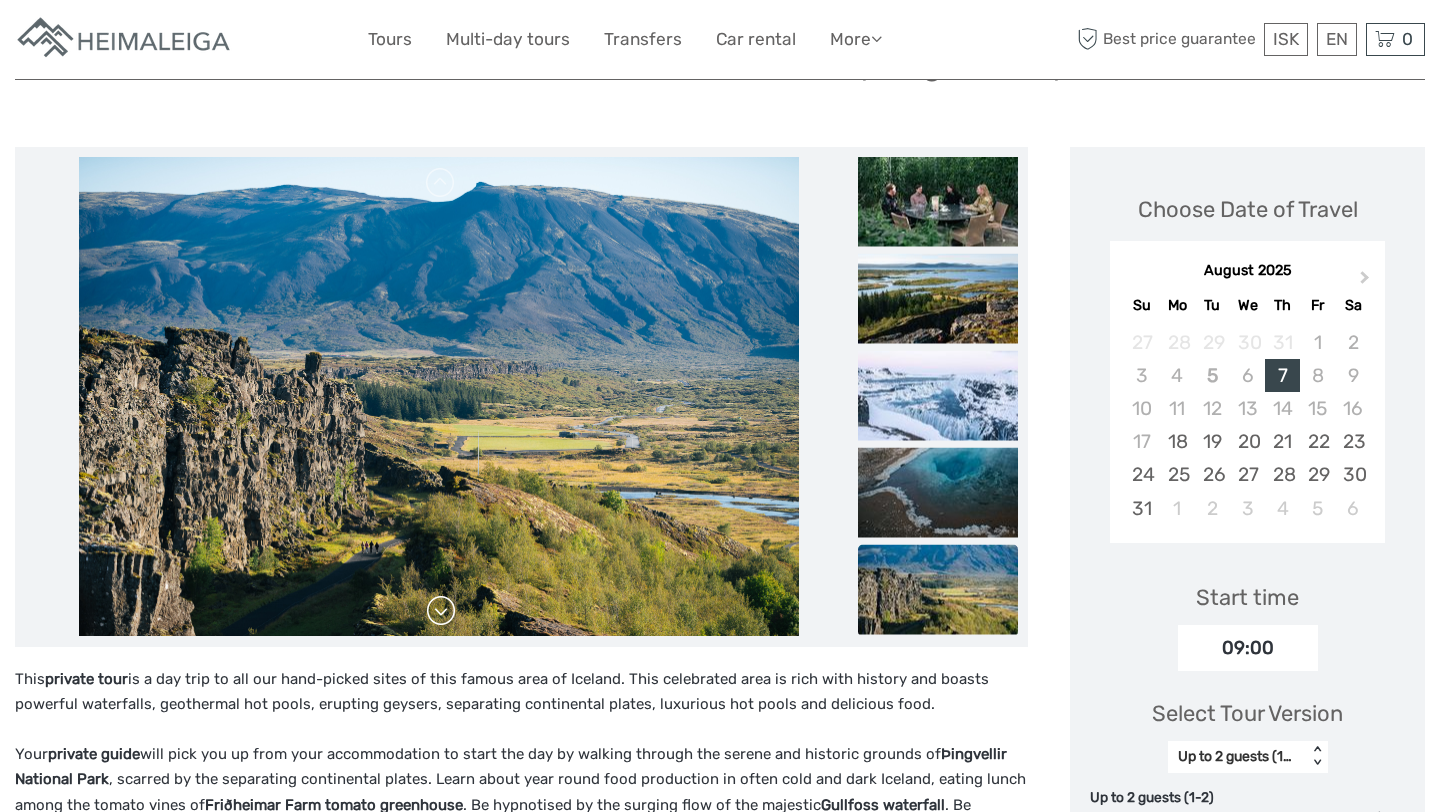 click at bounding box center (441, 611) 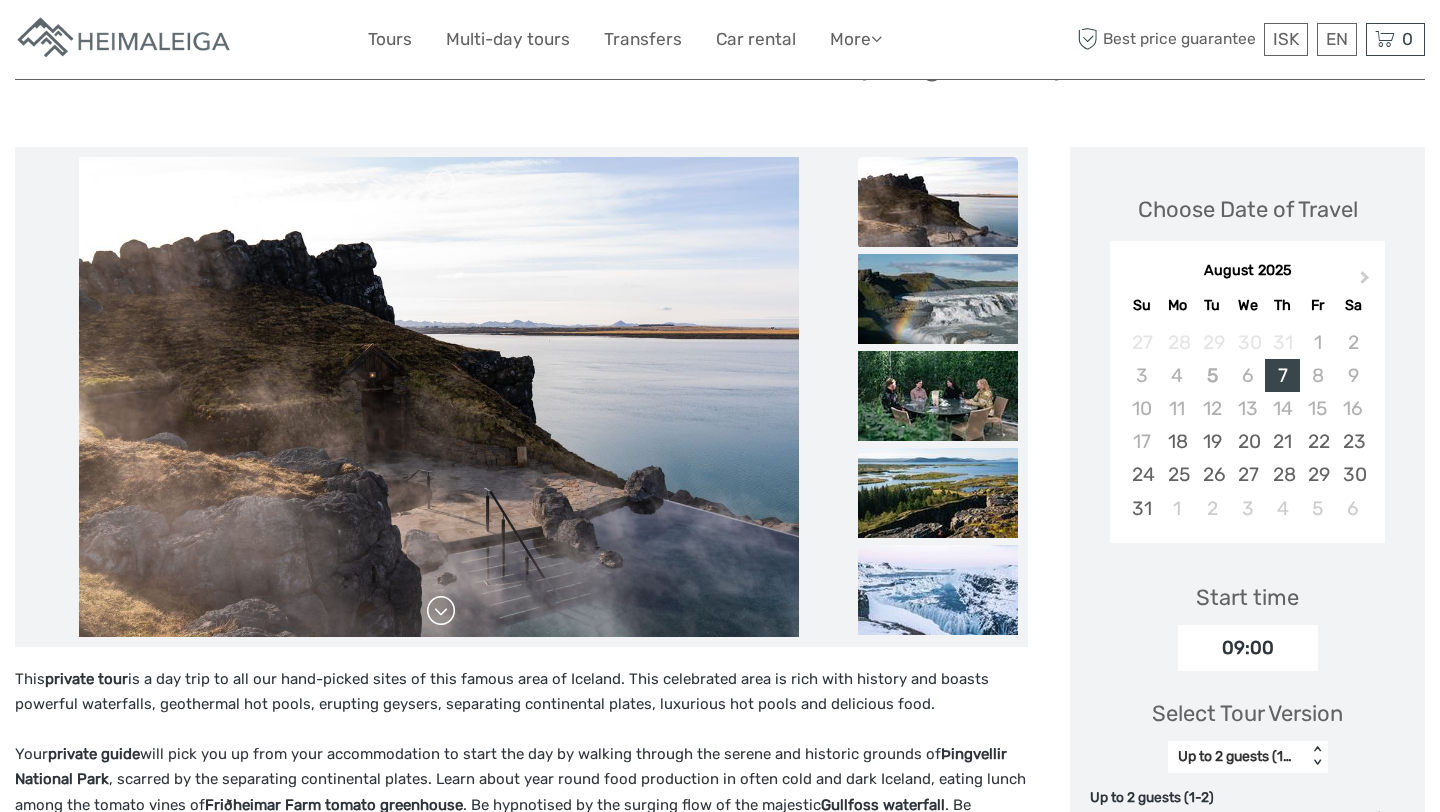 click at bounding box center [439, -2963] 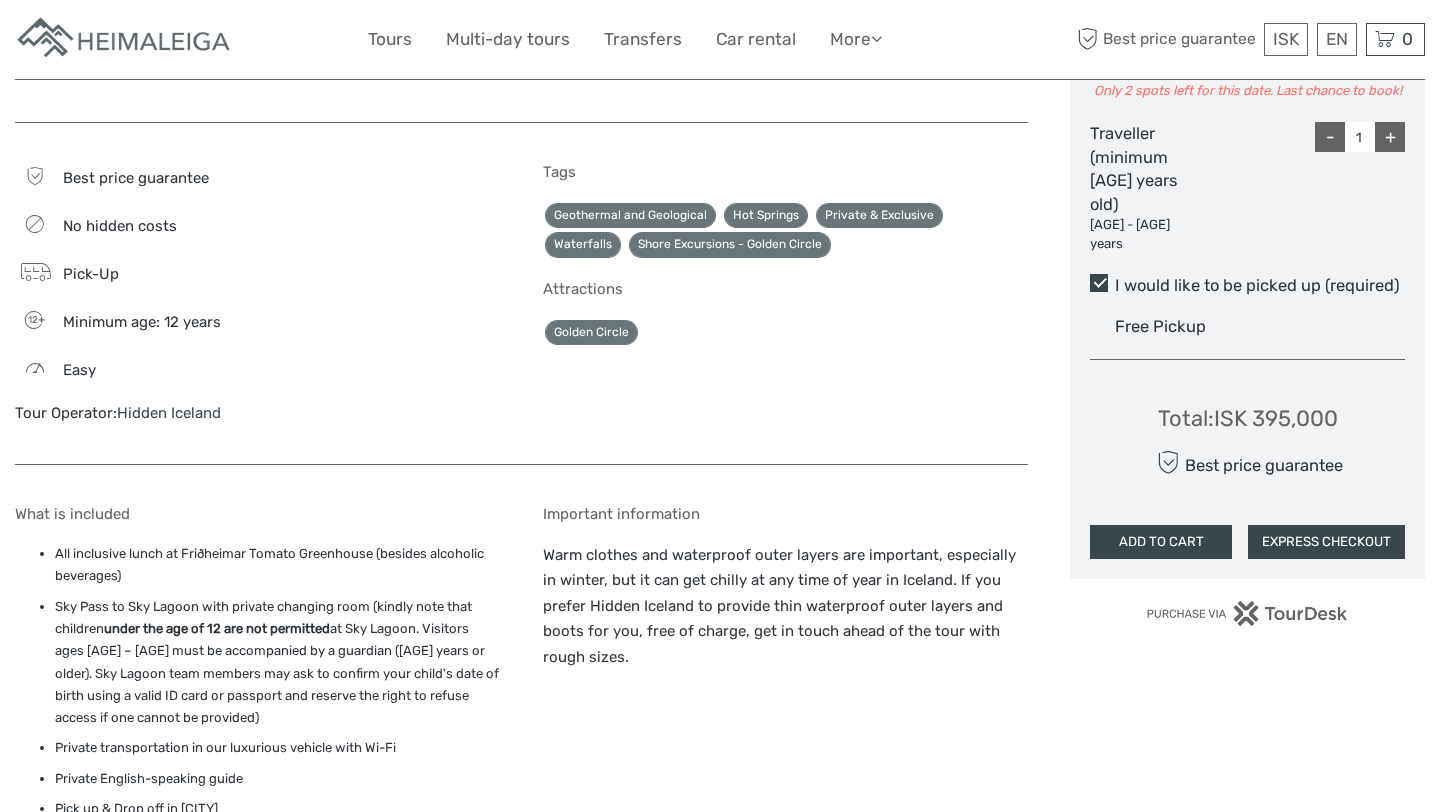 scroll, scrollTop: 0, scrollLeft: 0, axis: both 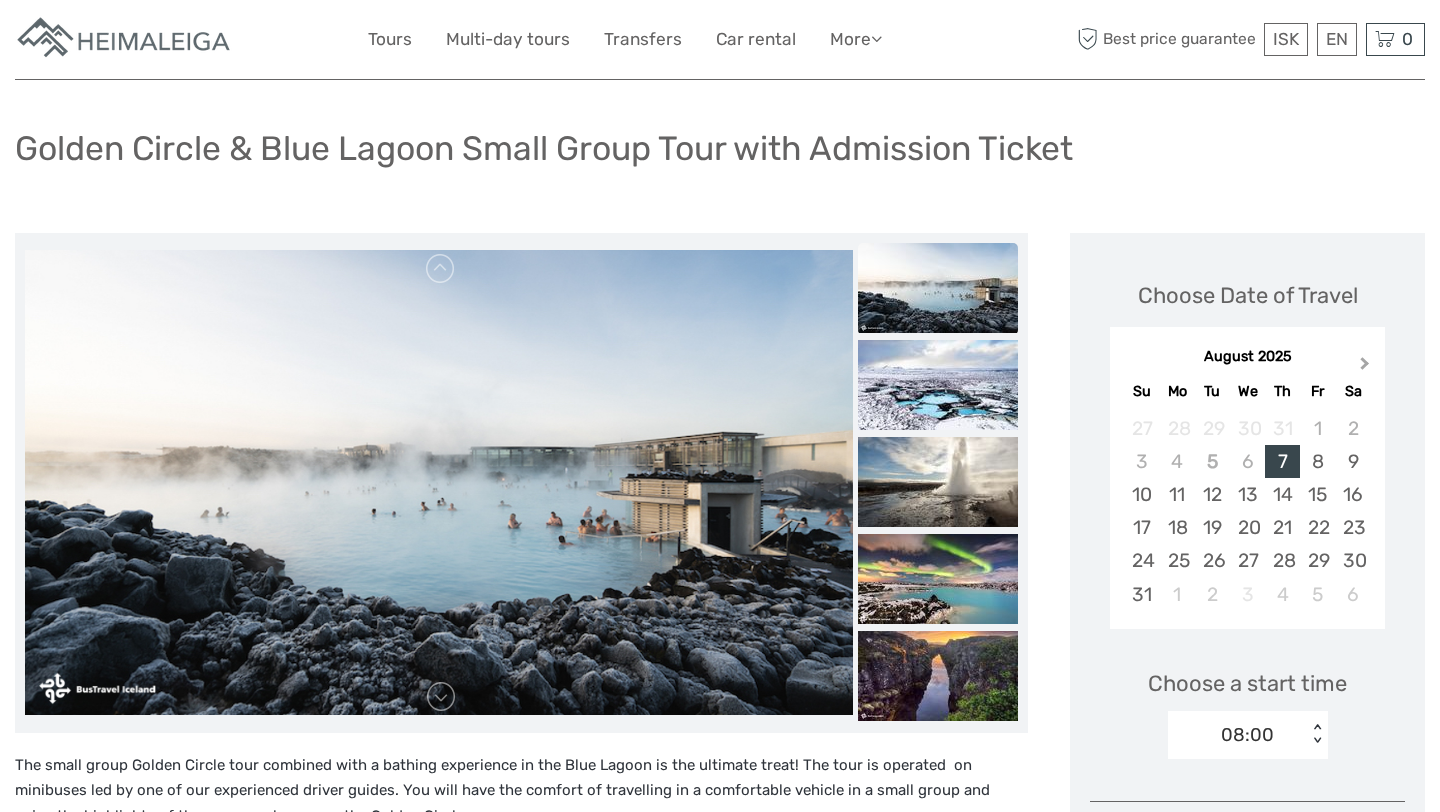 click on "Next Month" at bounding box center (1367, 368) 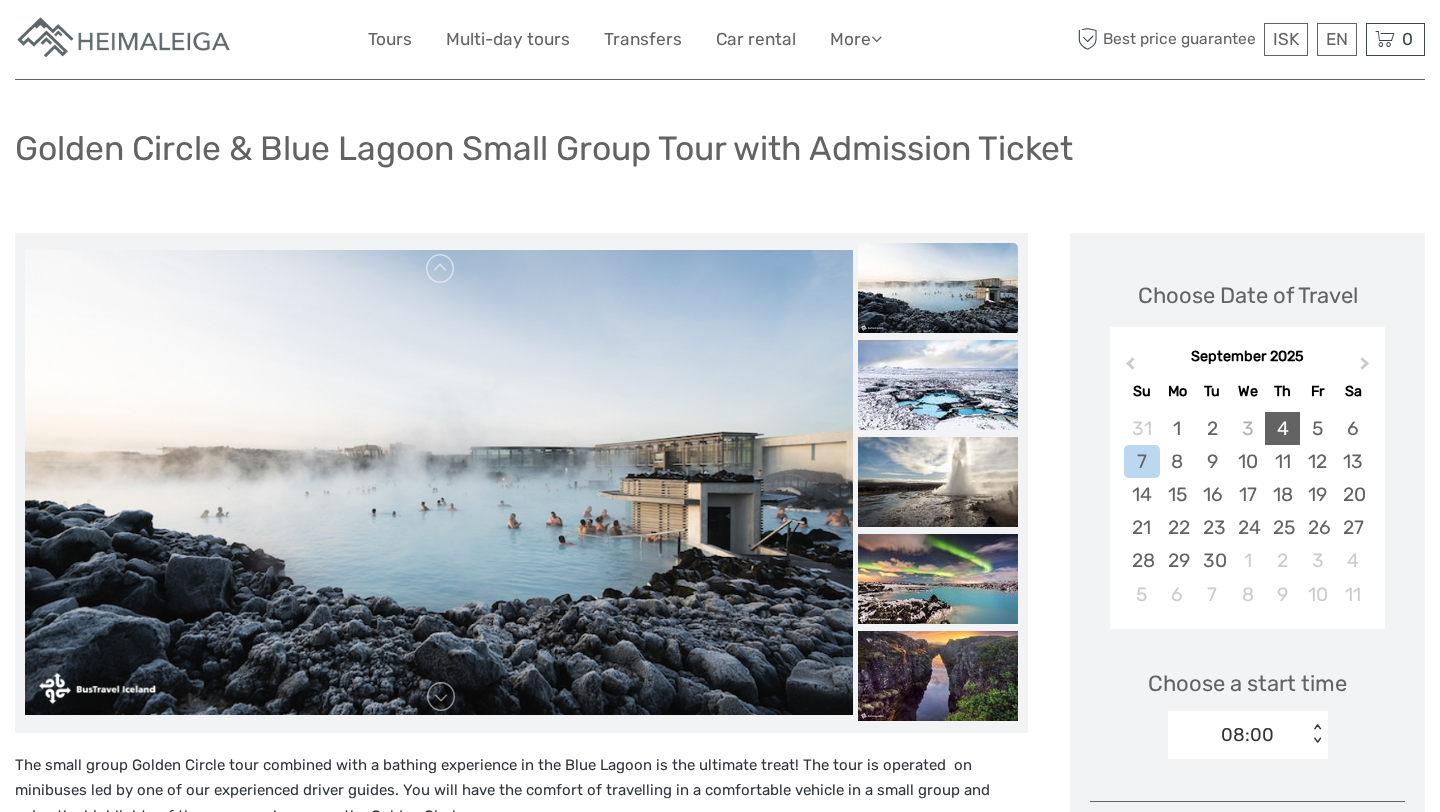 click on "4" at bounding box center [1282, 428] 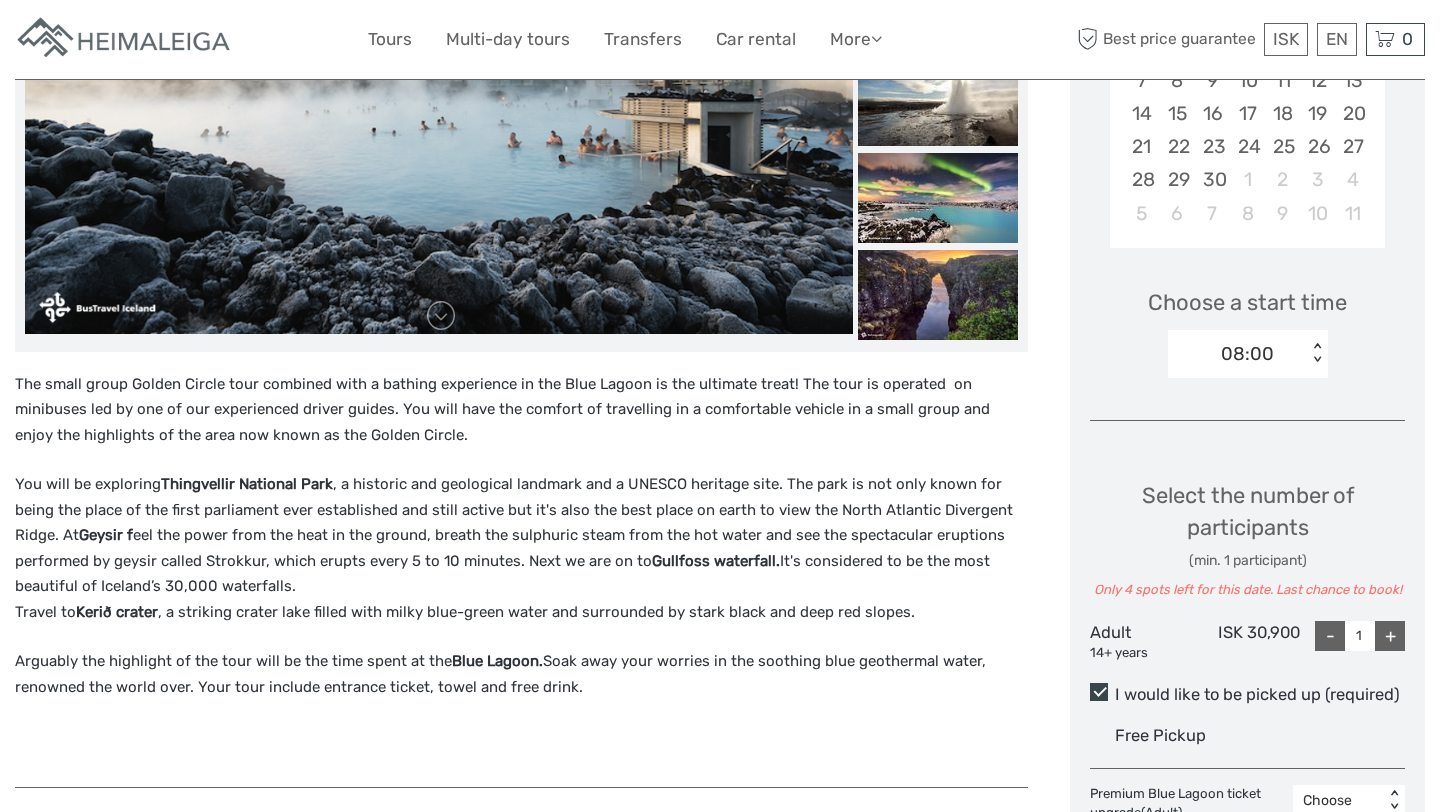 scroll, scrollTop: 493, scrollLeft: 0, axis: vertical 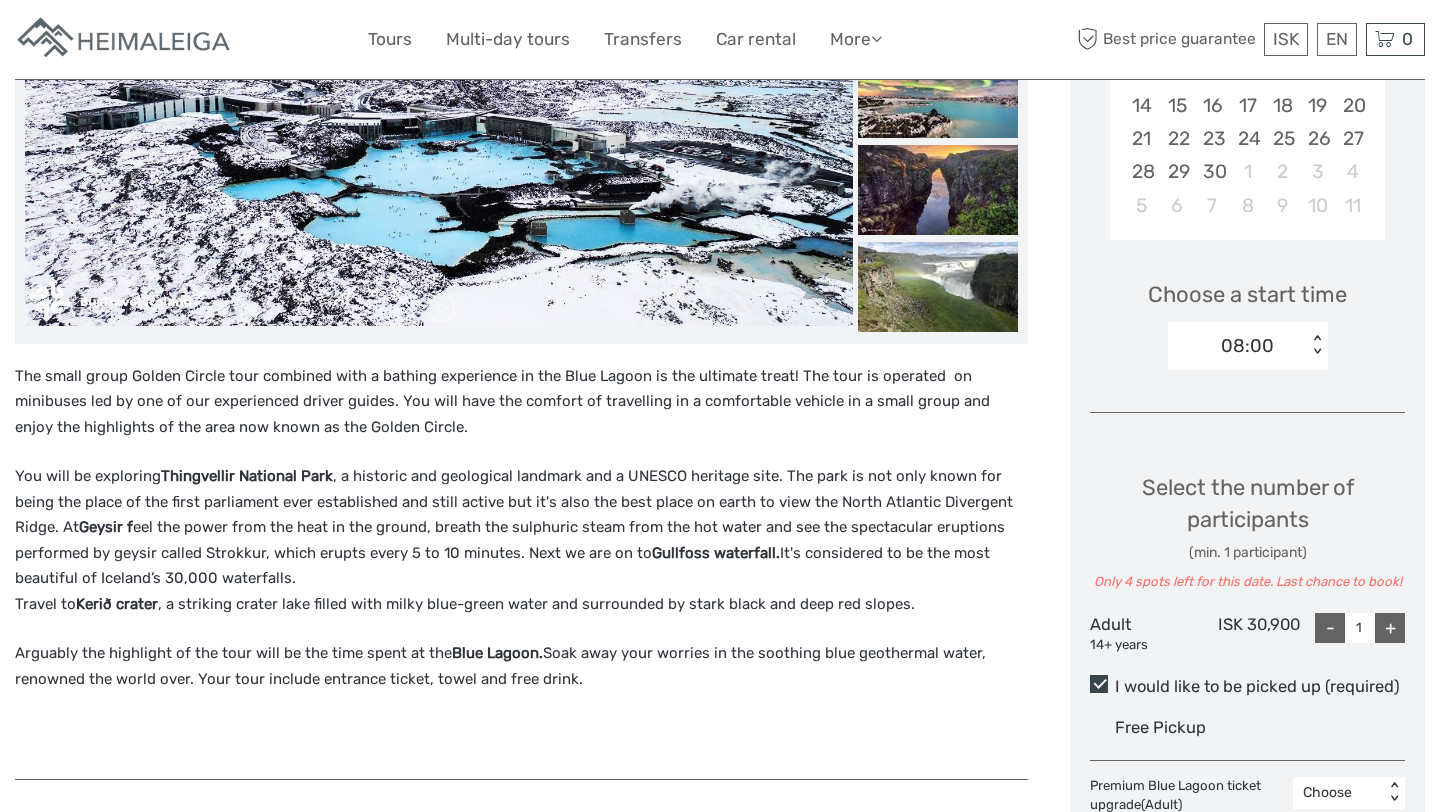 click on "+" at bounding box center [1390, 628] 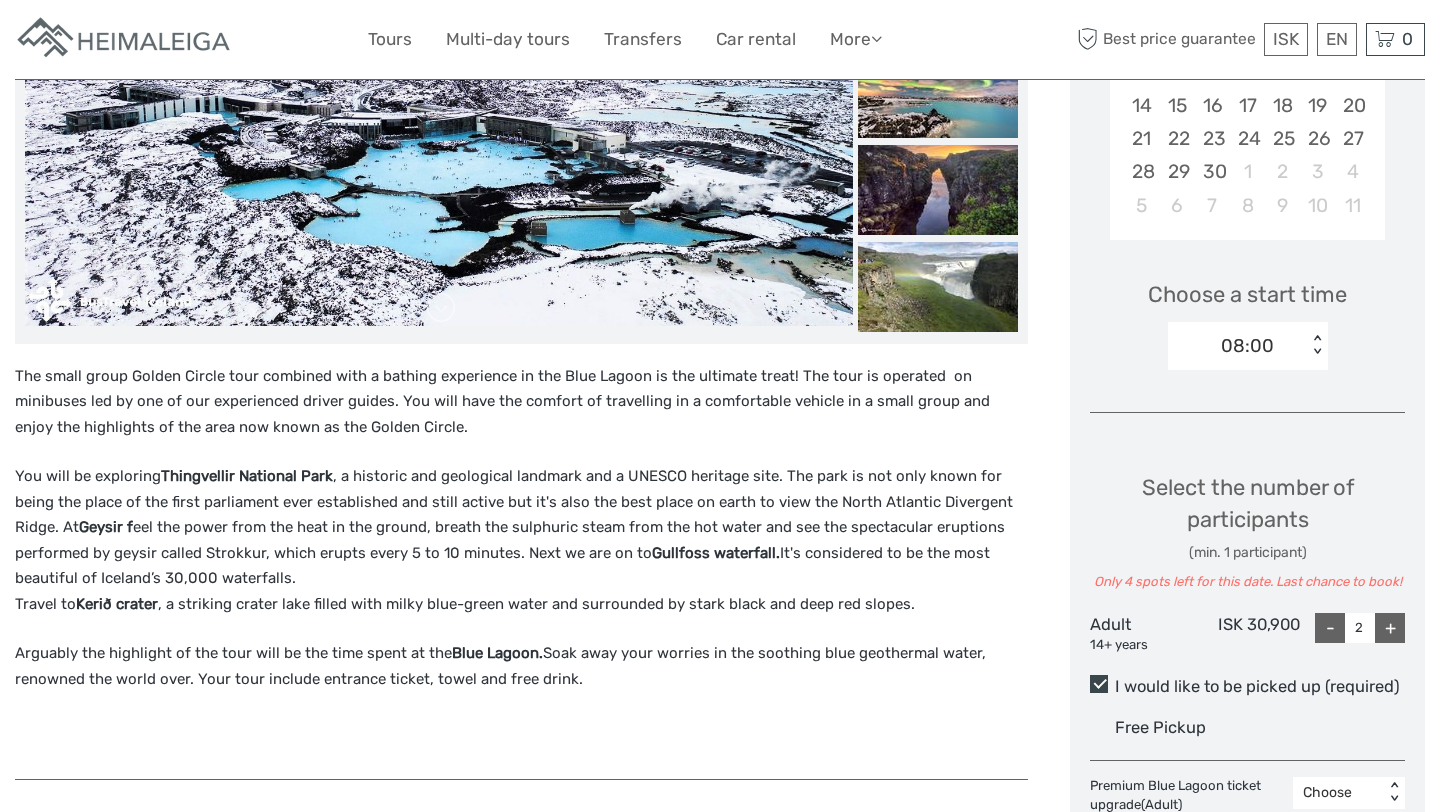 click on "08:00" at bounding box center [1237, 346] 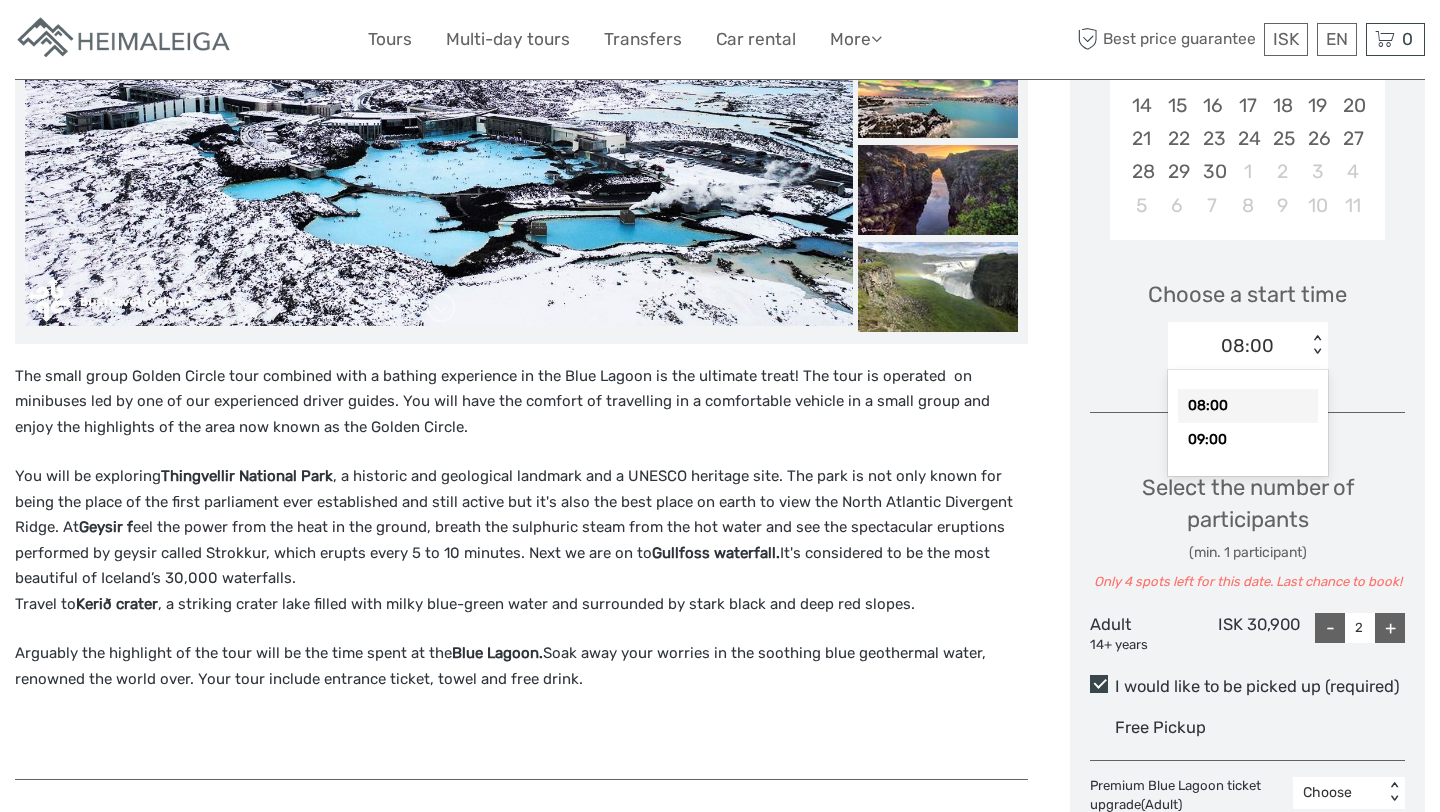 click on "08:00" at bounding box center (1248, 406) 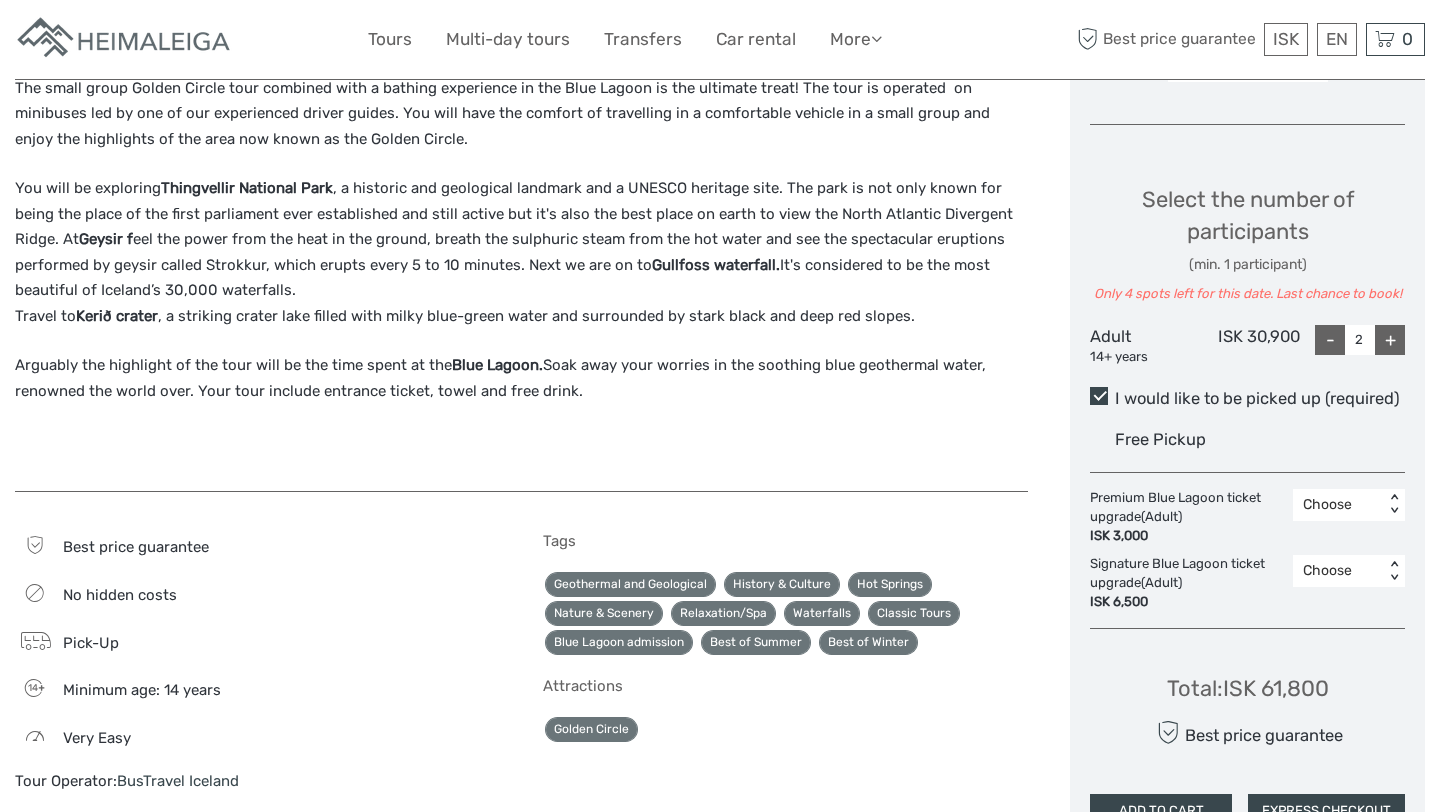 scroll, scrollTop: 782, scrollLeft: 0, axis: vertical 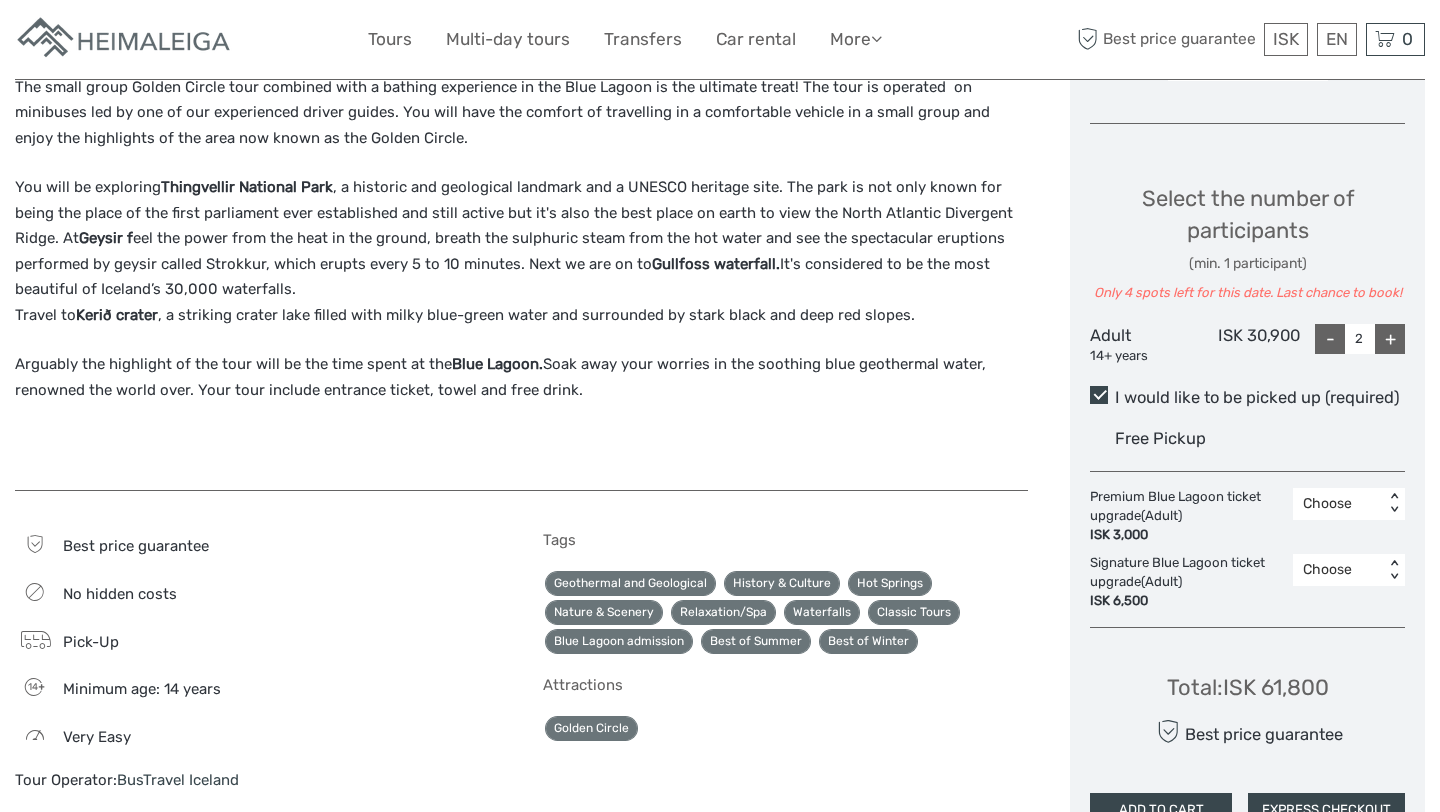 click on "Choose" at bounding box center [1338, 570] 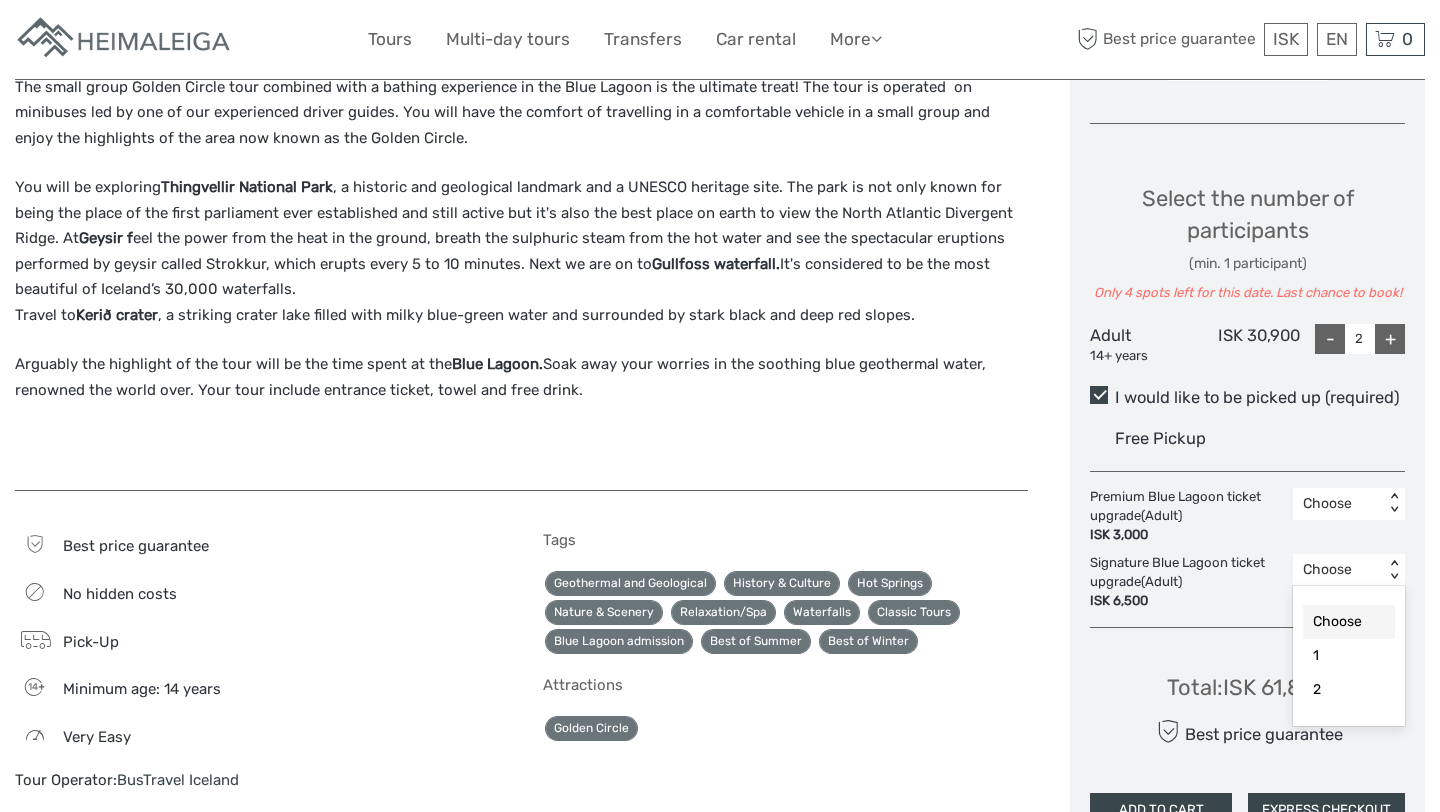 click on "Choose" at bounding box center [1338, 504] 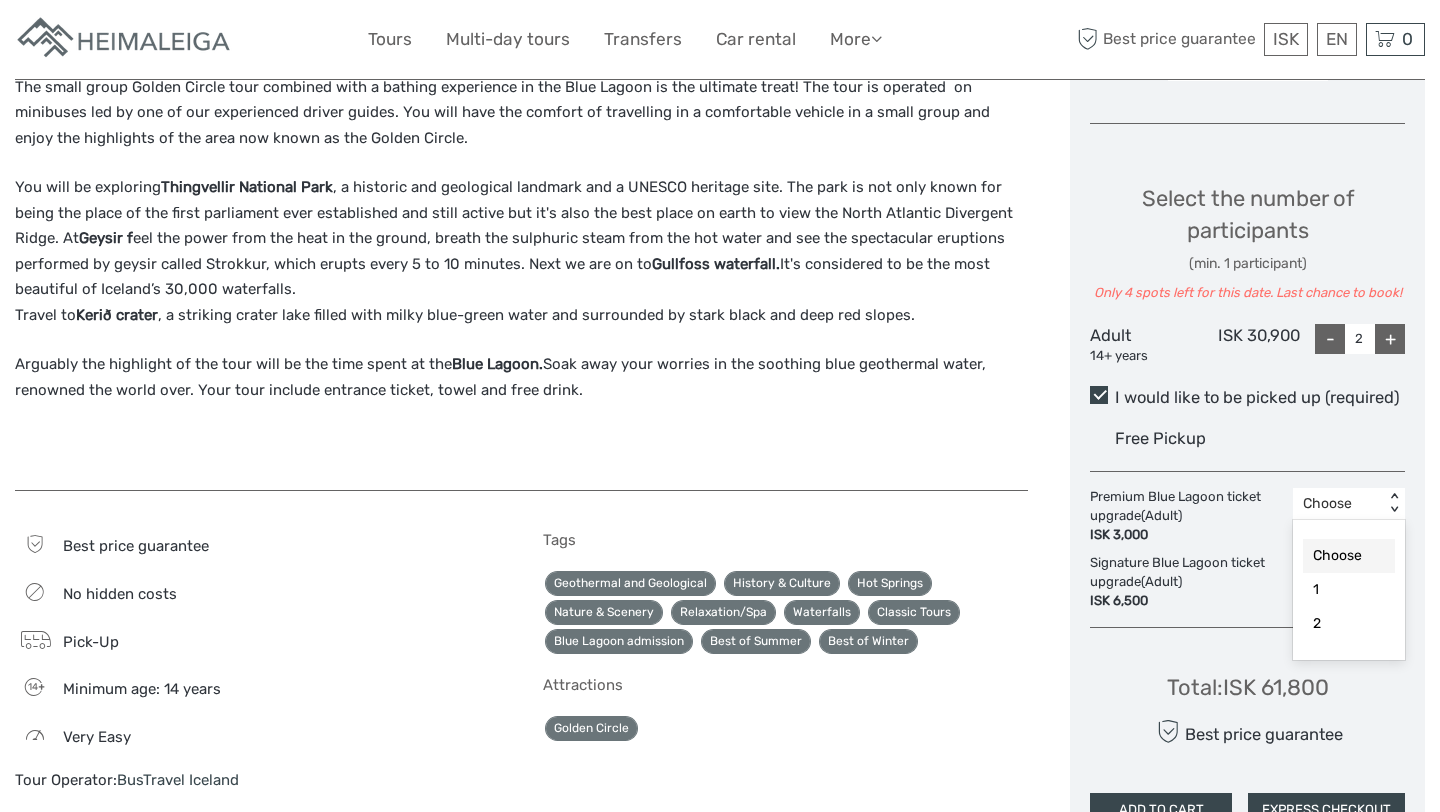 click on "Signature Blue Lagoon ticket upgrade  (Adult) ISK 6,500" at bounding box center [1191, 582] 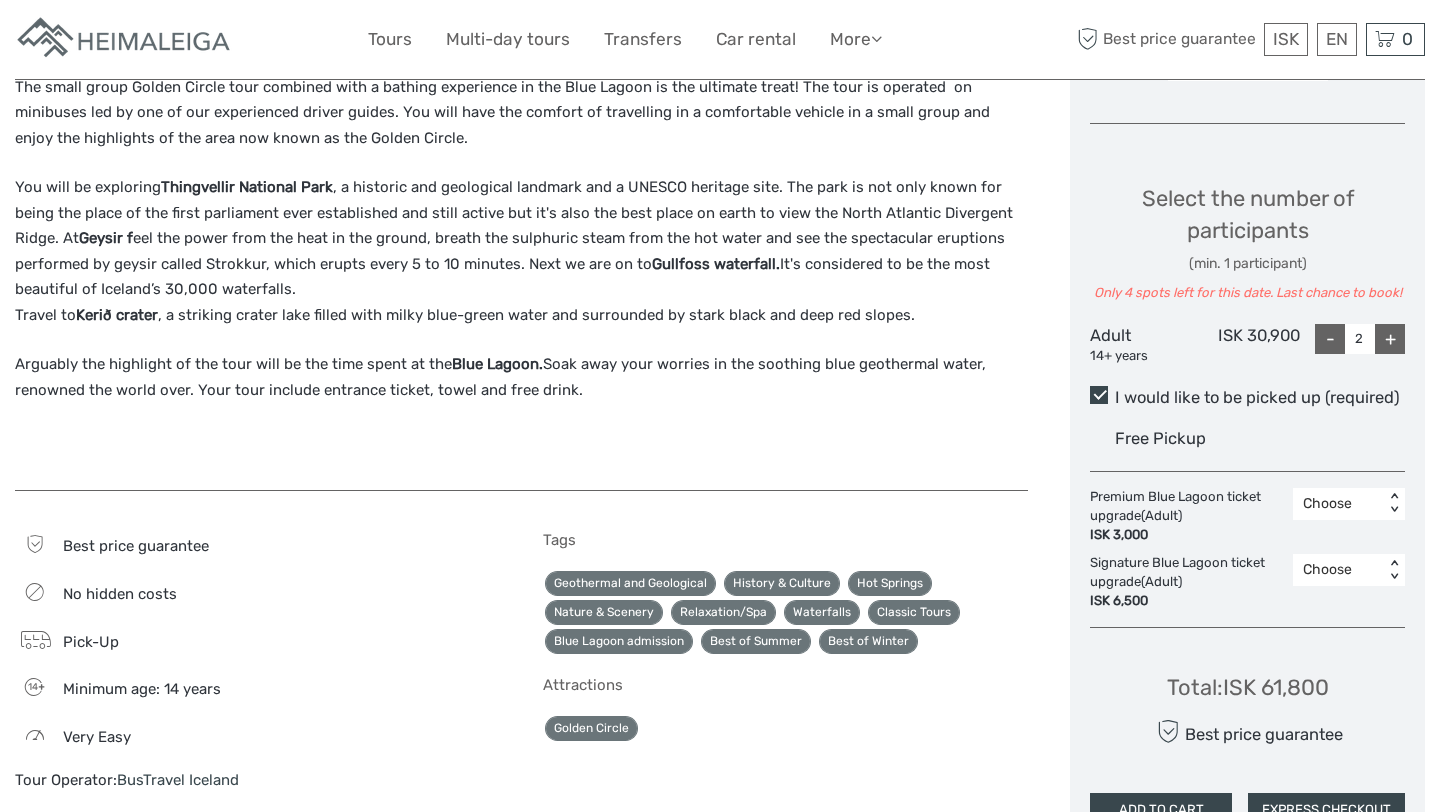 click on "Choose" at bounding box center [1338, 504] 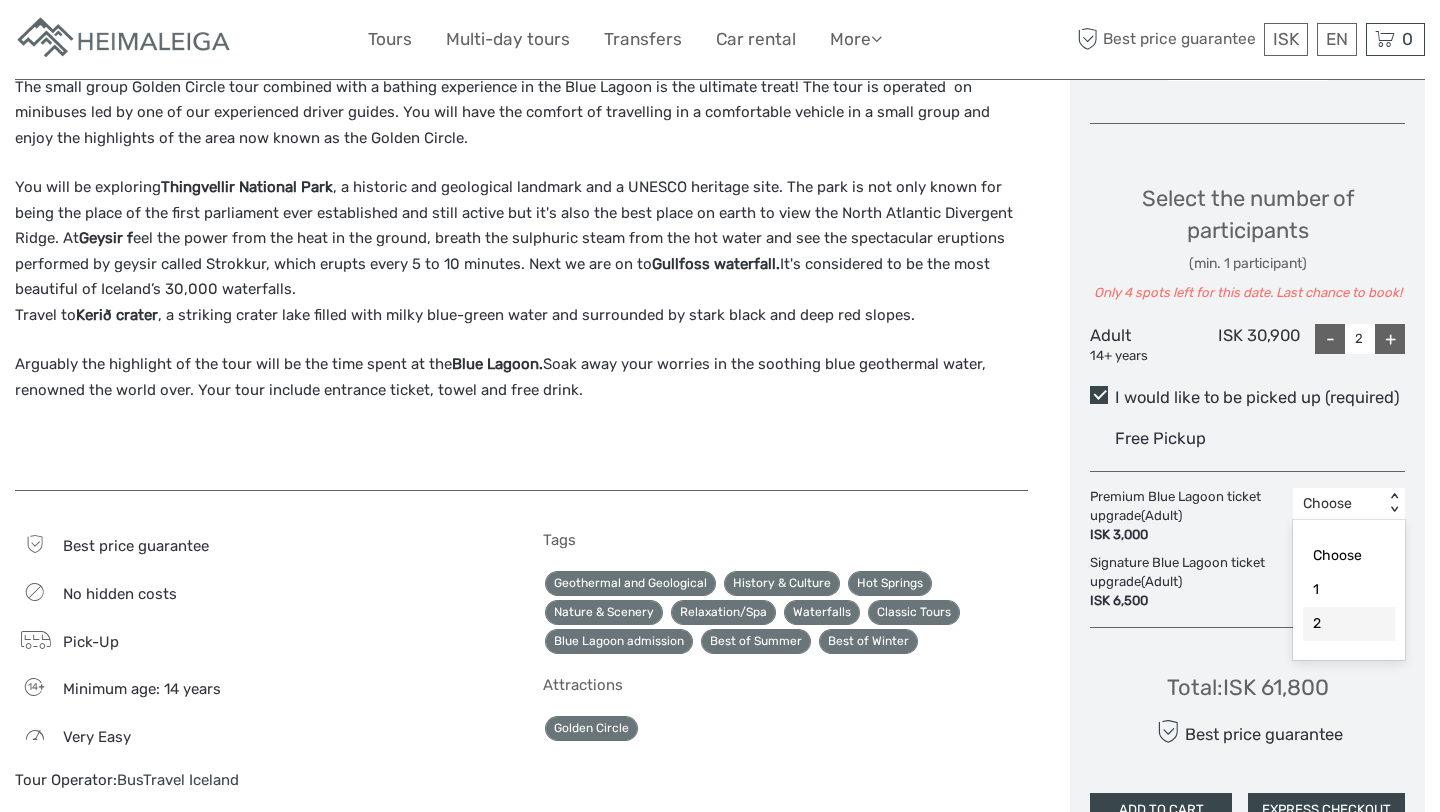 click on "2" at bounding box center (1349, 624) 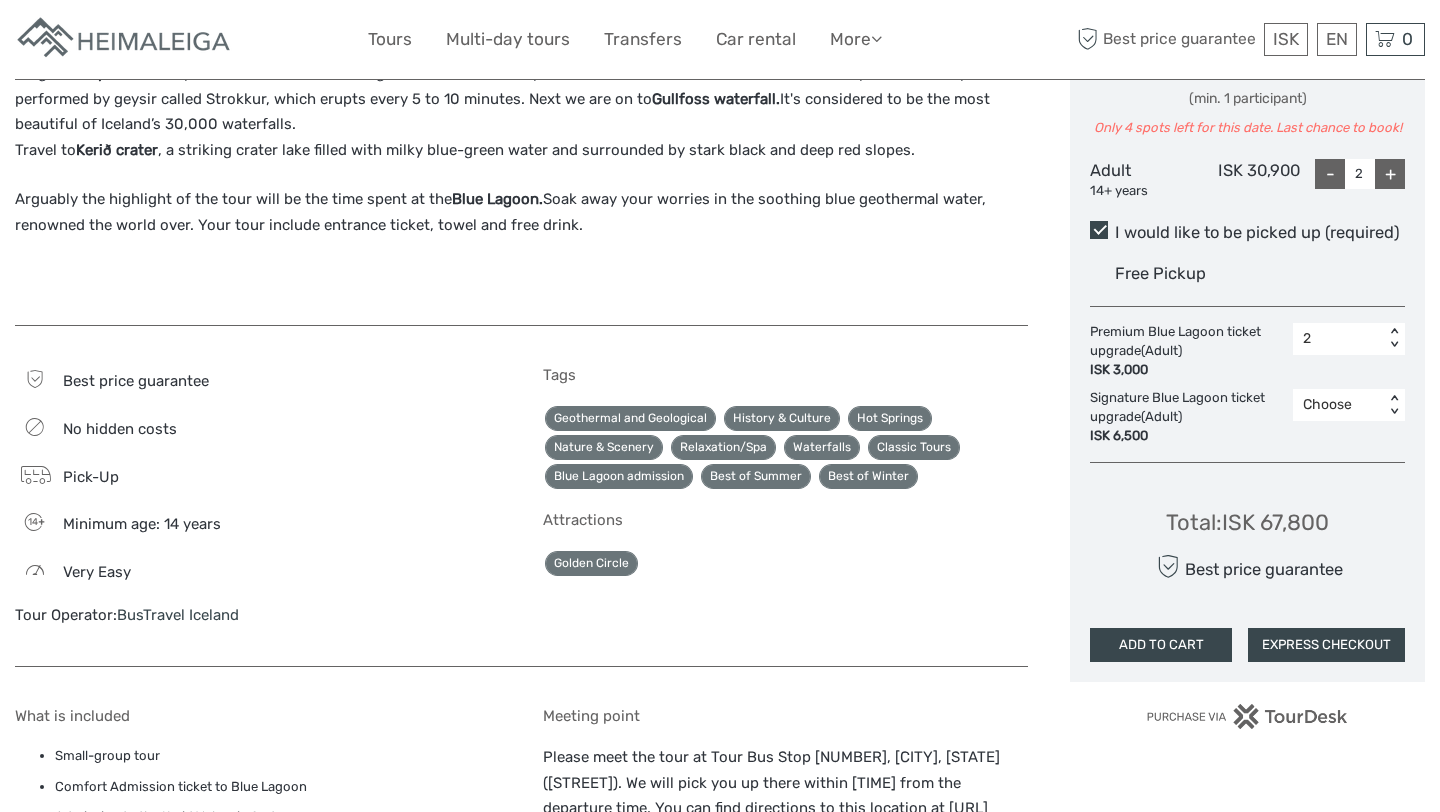 scroll, scrollTop: 959, scrollLeft: 0, axis: vertical 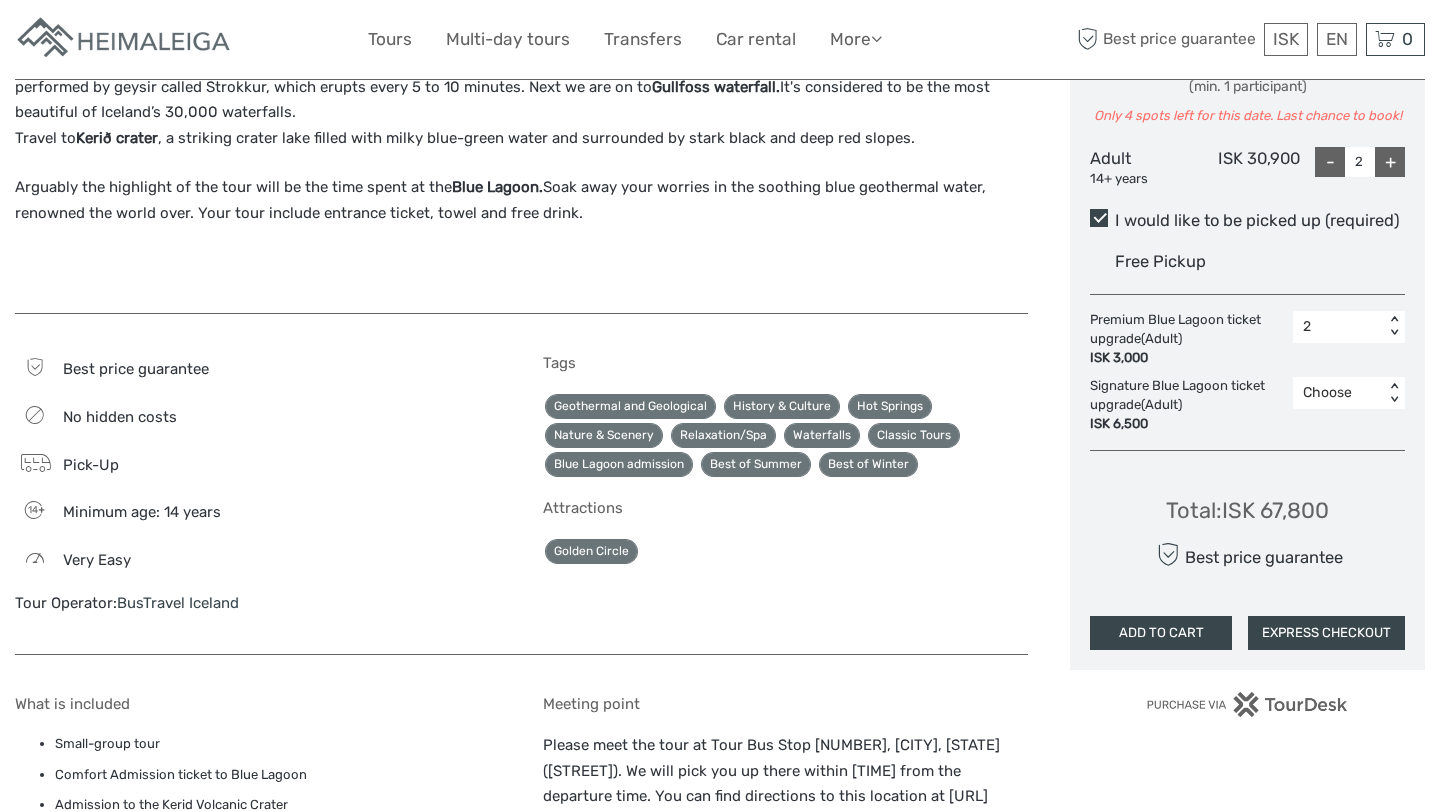 click on "EXPRESS CHECKOUT" at bounding box center (1326, 633) 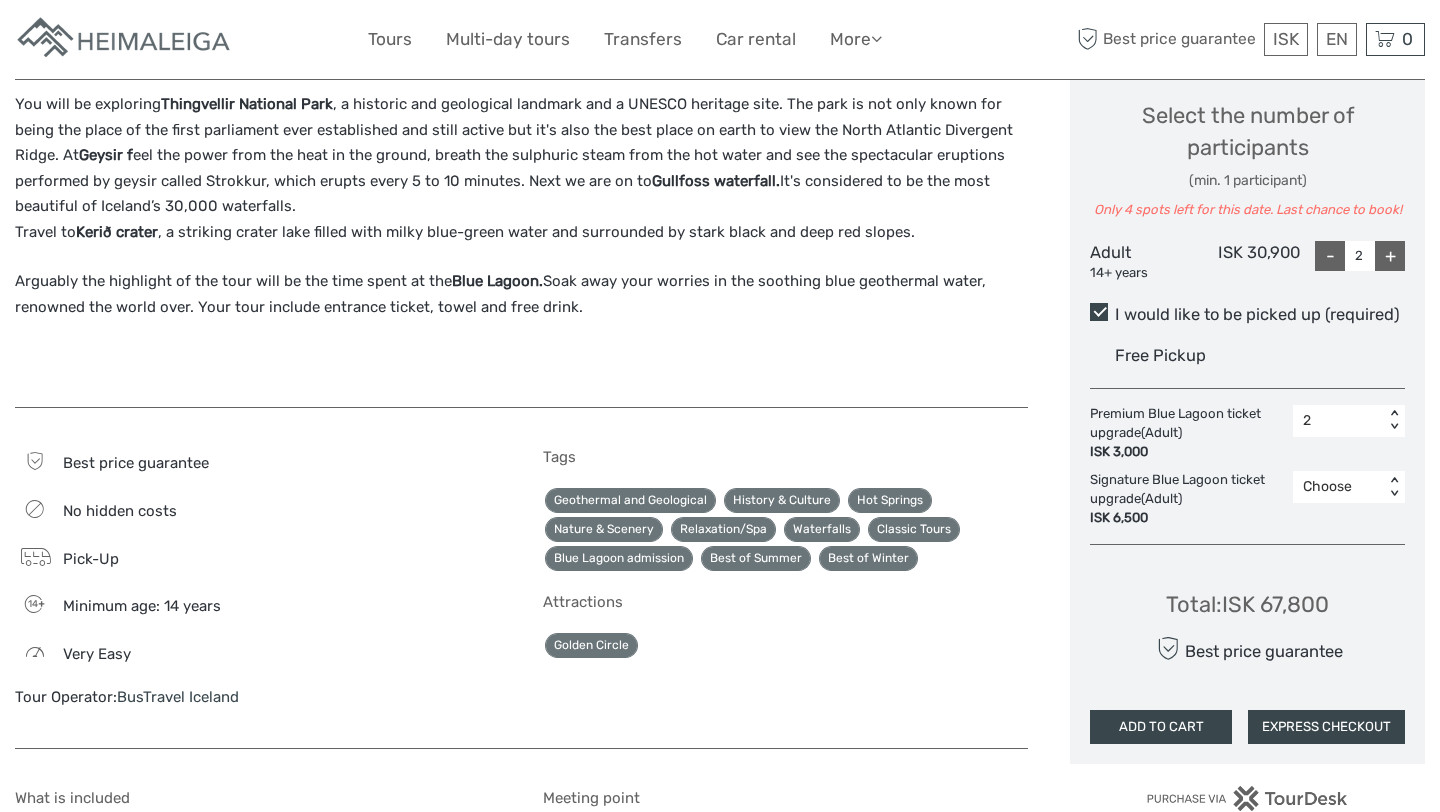 scroll, scrollTop: 831, scrollLeft: 0, axis: vertical 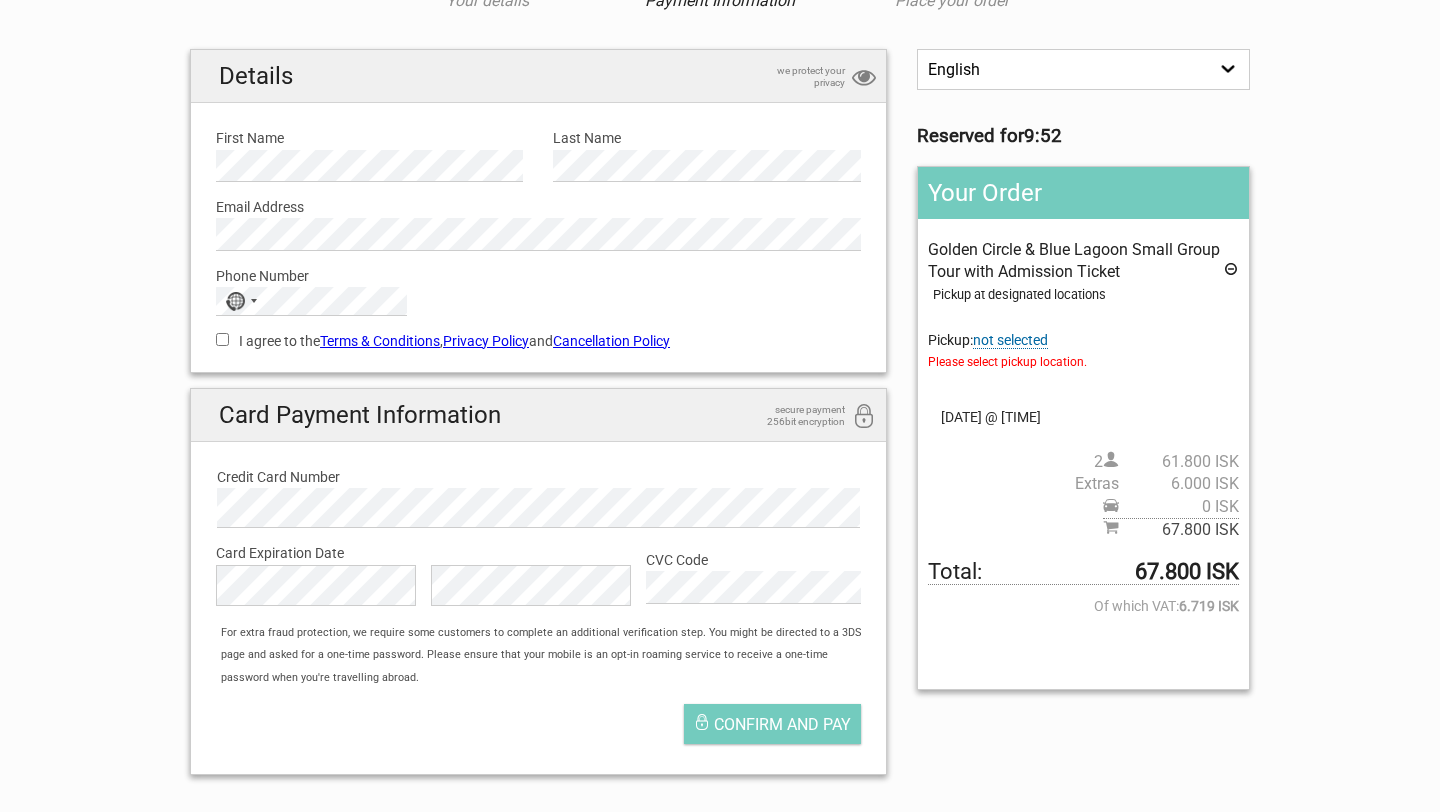 click on "not selected" at bounding box center [1010, 340] 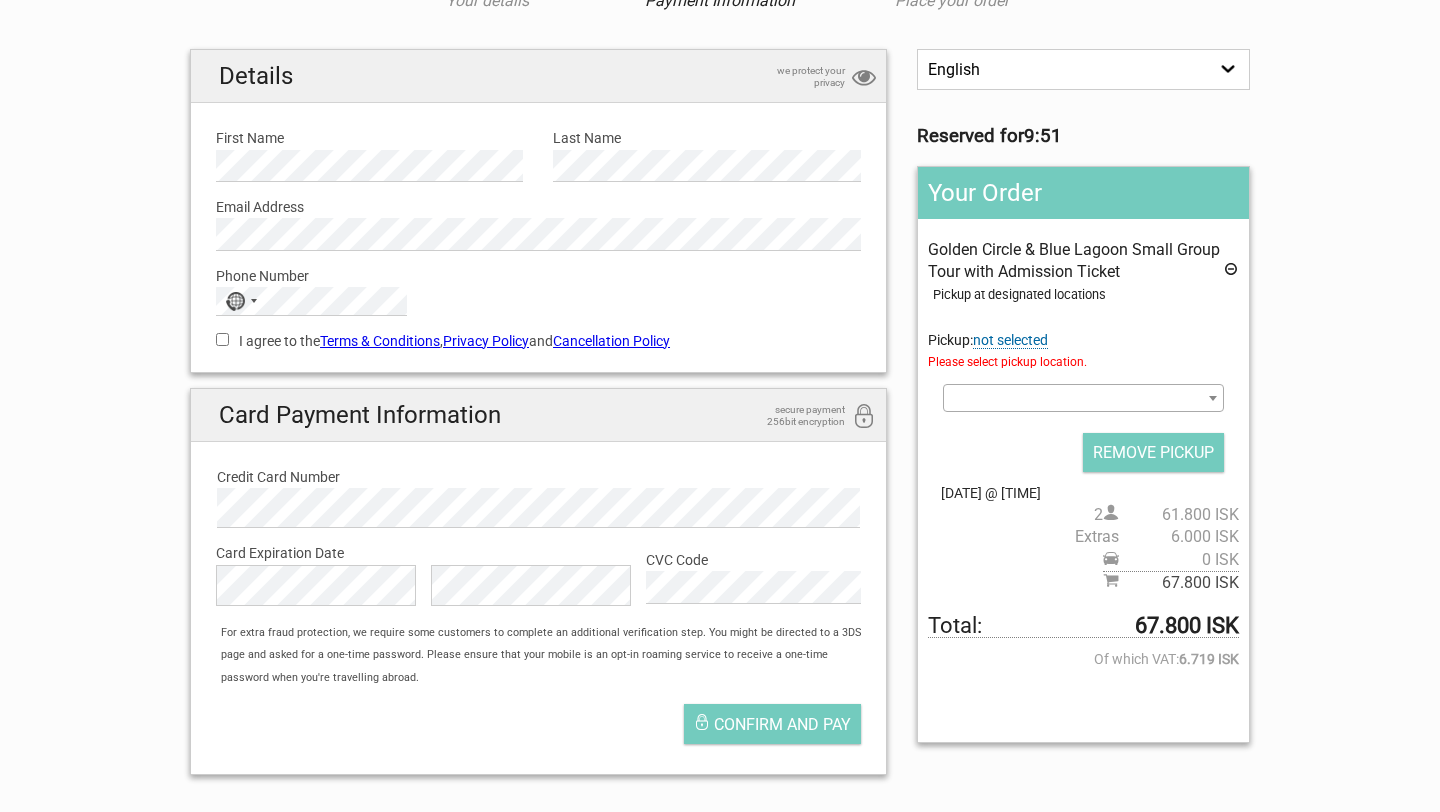 click at bounding box center (1083, 398) 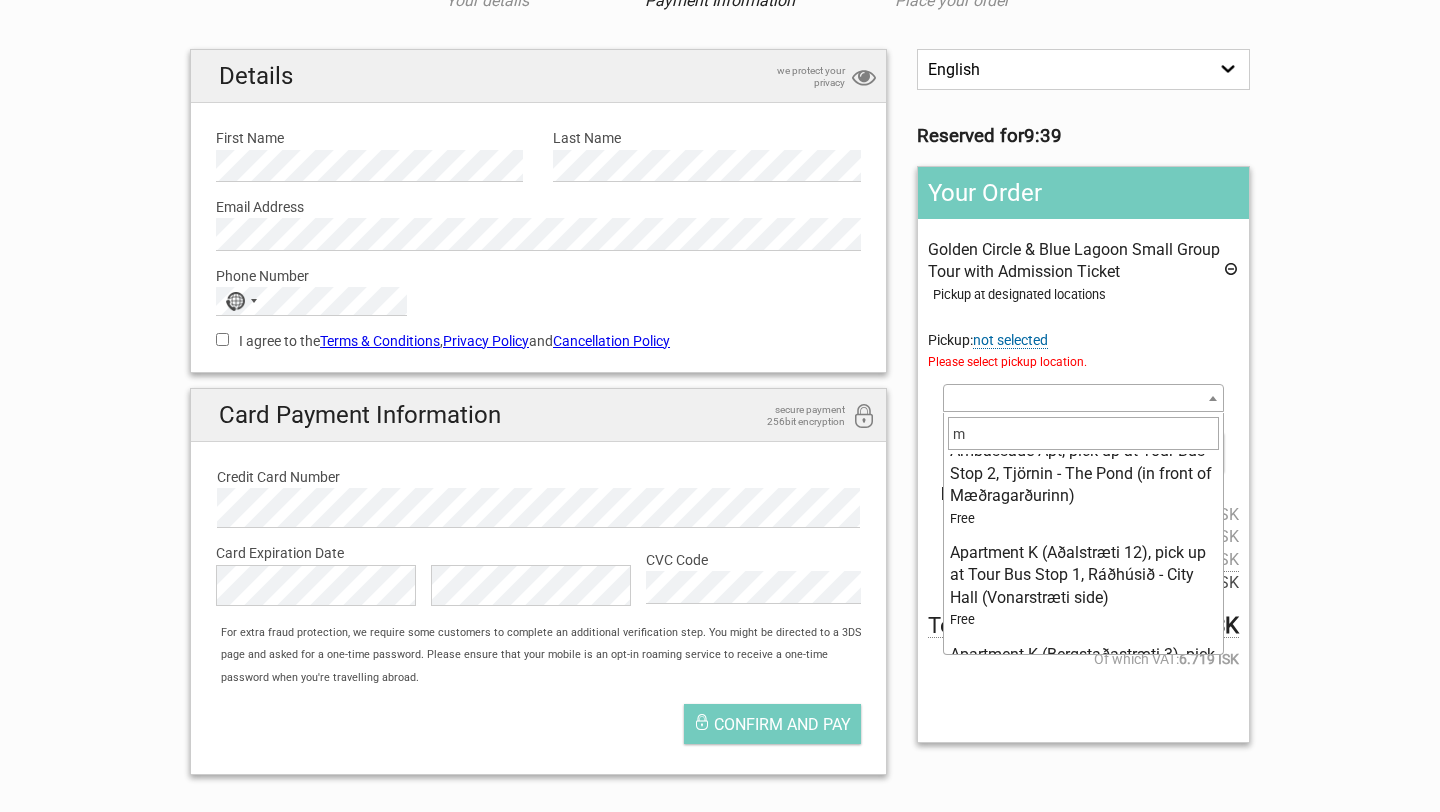 scroll, scrollTop: 0, scrollLeft: 0, axis: both 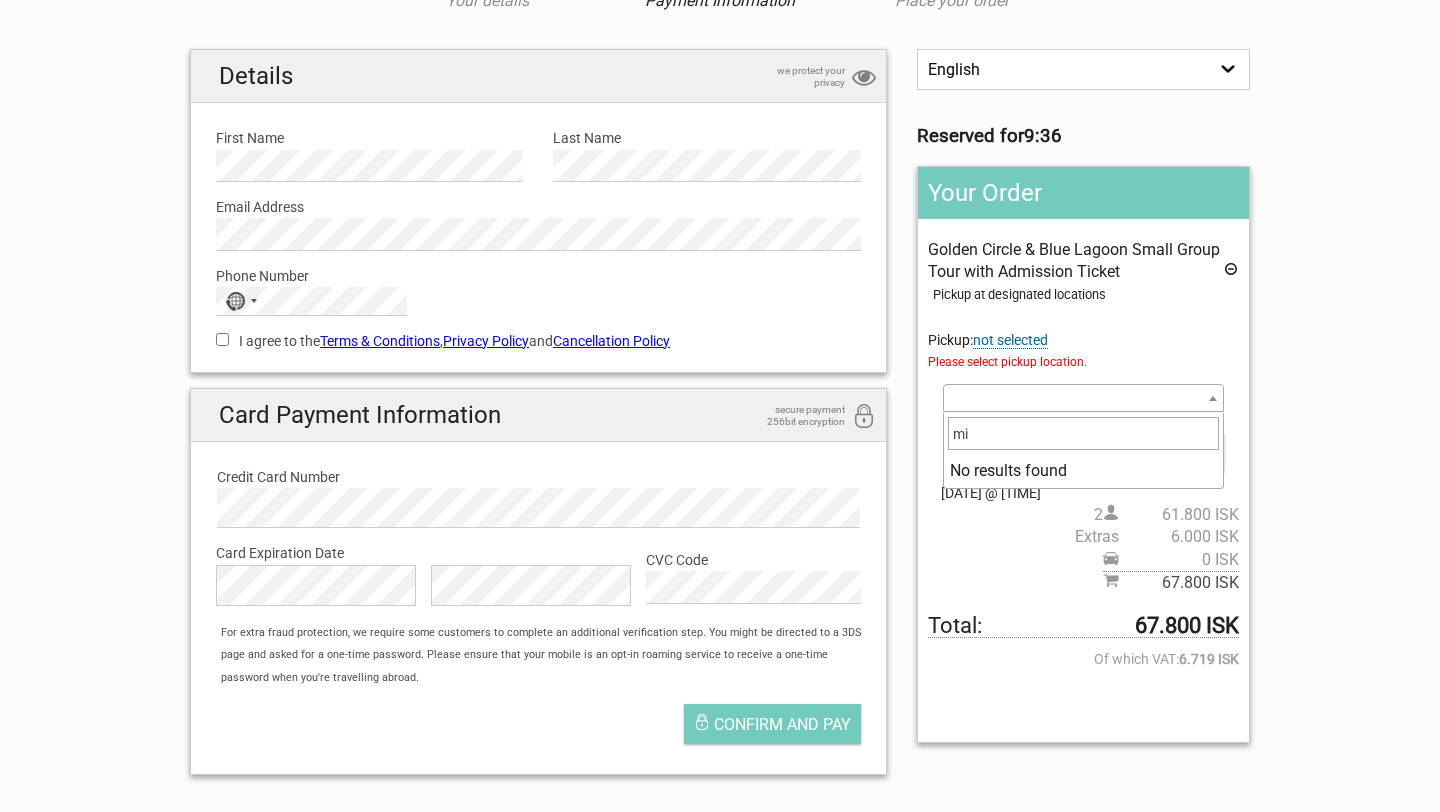 type on "m" 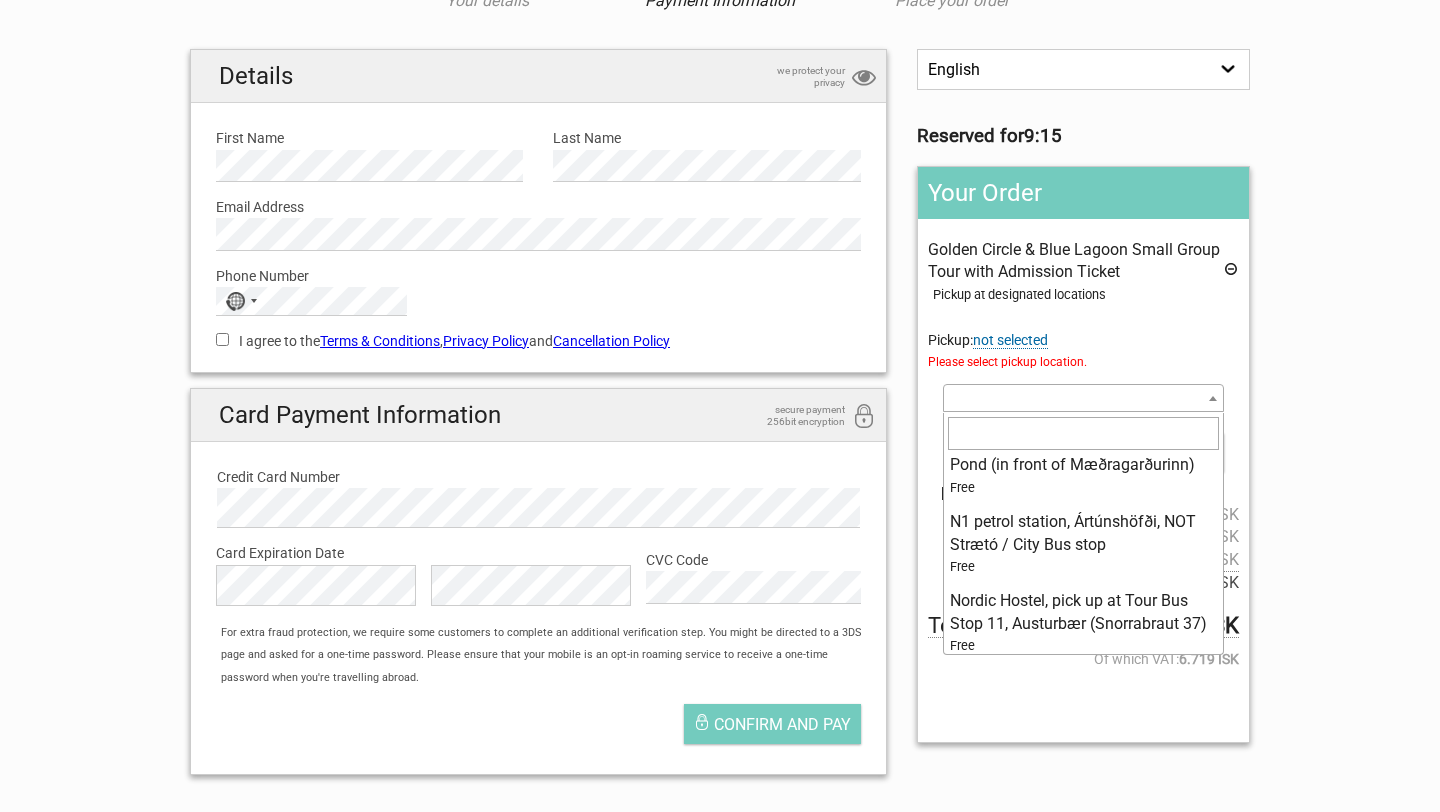 scroll, scrollTop: 0, scrollLeft: 0, axis: both 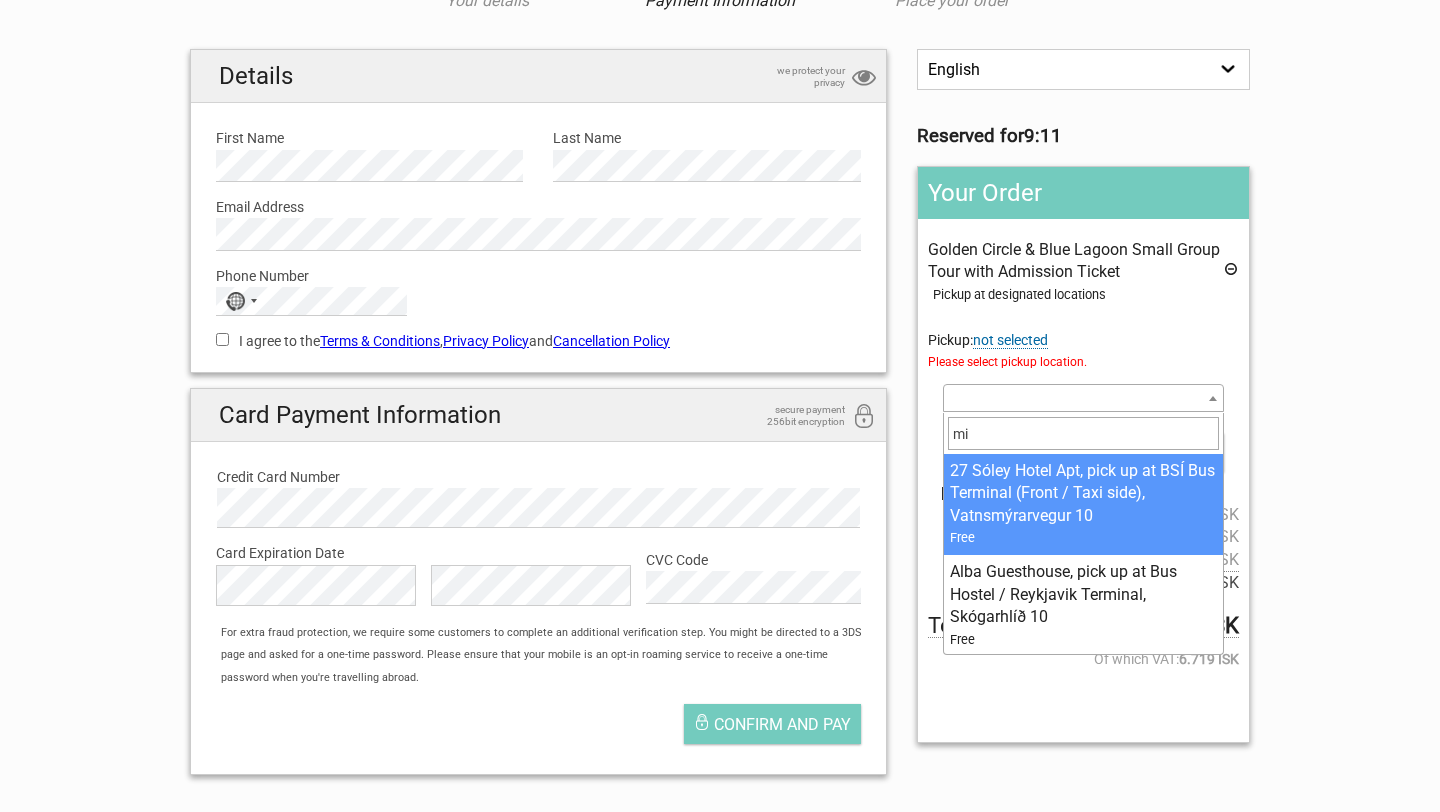 type on "m" 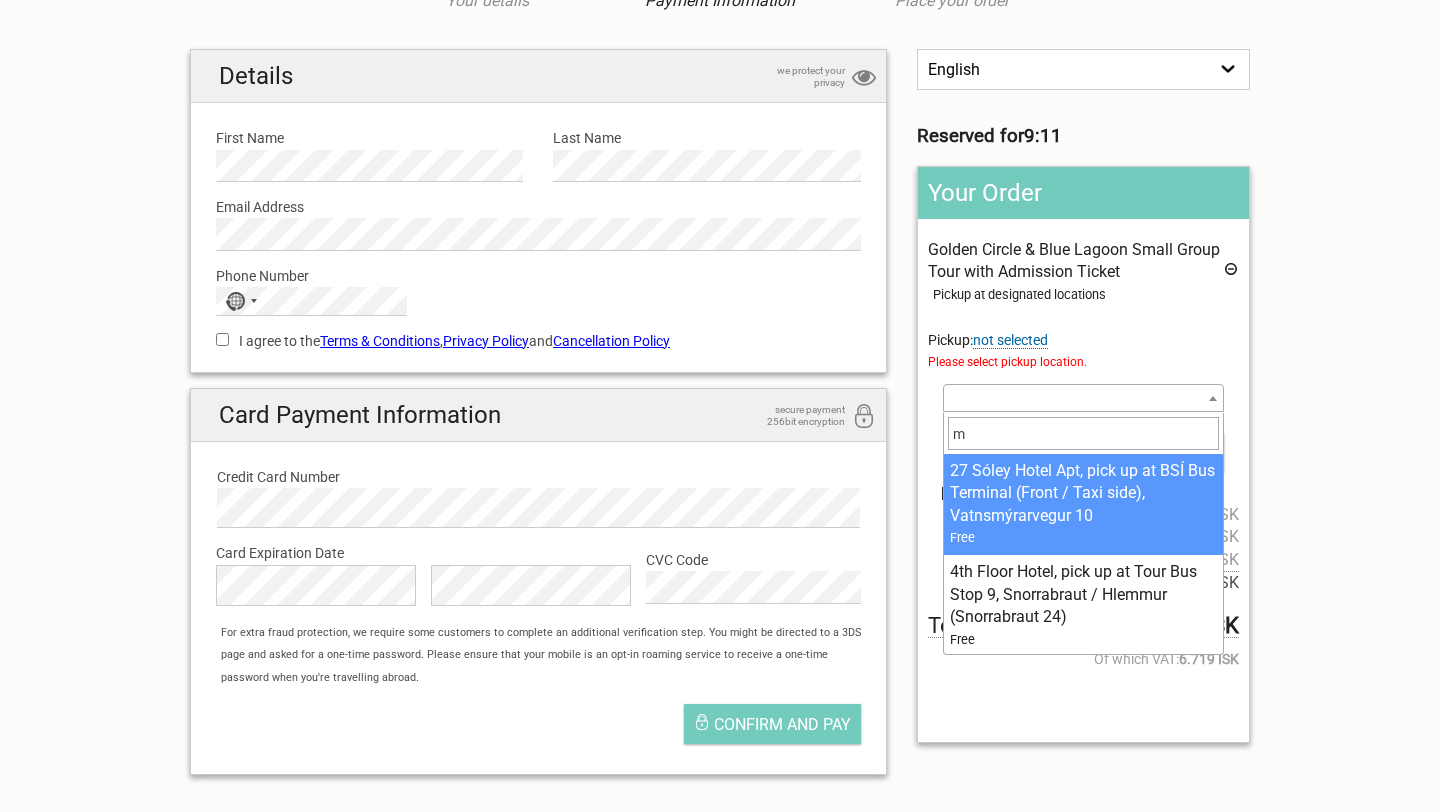 type 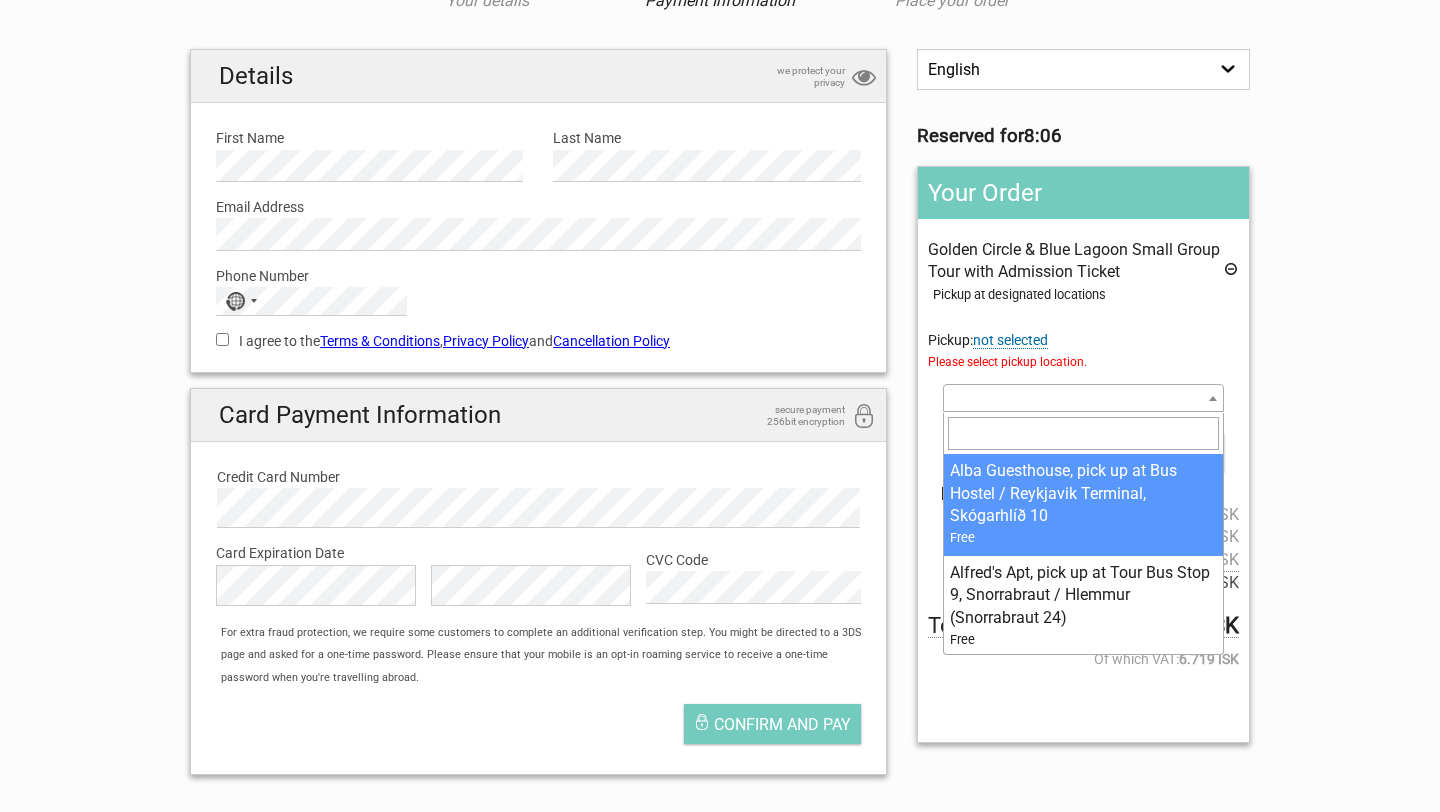 scroll, scrollTop: 466, scrollLeft: 0, axis: vertical 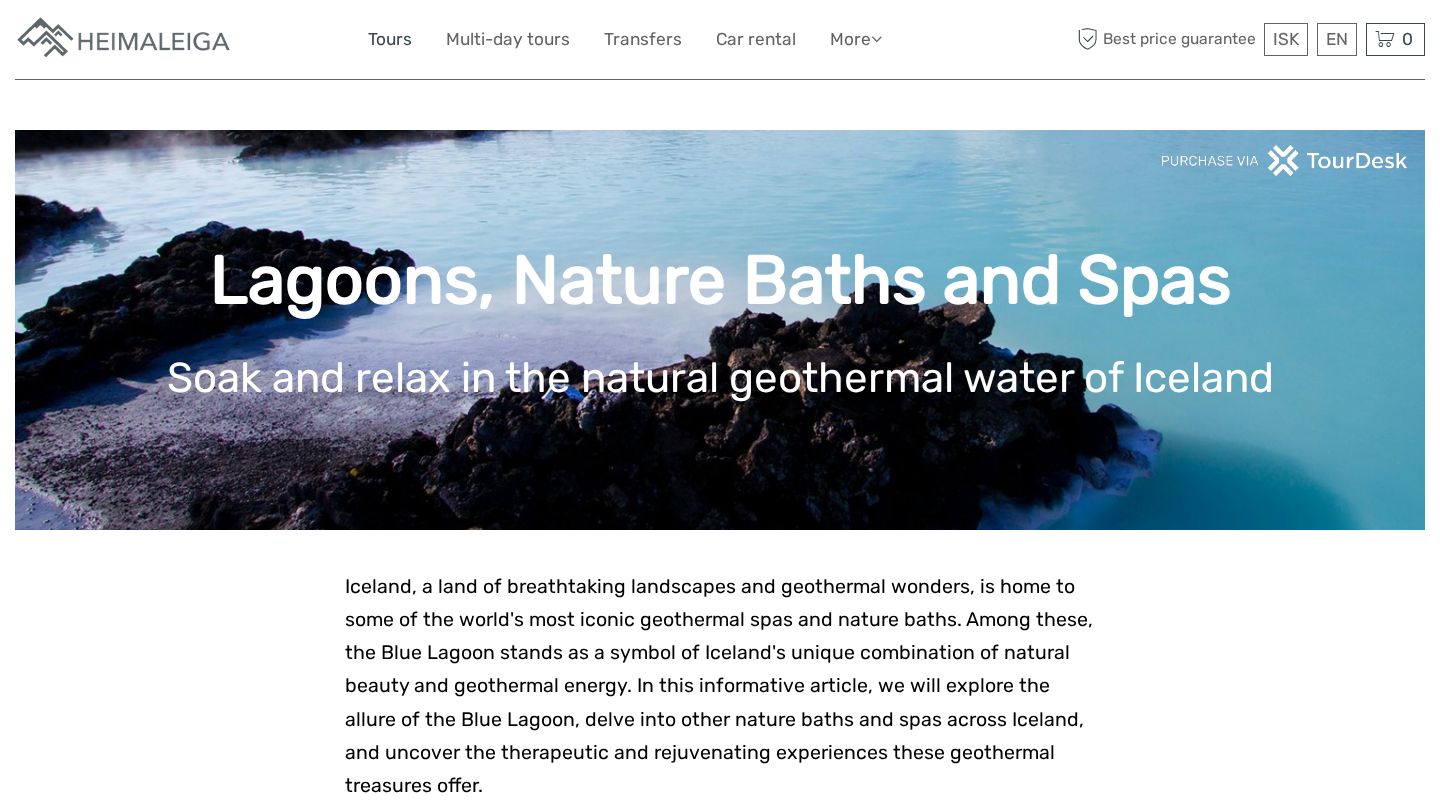 click on "Tours" at bounding box center (390, 39) 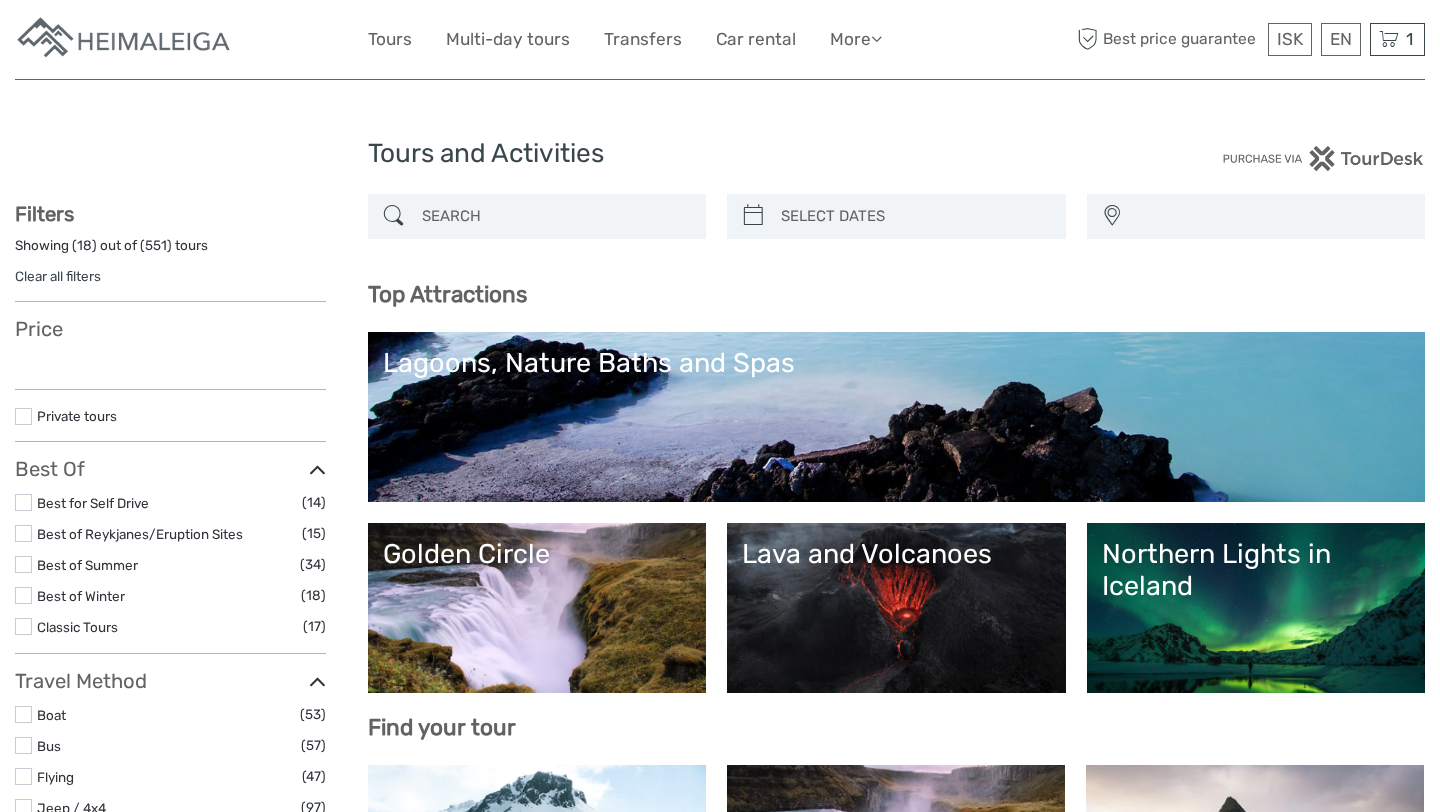 select 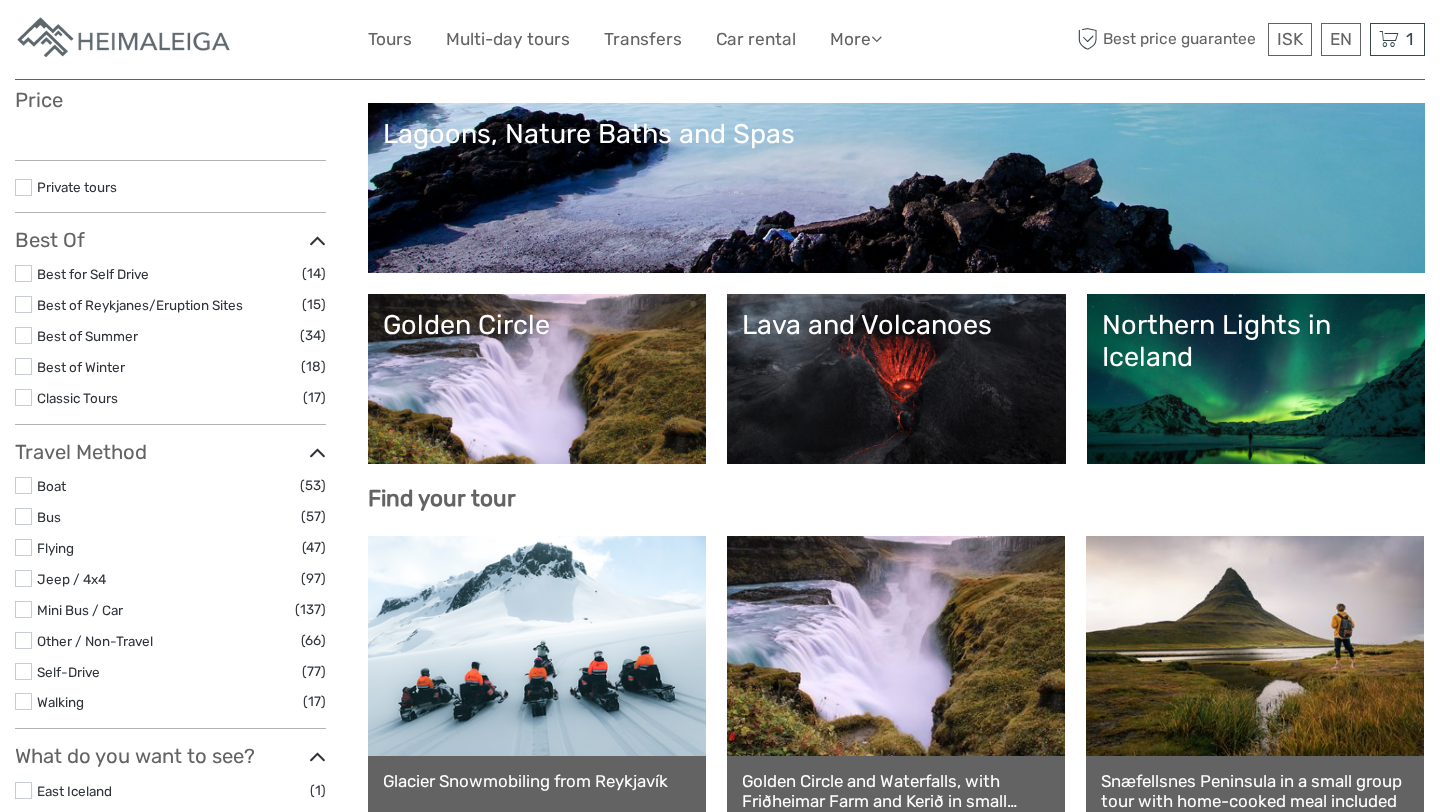 select 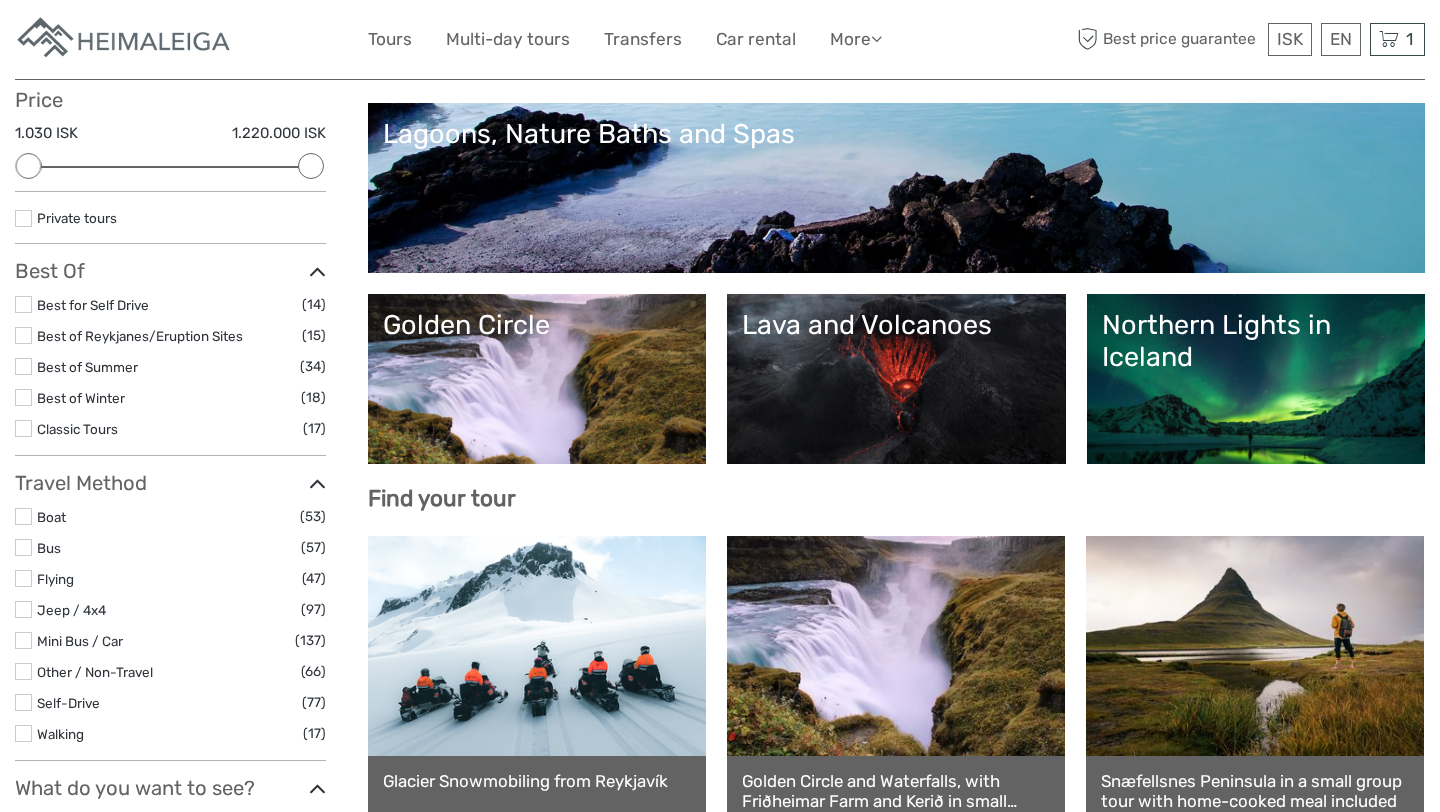 scroll, scrollTop: 230, scrollLeft: 0, axis: vertical 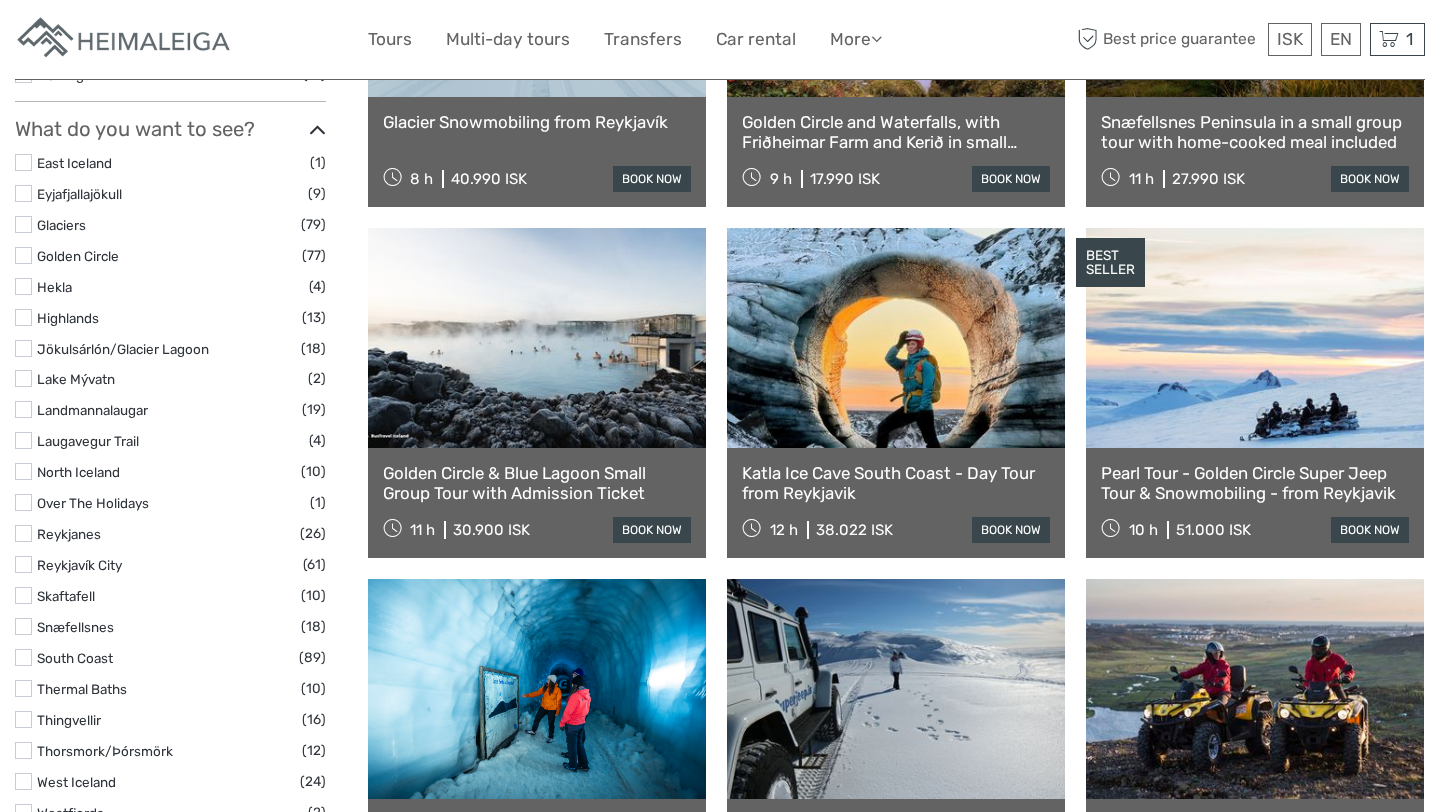 click at bounding box center [537, 338] 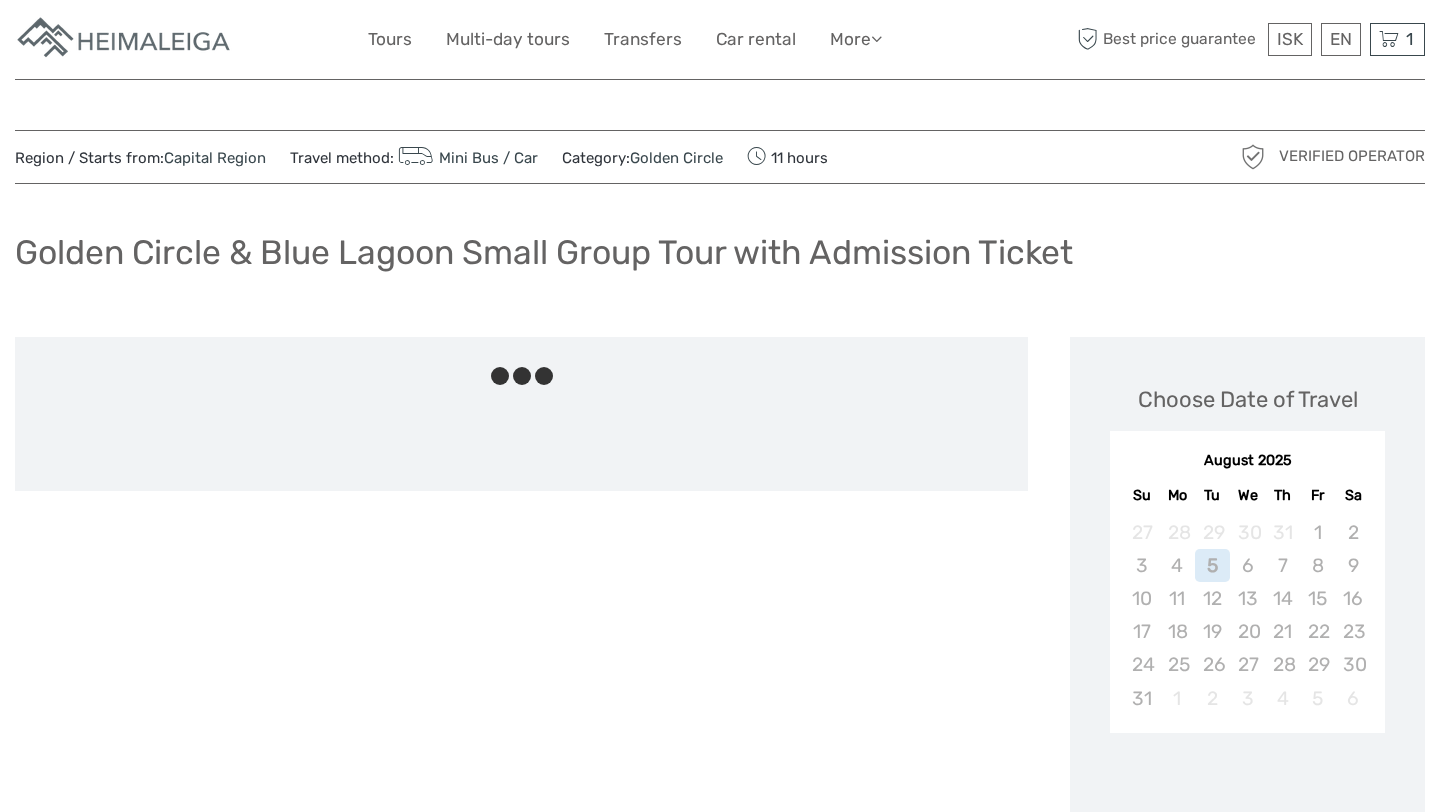 scroll, scrollTop: 0, scrollLeft: 0, axis: both 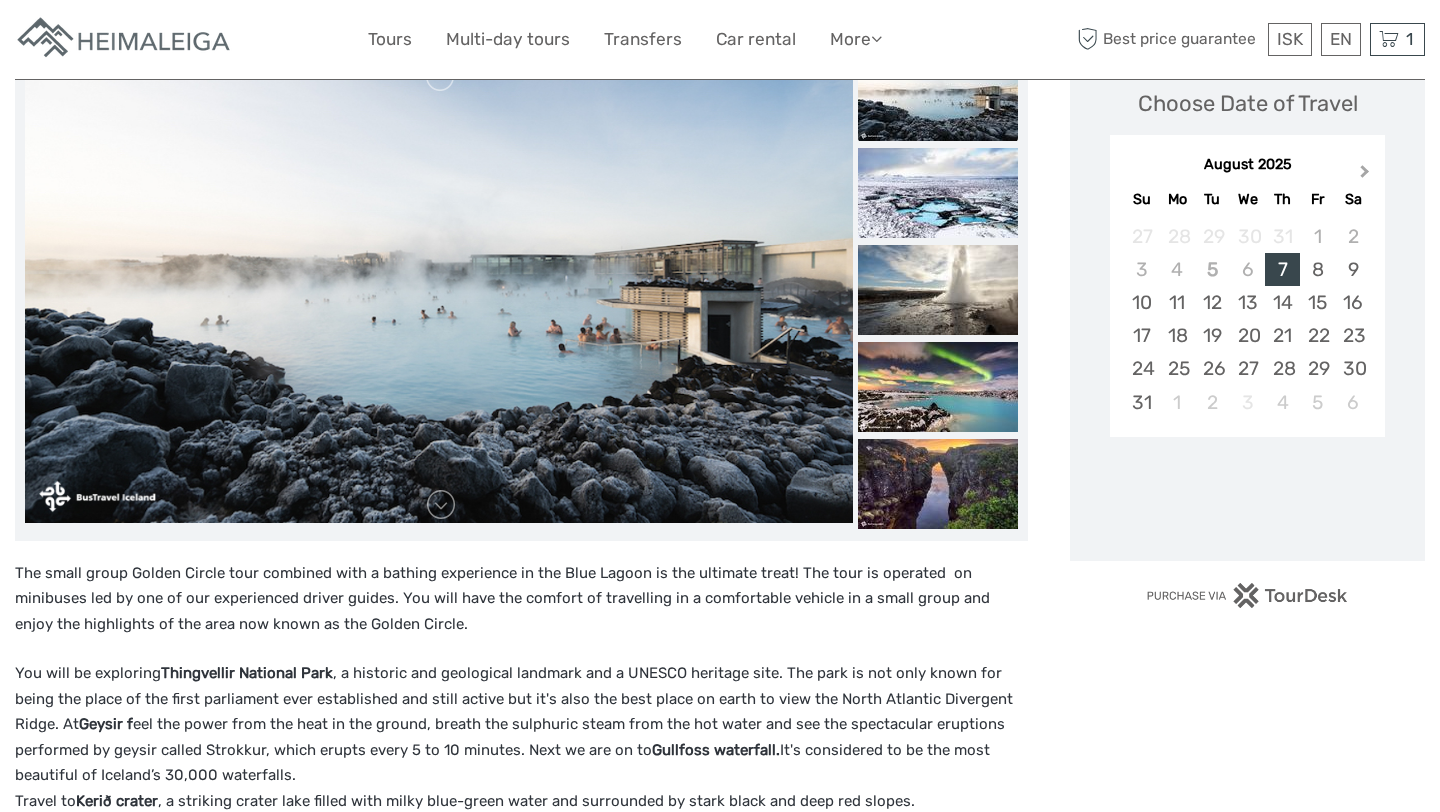 click on "Next Month" at bounding box center (1367, 176) 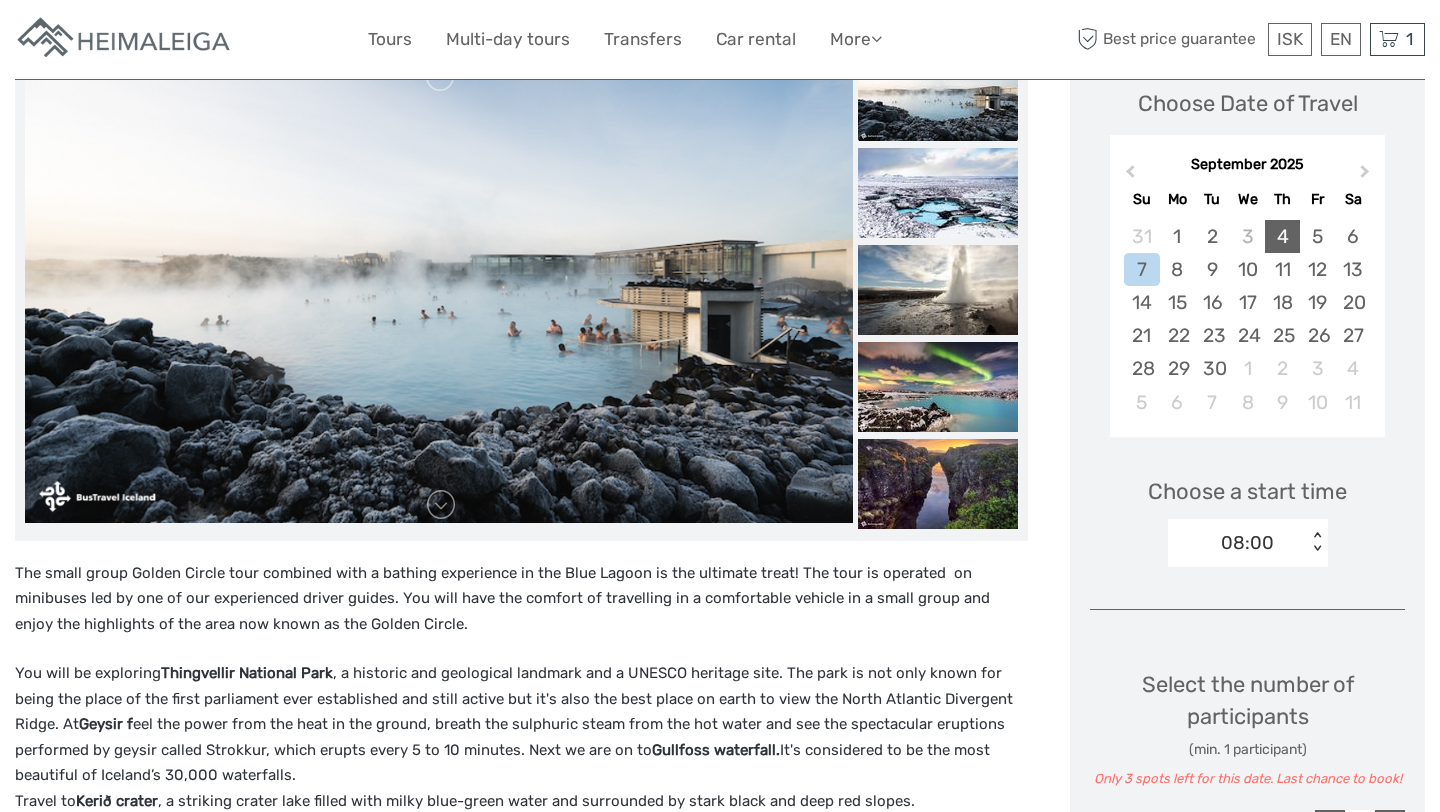 click on "4" at bounding box center (1282, 236) 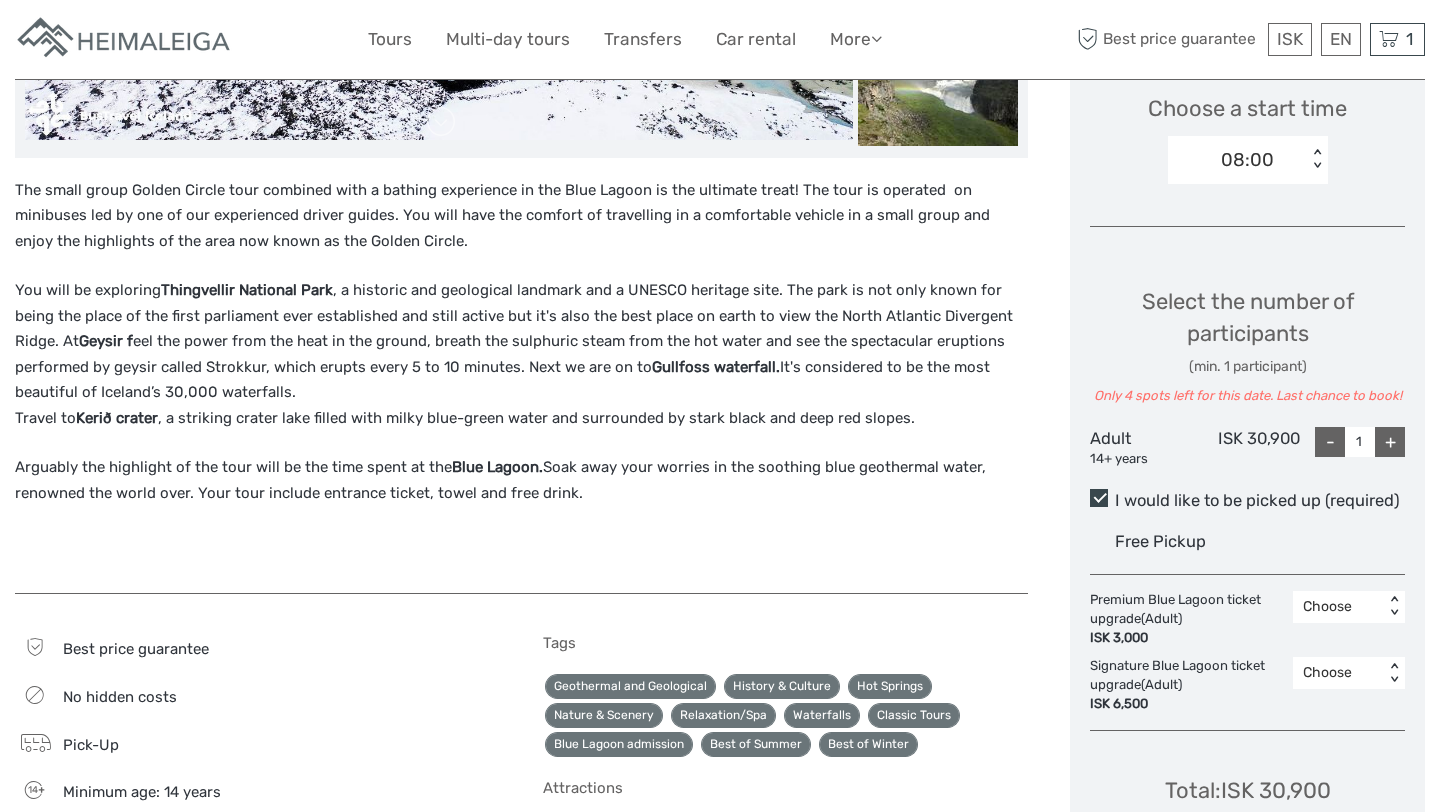 scroll, scrollTop: 637, scrollLeft: 0, axis: vertical 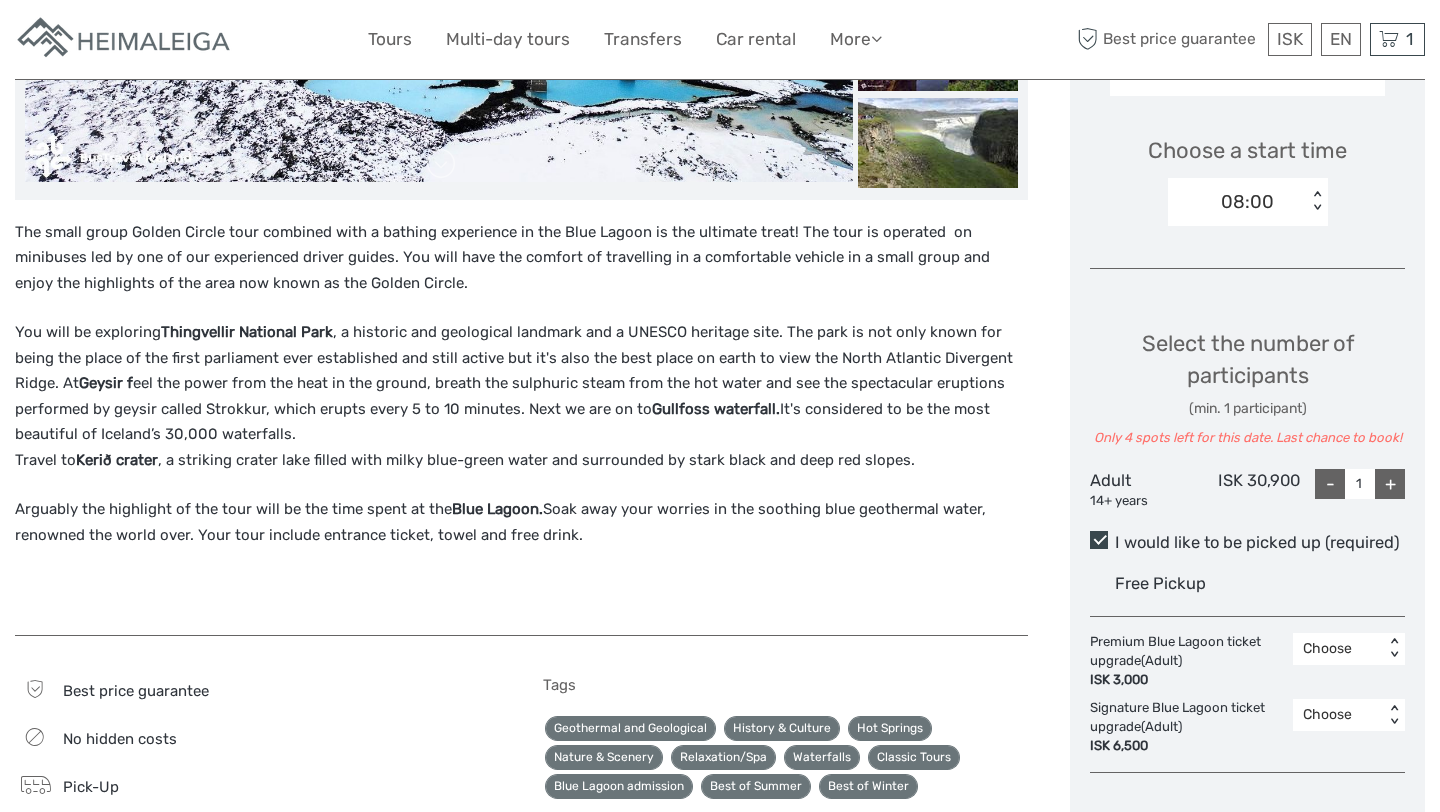click on "+" at bounding box center [1390, 484] 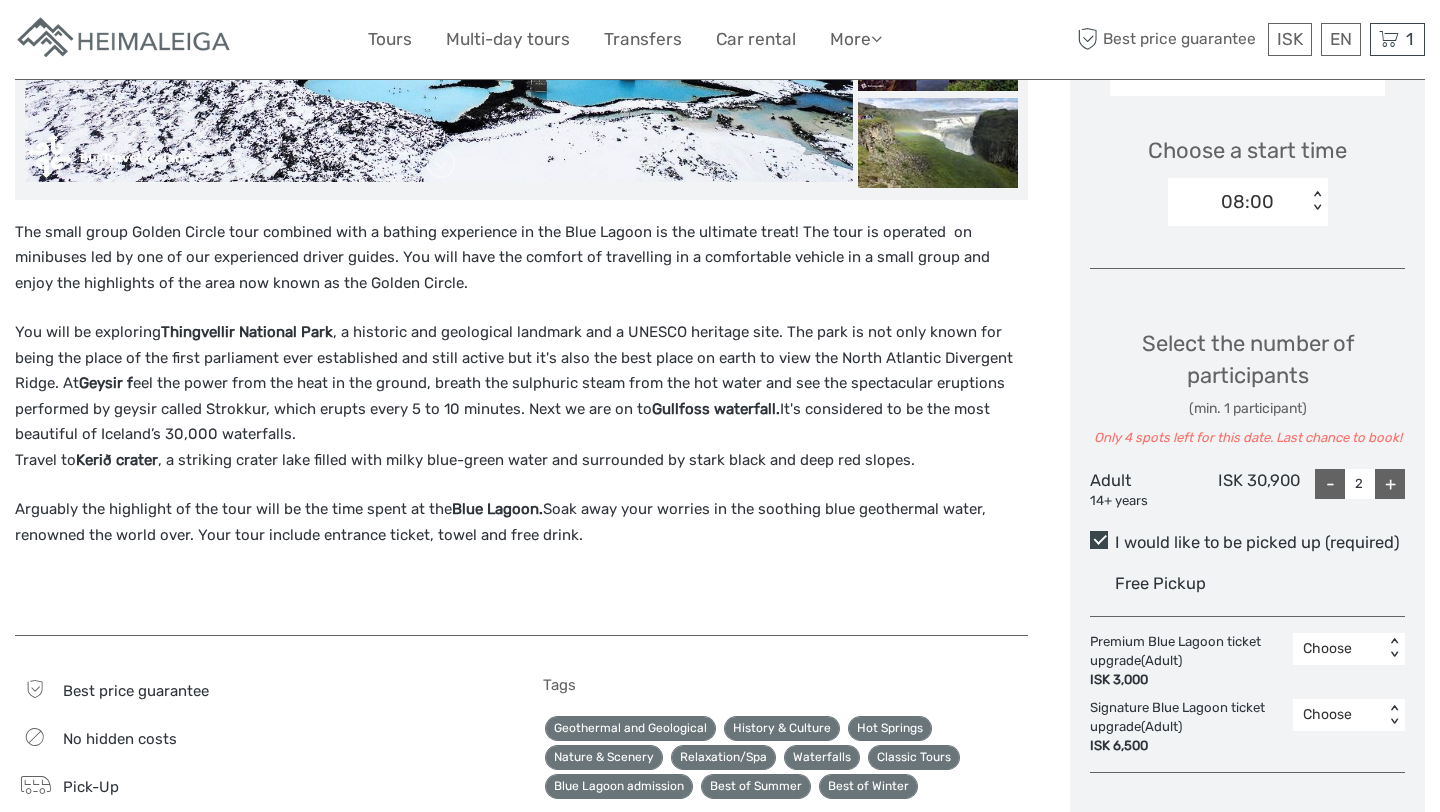 click on "Choose < >" at bounding box center (1349, 649) 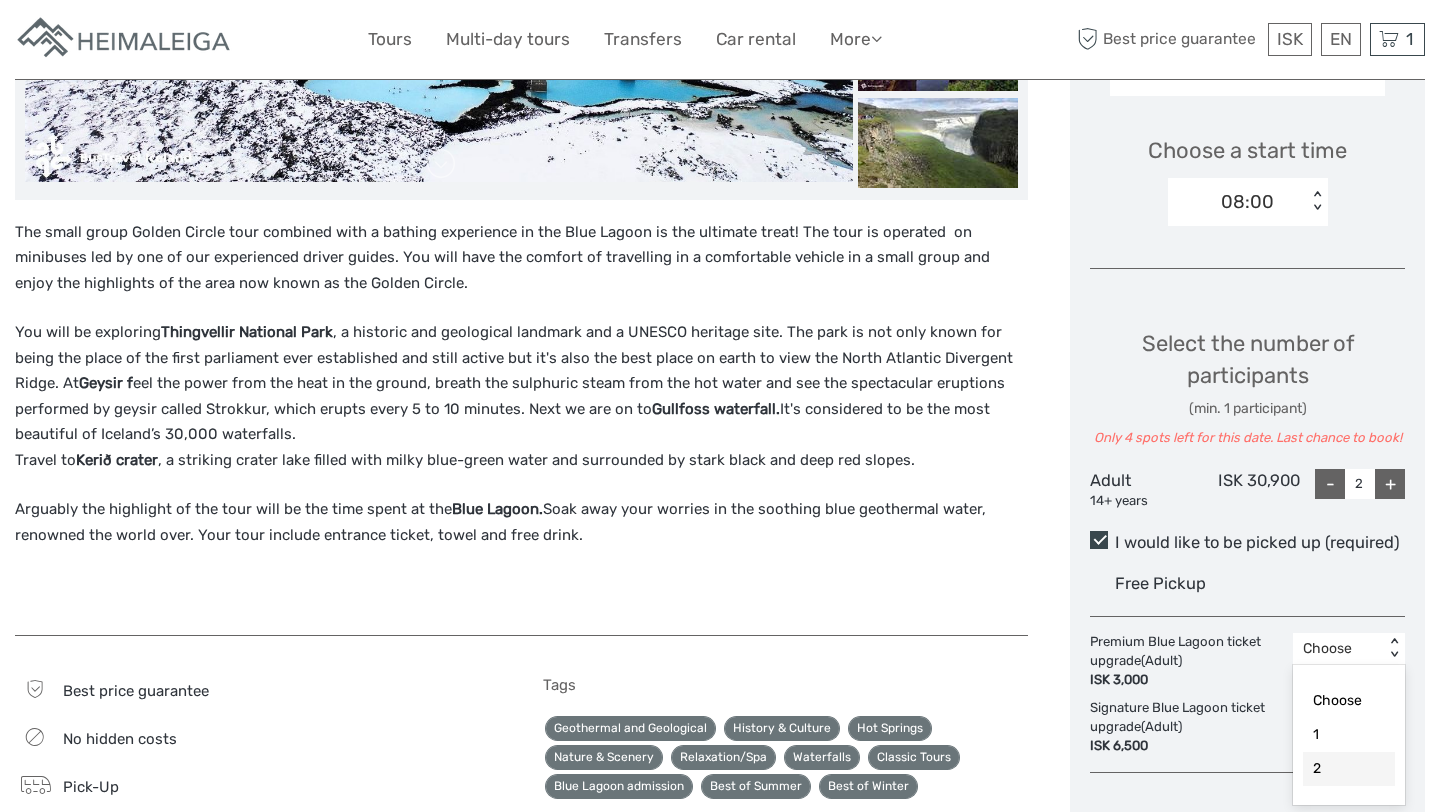 click on "2" at bounding box center (1349, 769) 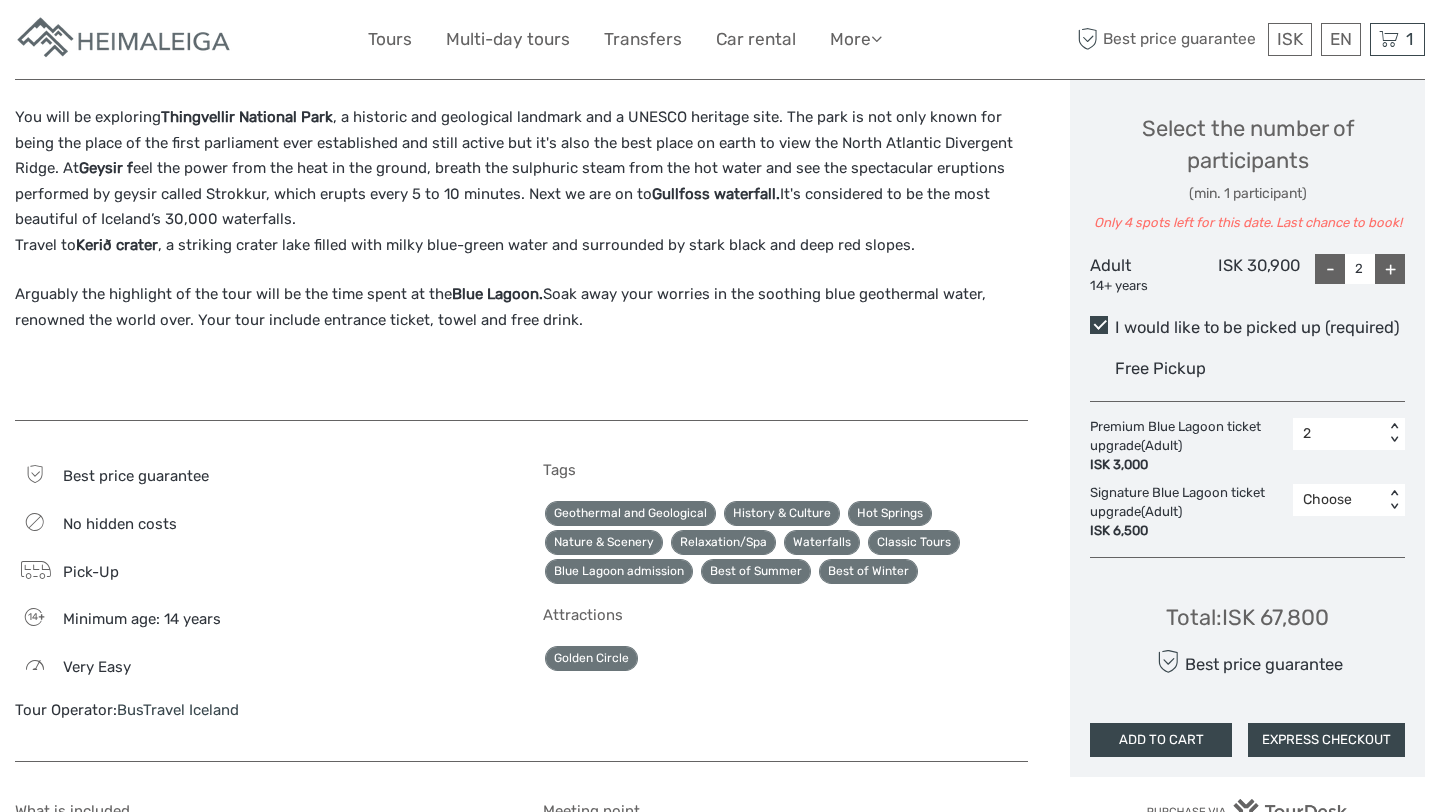 scroll, scrollTop: 853, scrollLeft: 0, axis: vertical 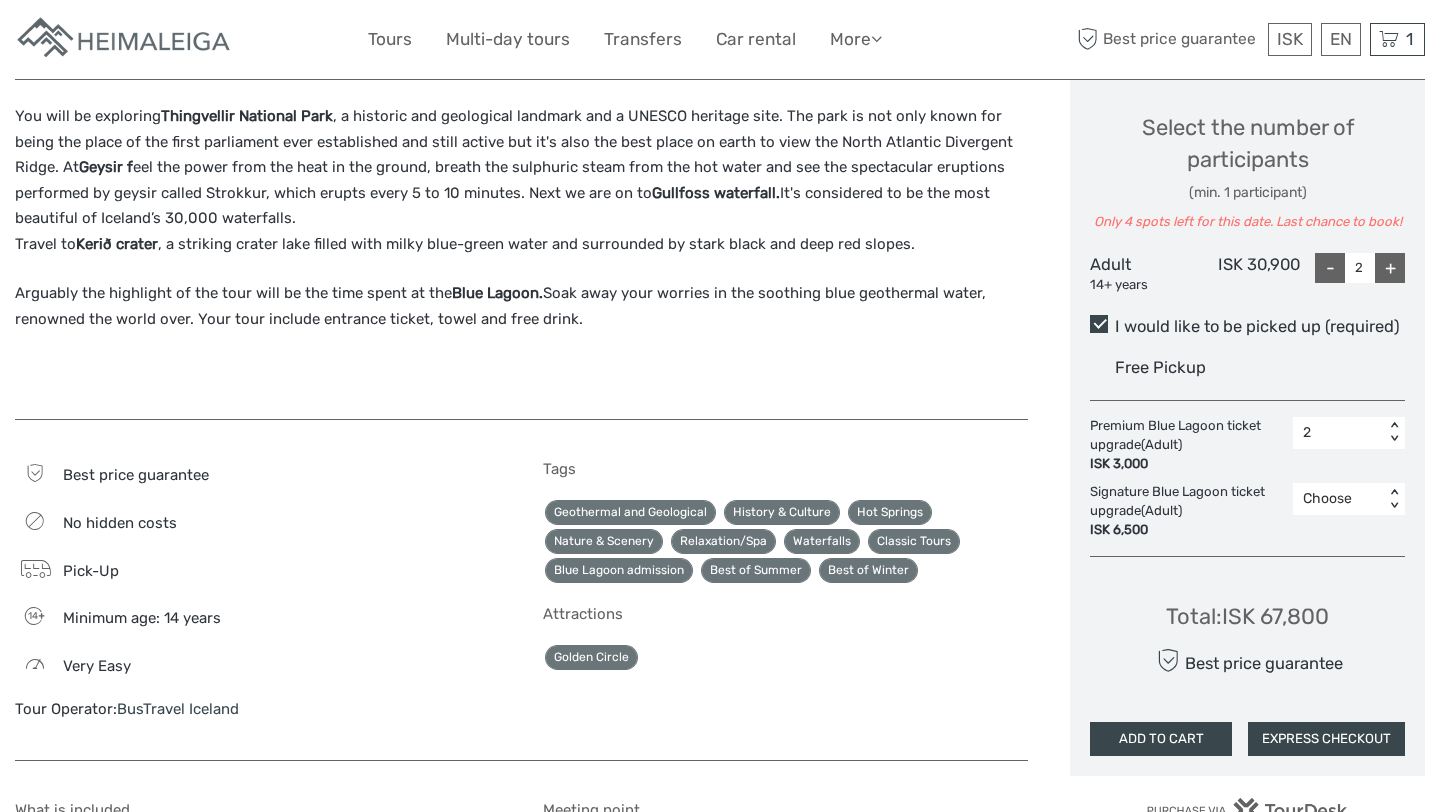 click on "ADD TO CART" at bounding box center (1161, 739) 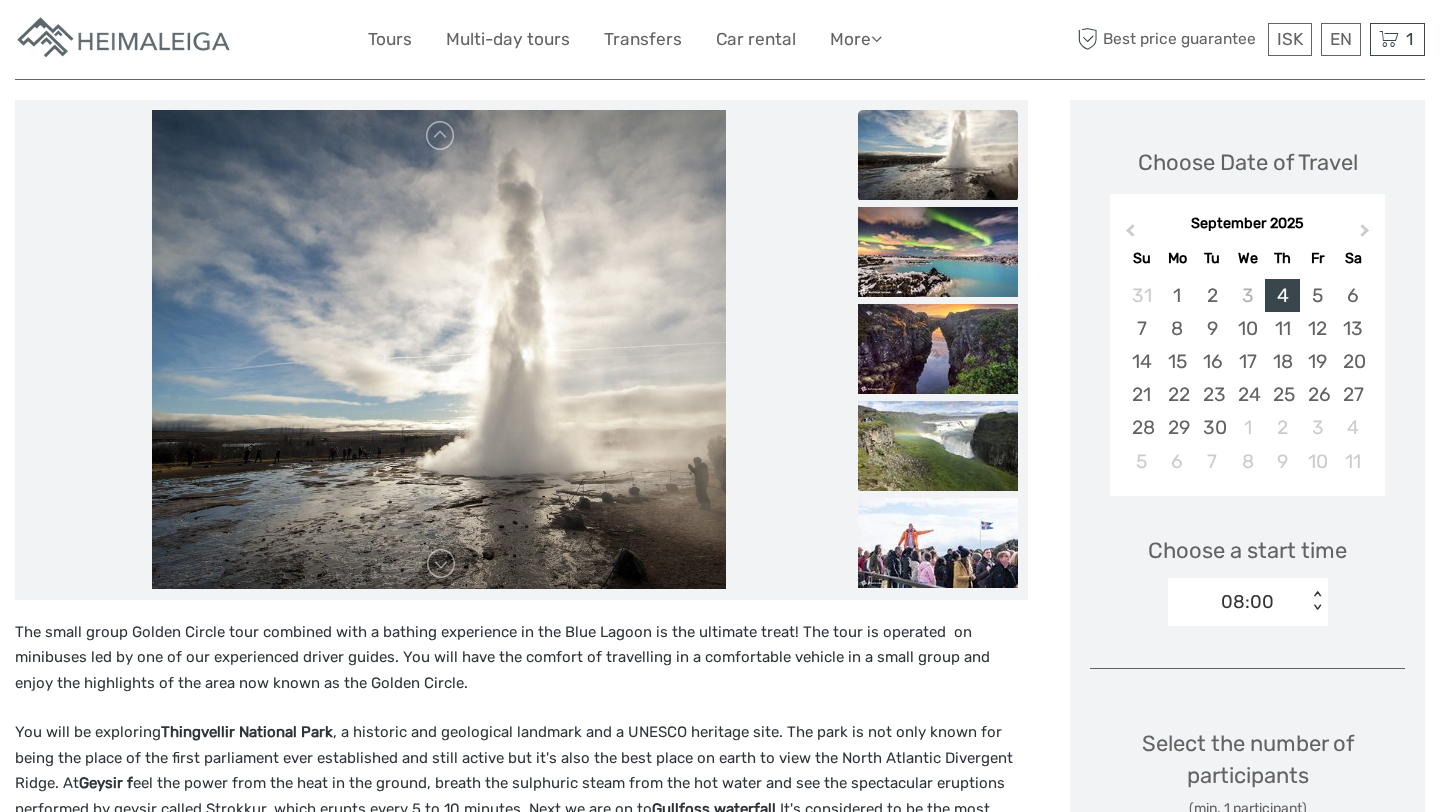 scroll, scrollTop: 146, scrollLeft: 0, axis: vertical 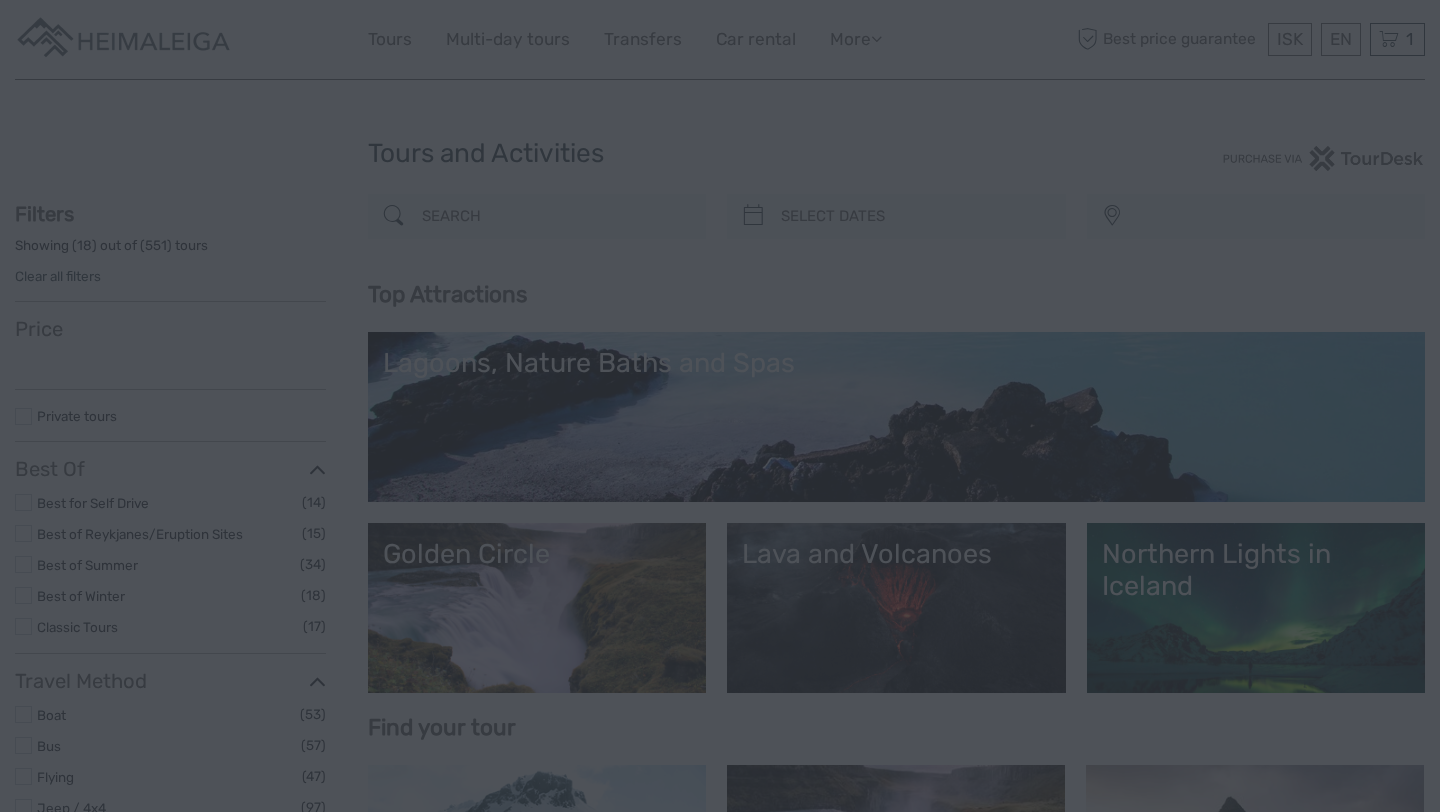 select 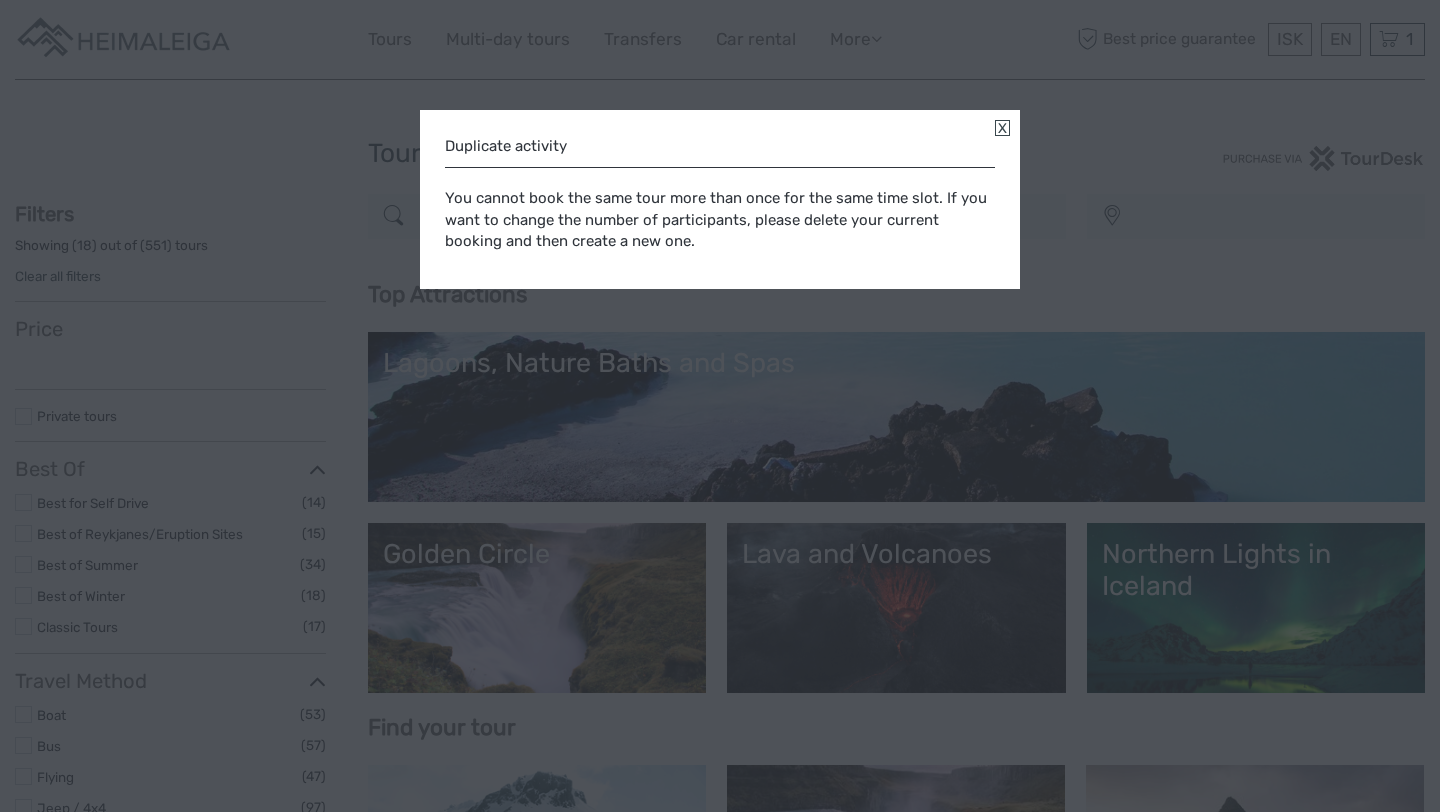 select 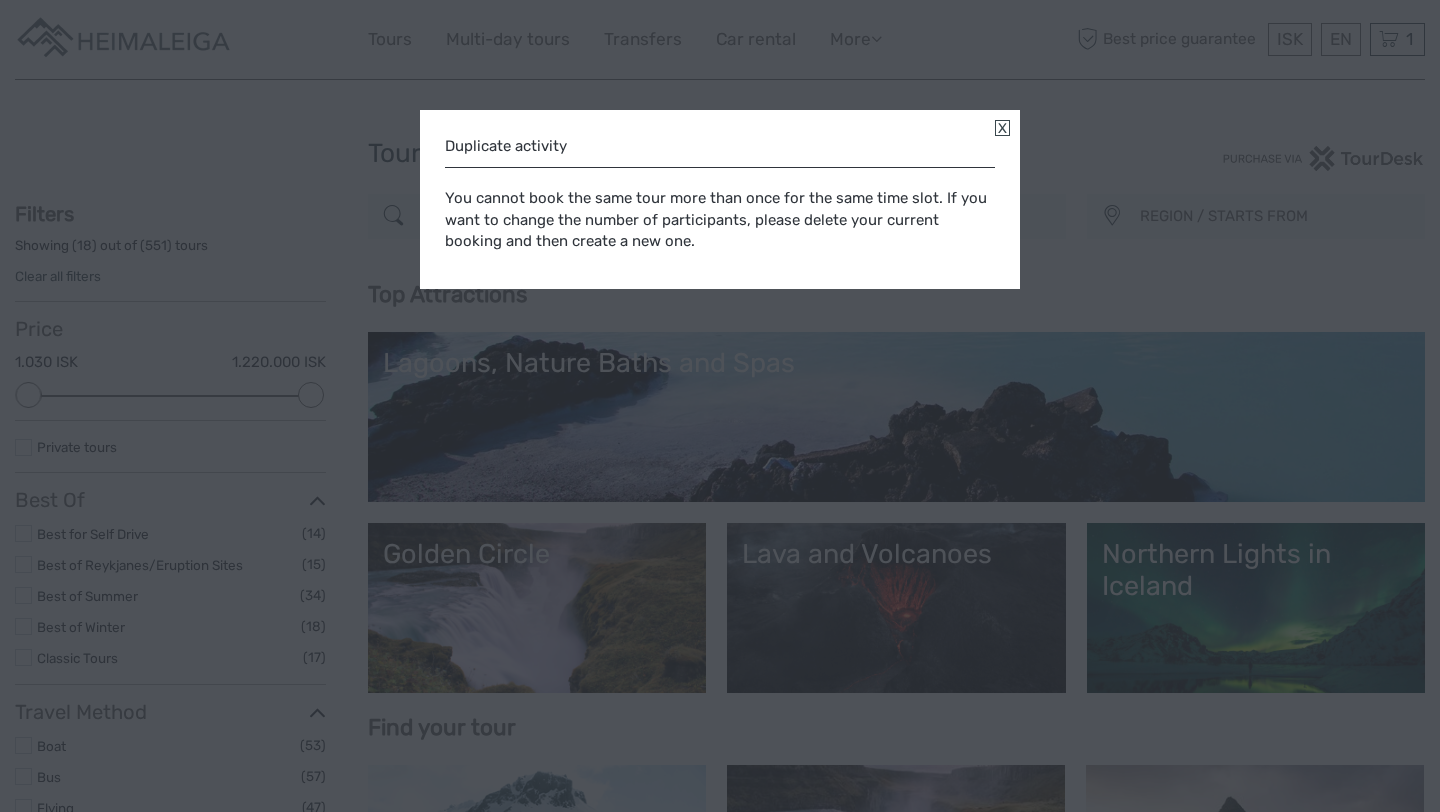 scroll, scrollTop: 0, scrollLeft: 0, axis: both 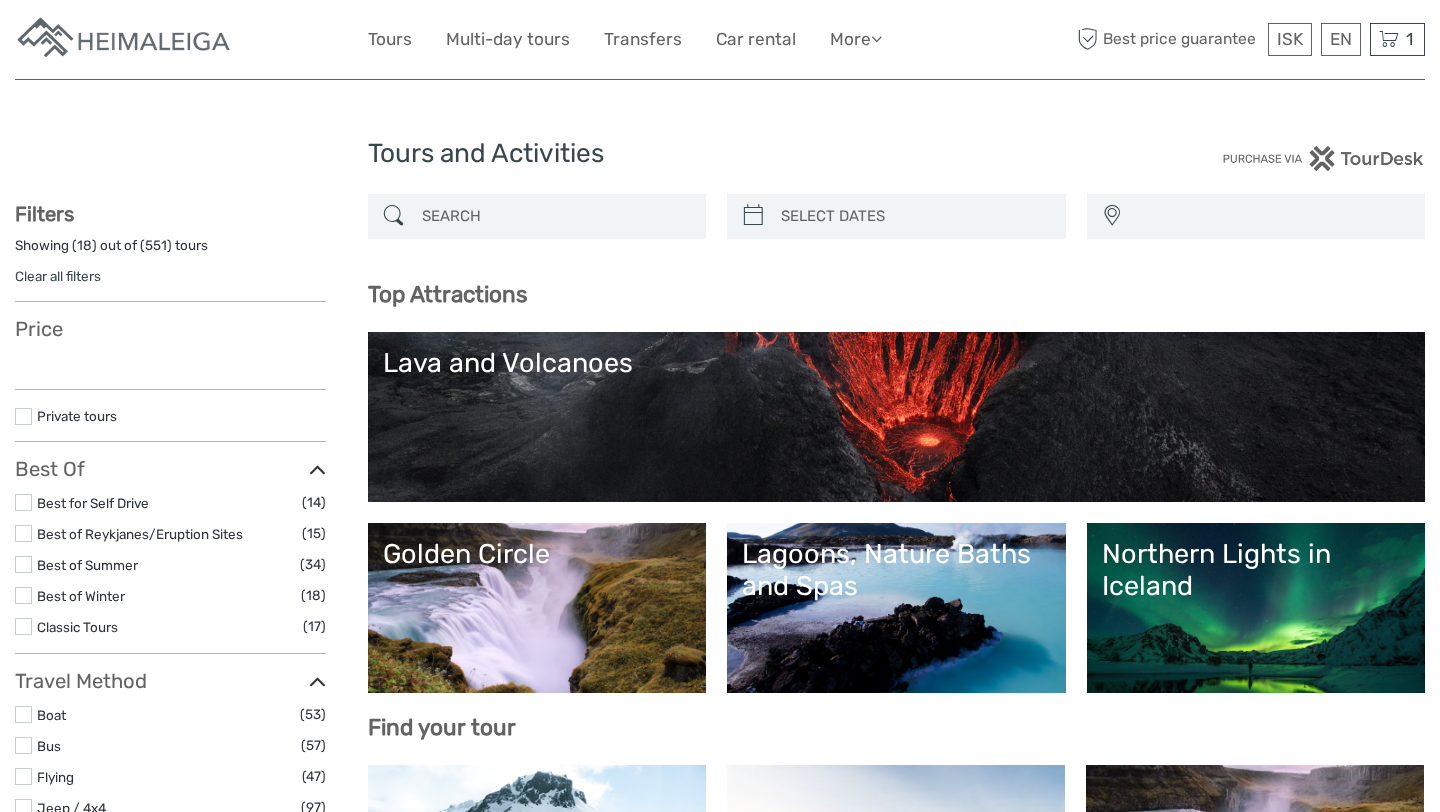select 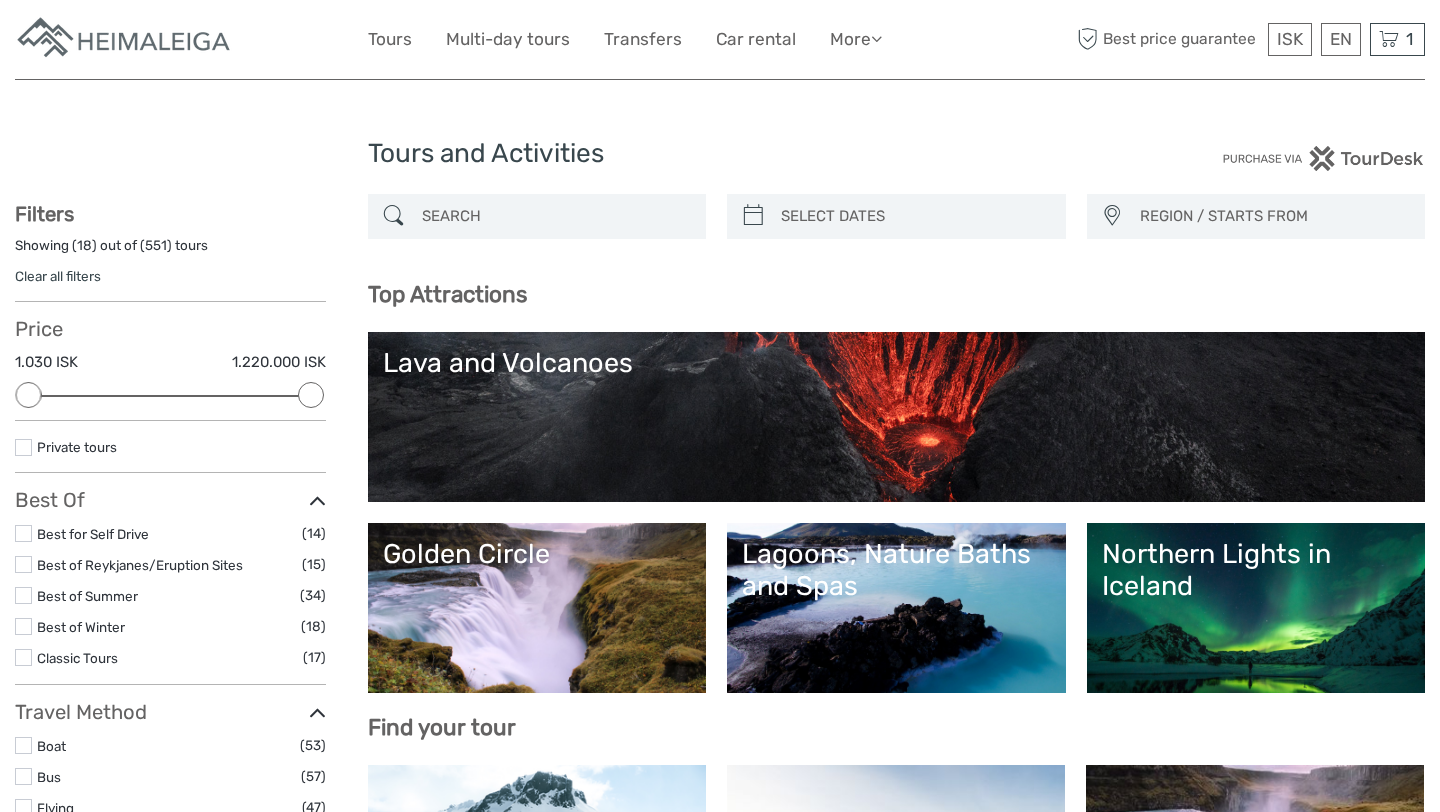 scroll, scrollTop: 0, scrollLeft: 0, axis: both 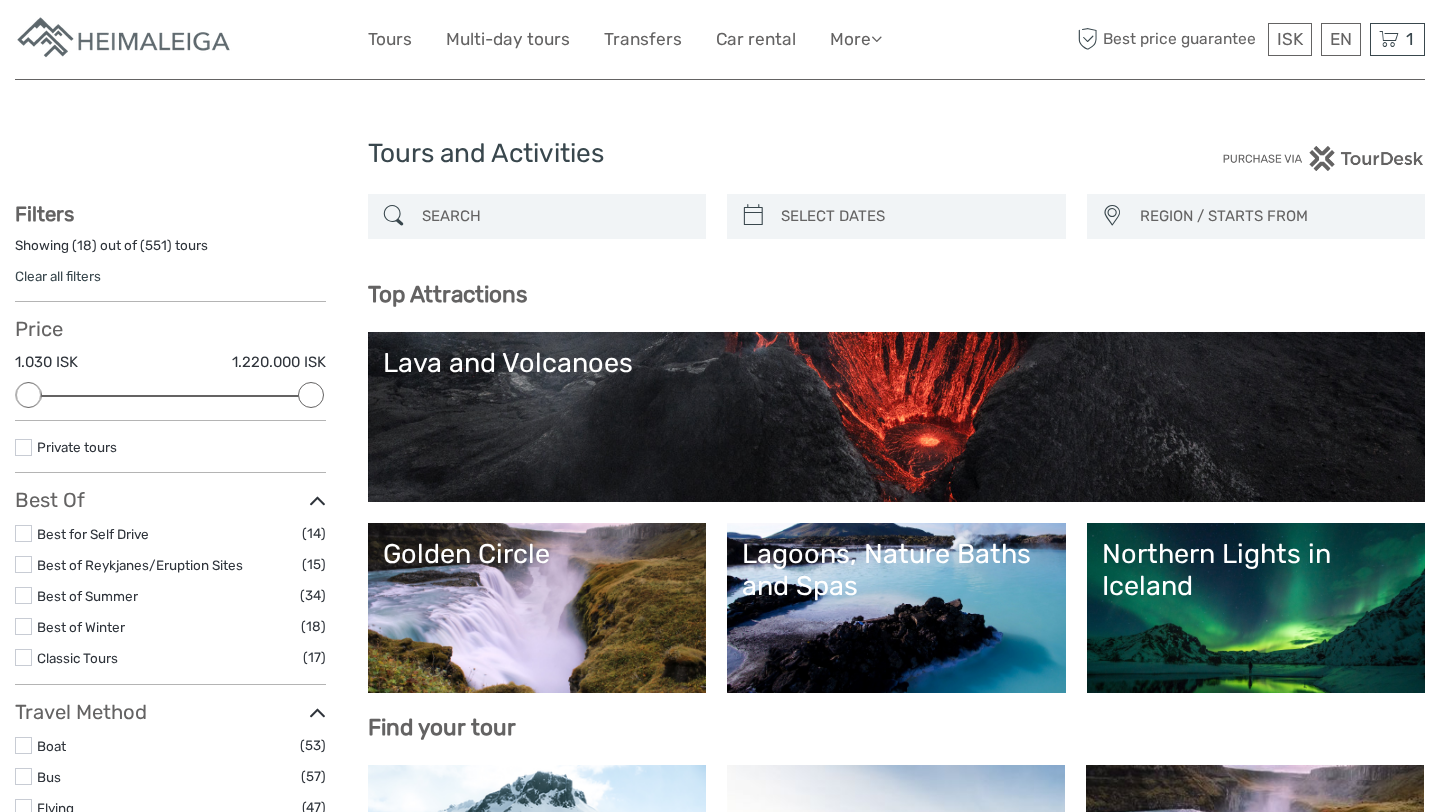 click on "REGION / STARTS FROM" at bounding box center [1273, 216] 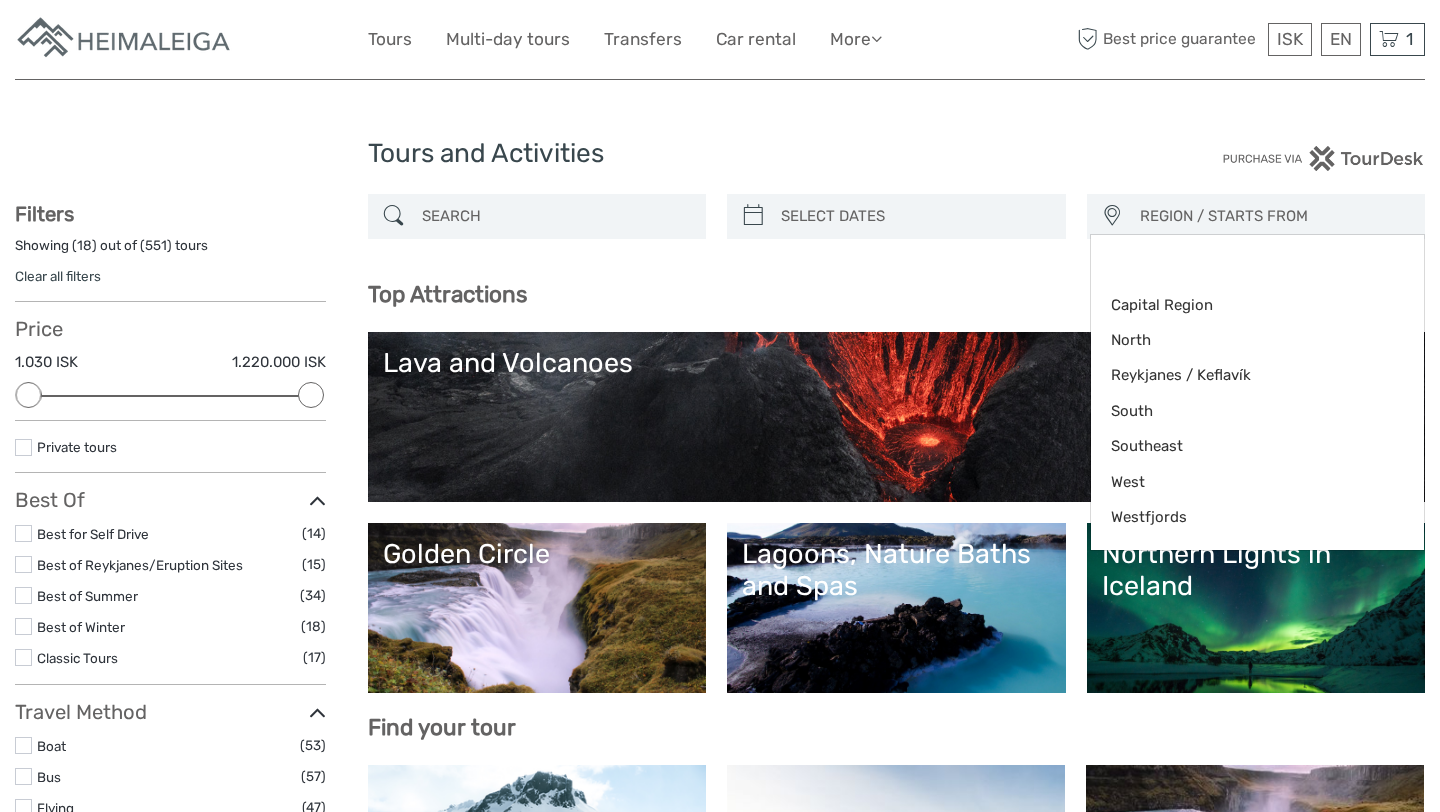 click on "Top Attractions" at bounding box center (897, 294) 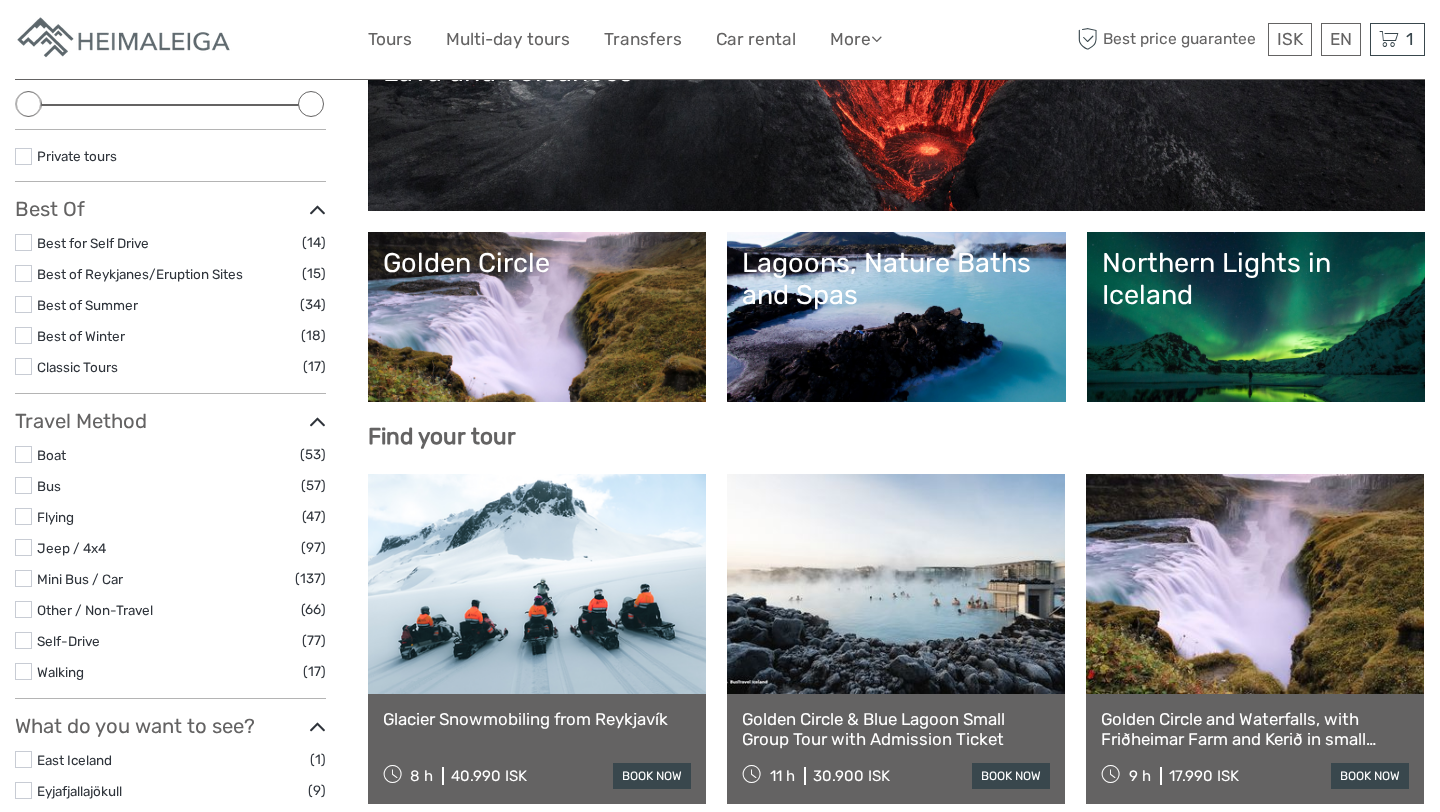 scroll, scrollTop: 0, scrollLeft: 0, axis: both 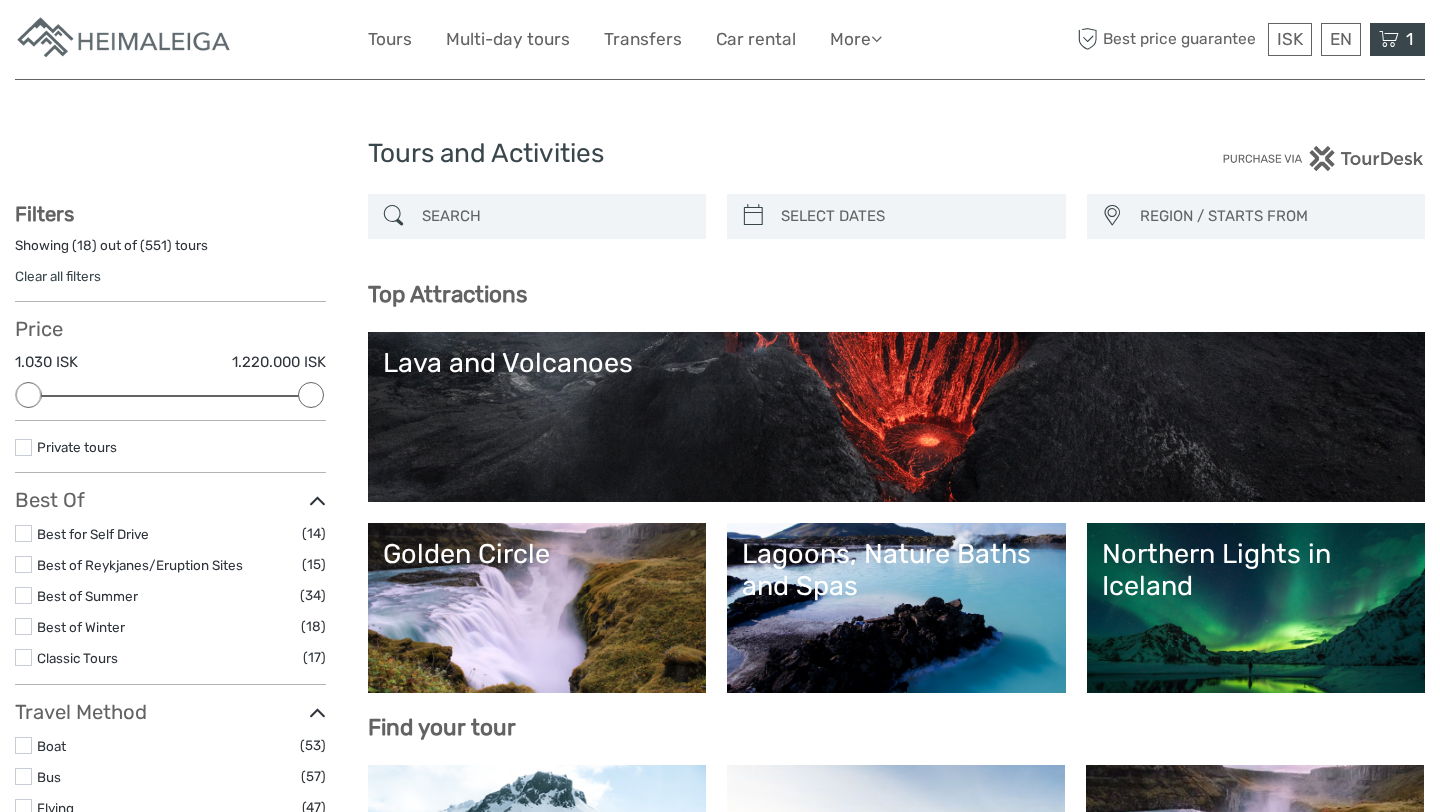 click on "1
Items
Golden Circle & Blue Lagoon Small Group Tour with Admission Ticket
2x Adult
Thursday, 04 September 2025 - 08:00 AM
67.800 ISK
Total
67.800 ISK
Checkout
The shopping cart is empty." at bounding box center (1397, 39) 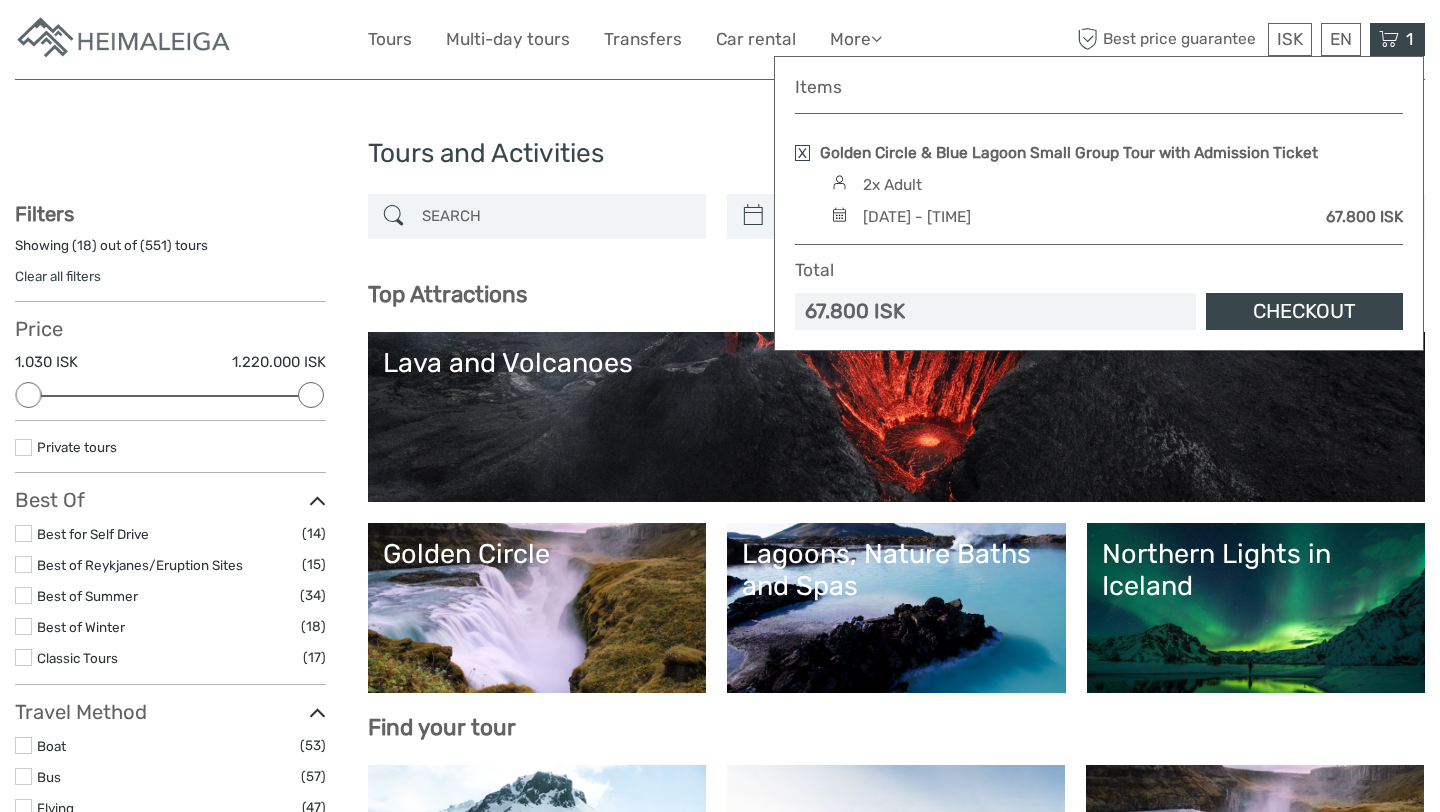 click on "Checkout" at bounding box center [1304, 311] 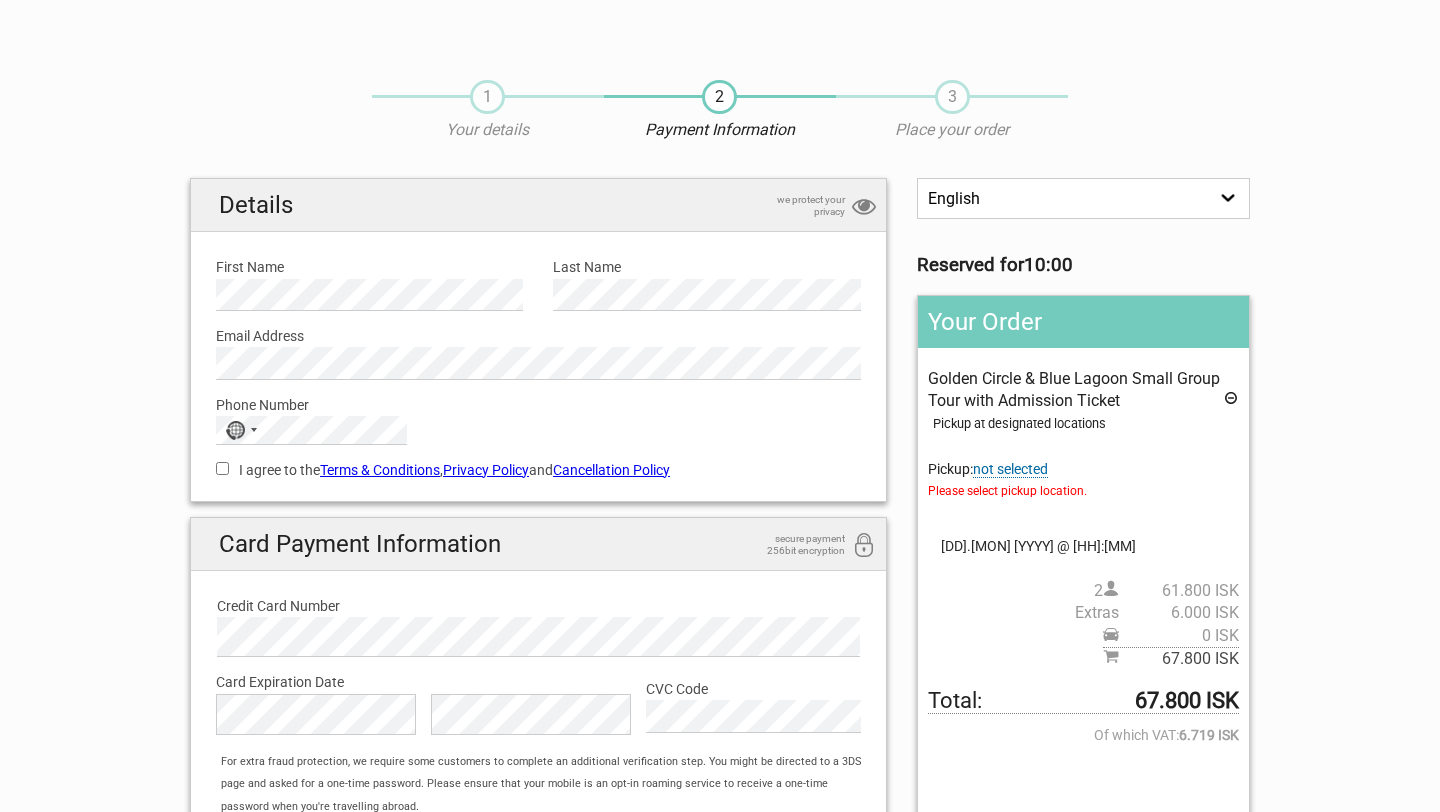 scroll, scrollTop: 0, scrollLeft: 0, axis: both 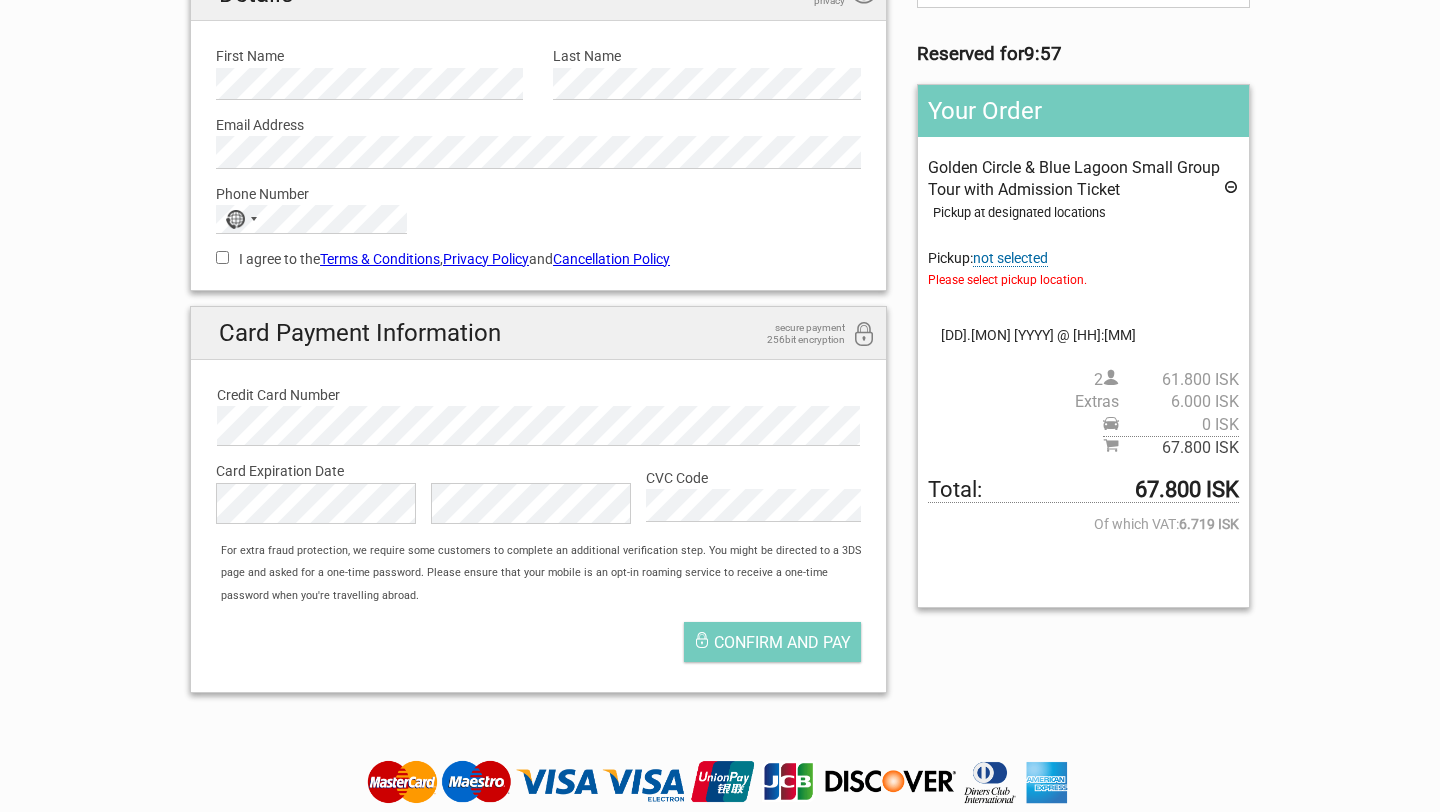 click on "not selected" at bounding box center [1010, 258] 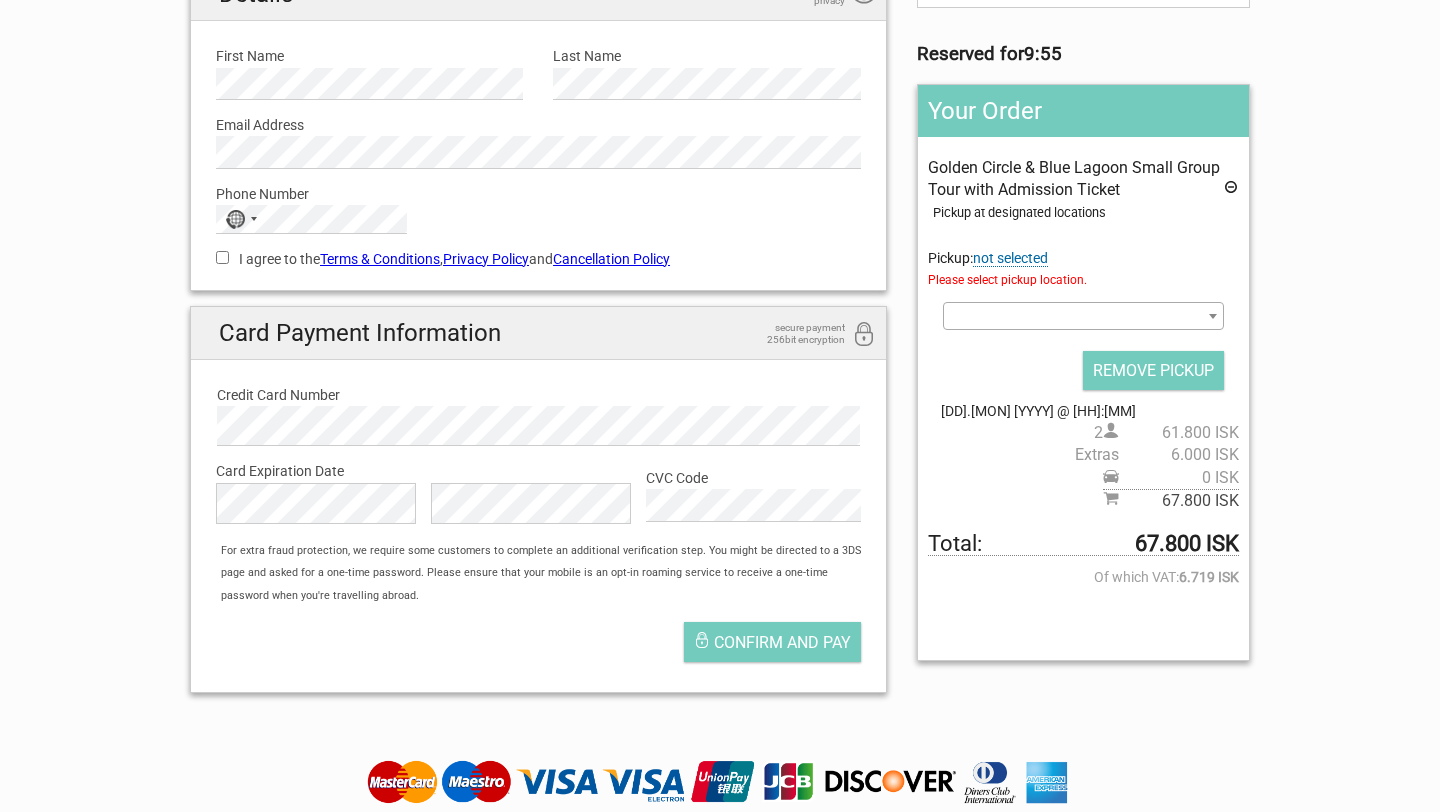 click at bounding box center [1083, 316] 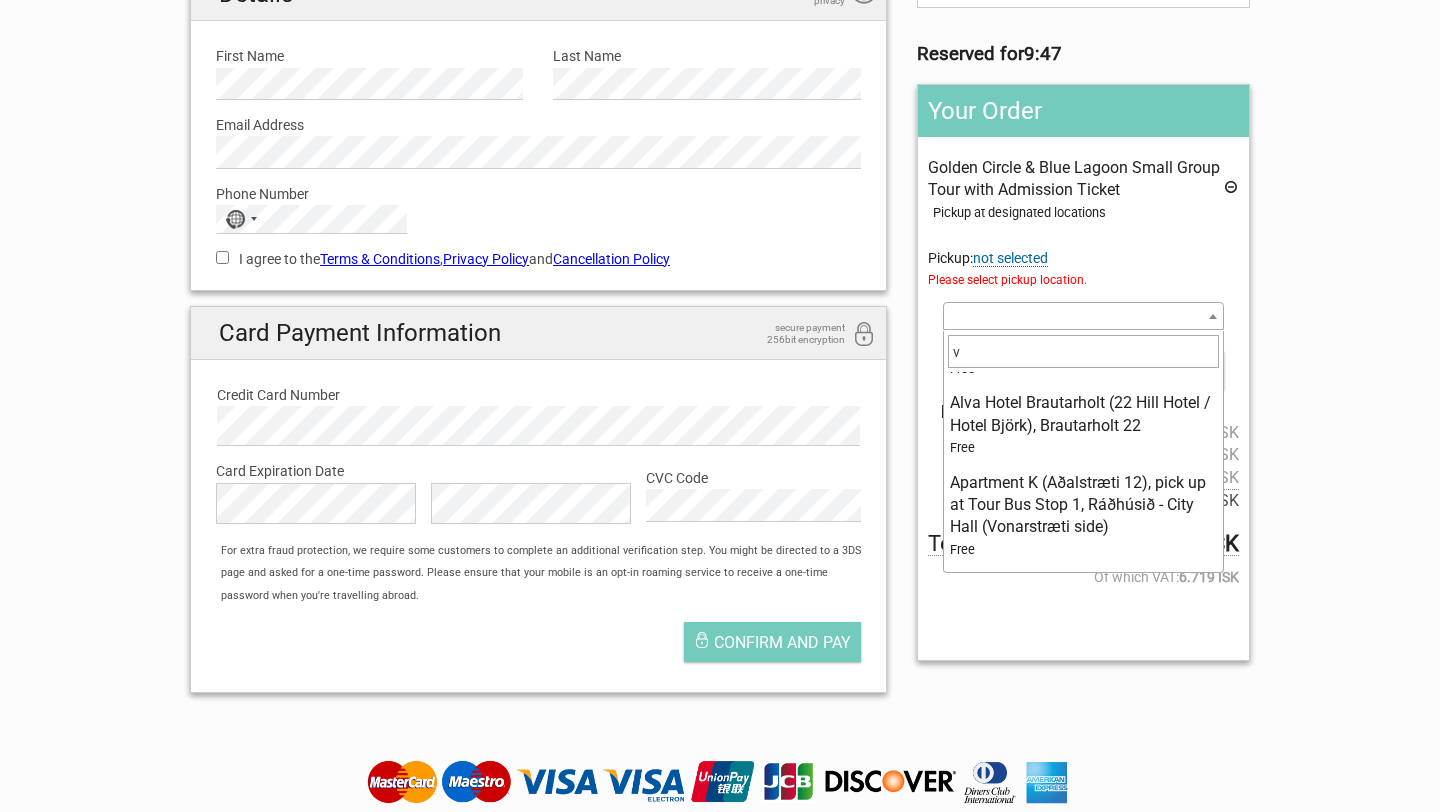 scroll, scrollTop: 0, scrollLeft: 0, axis: both 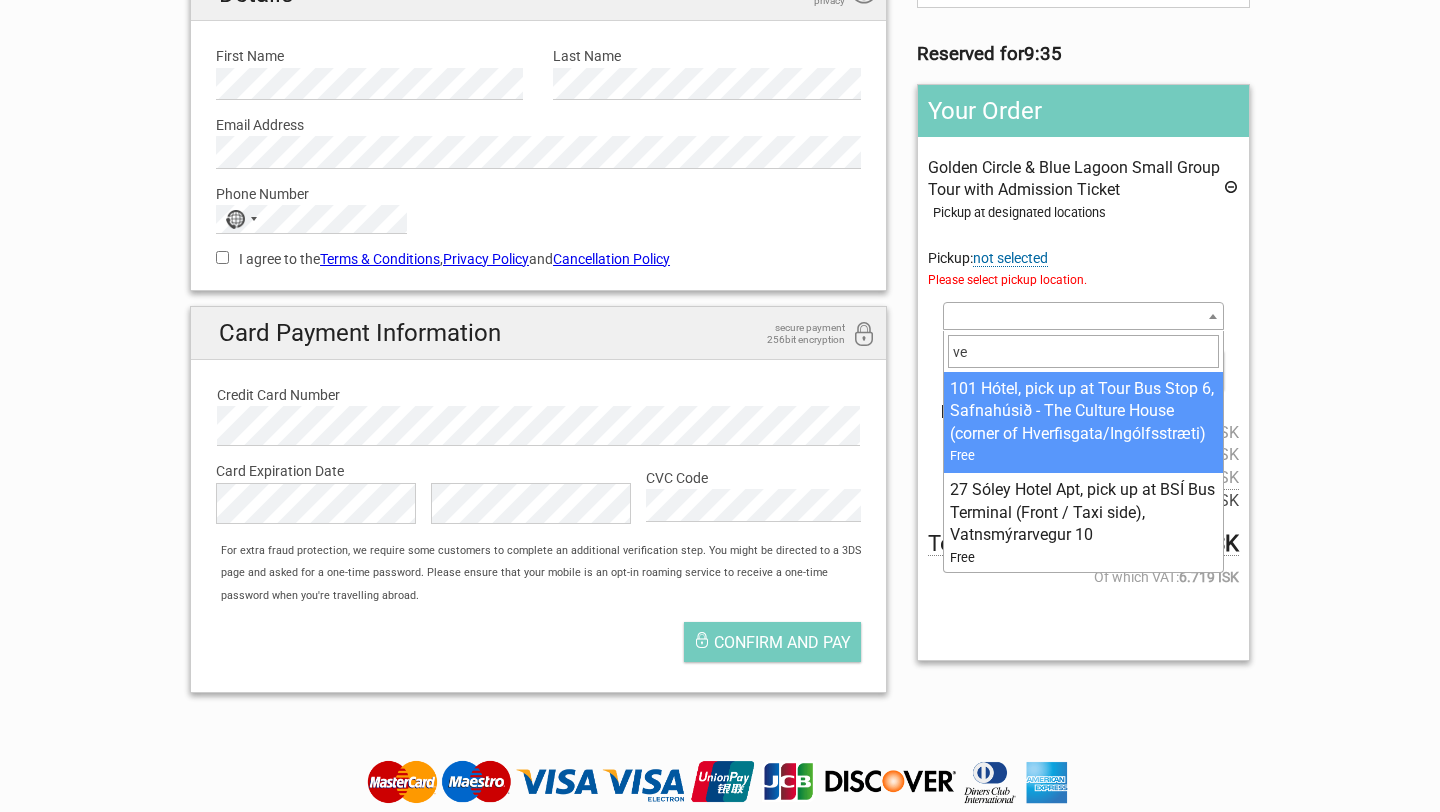 type on "v" 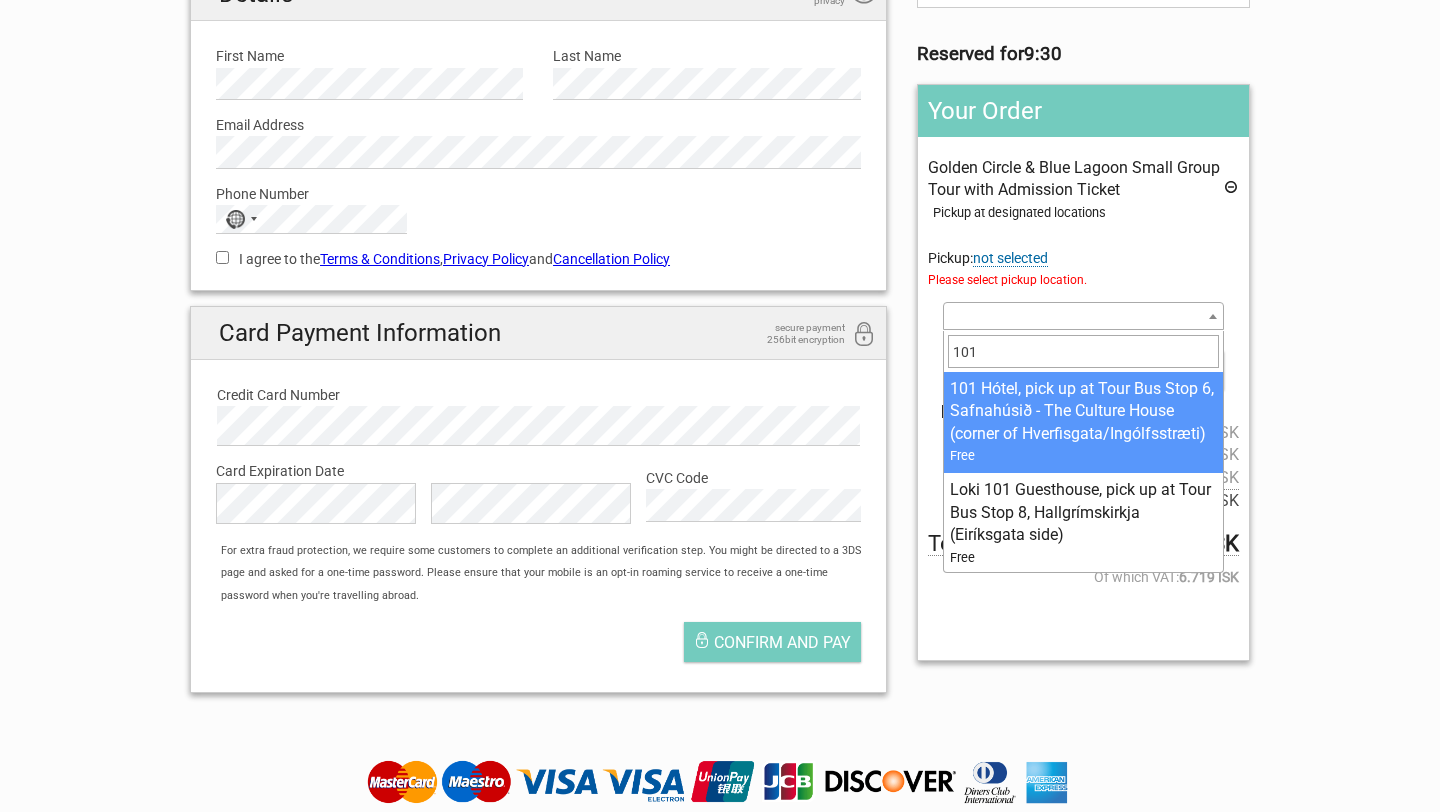 scroll, scrollTop: 3, scrollLeft: 0, axis: vertical 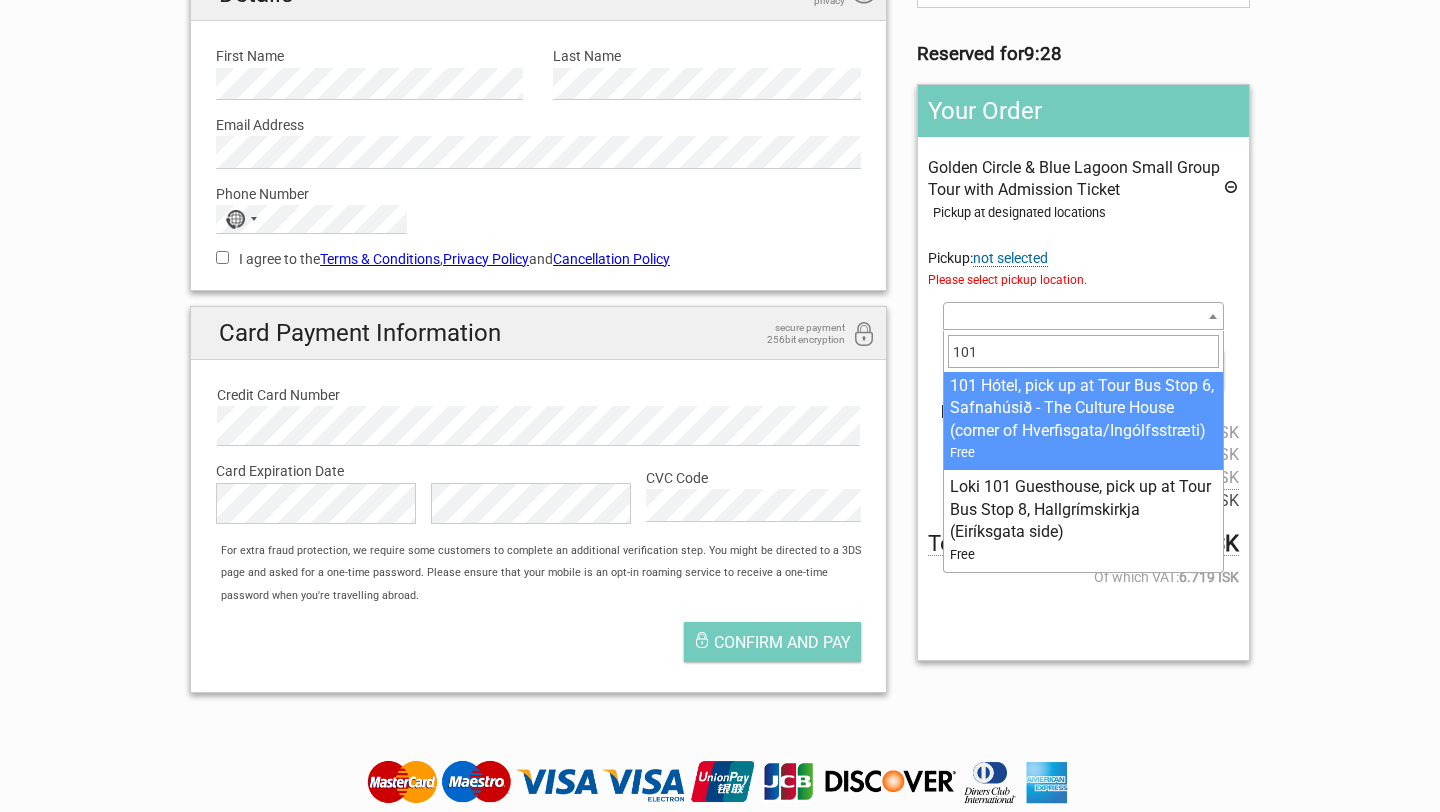 type on "101" 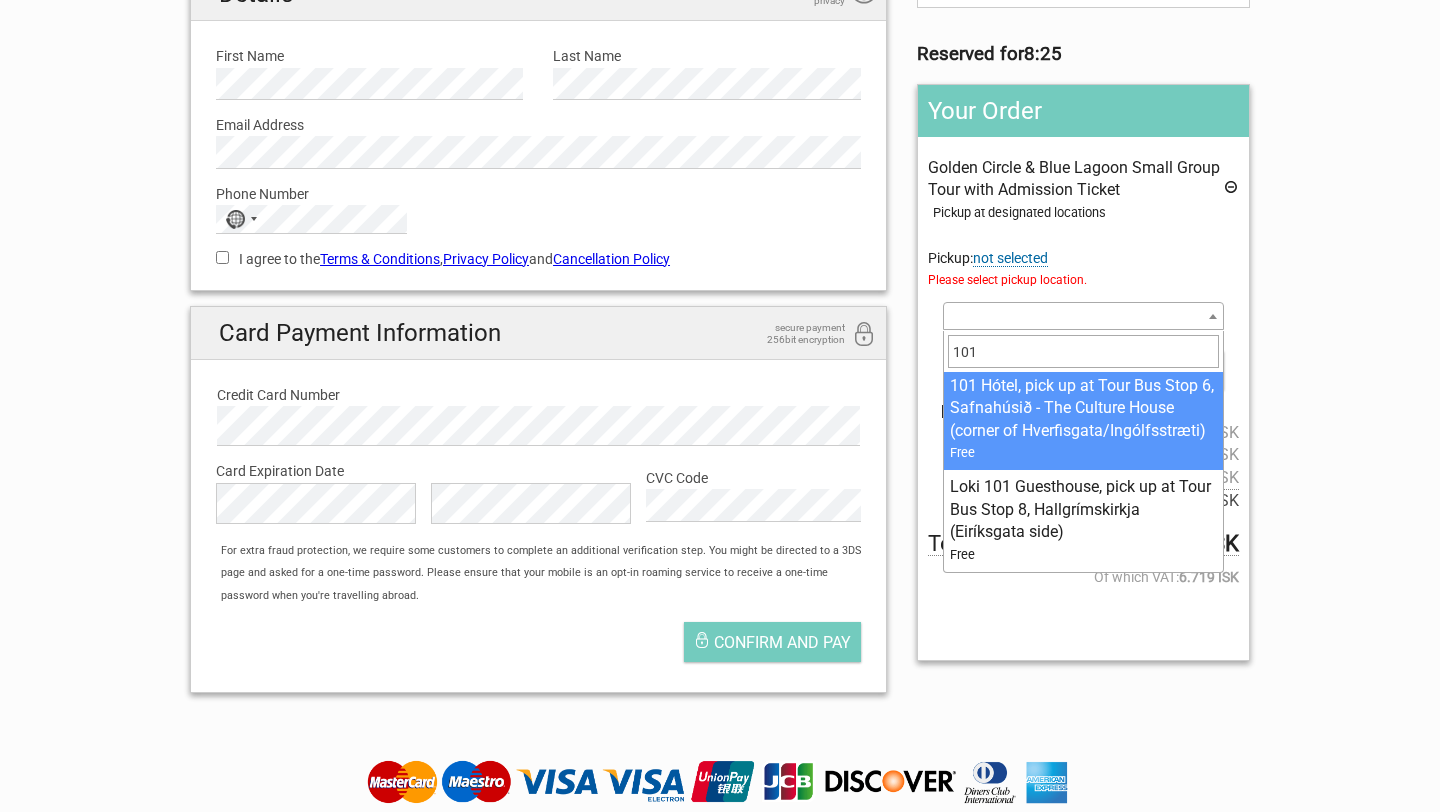 click on "101" at bounding box center [1083, 351] 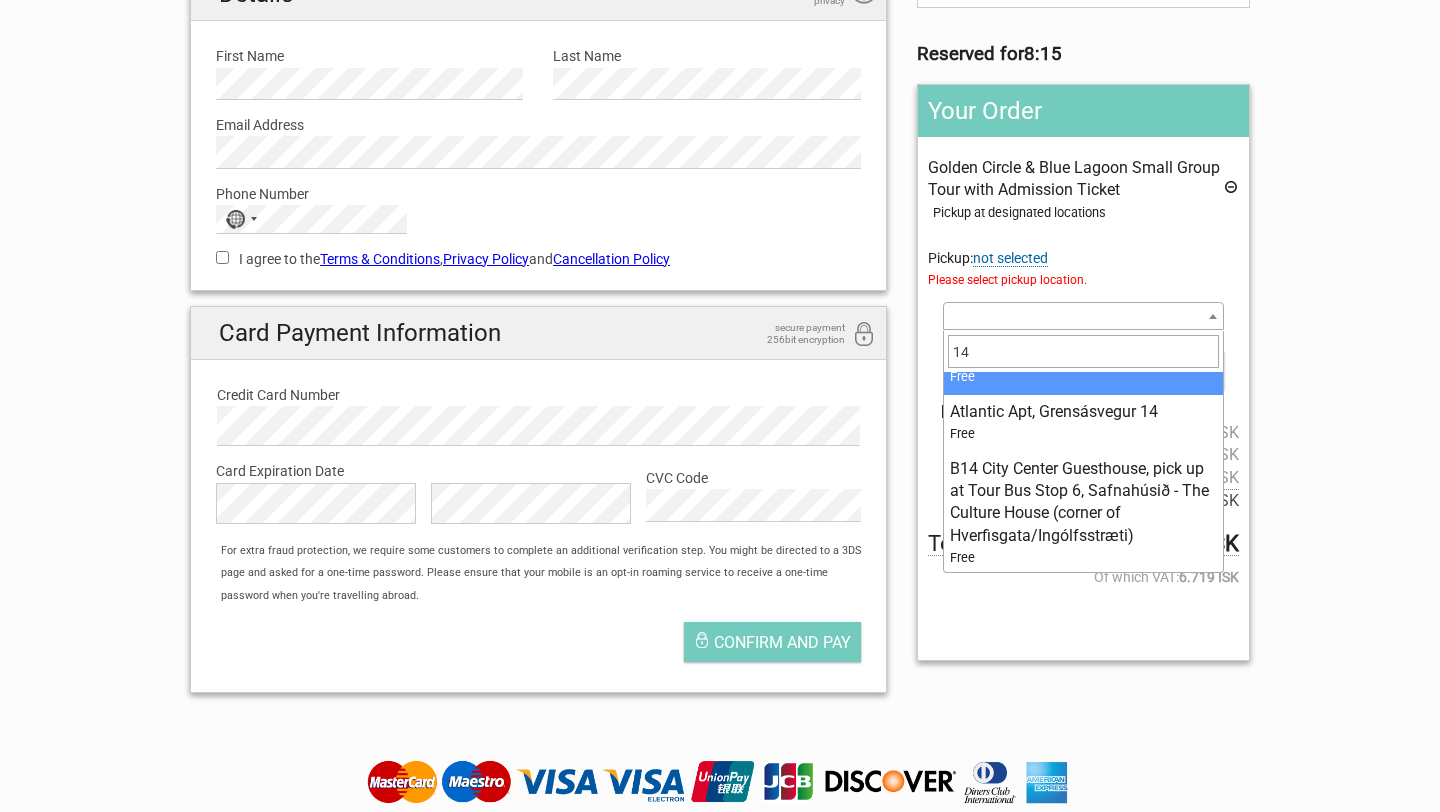 scroll, scrollTop: 106, scrollLeft: 0, axis: vertical 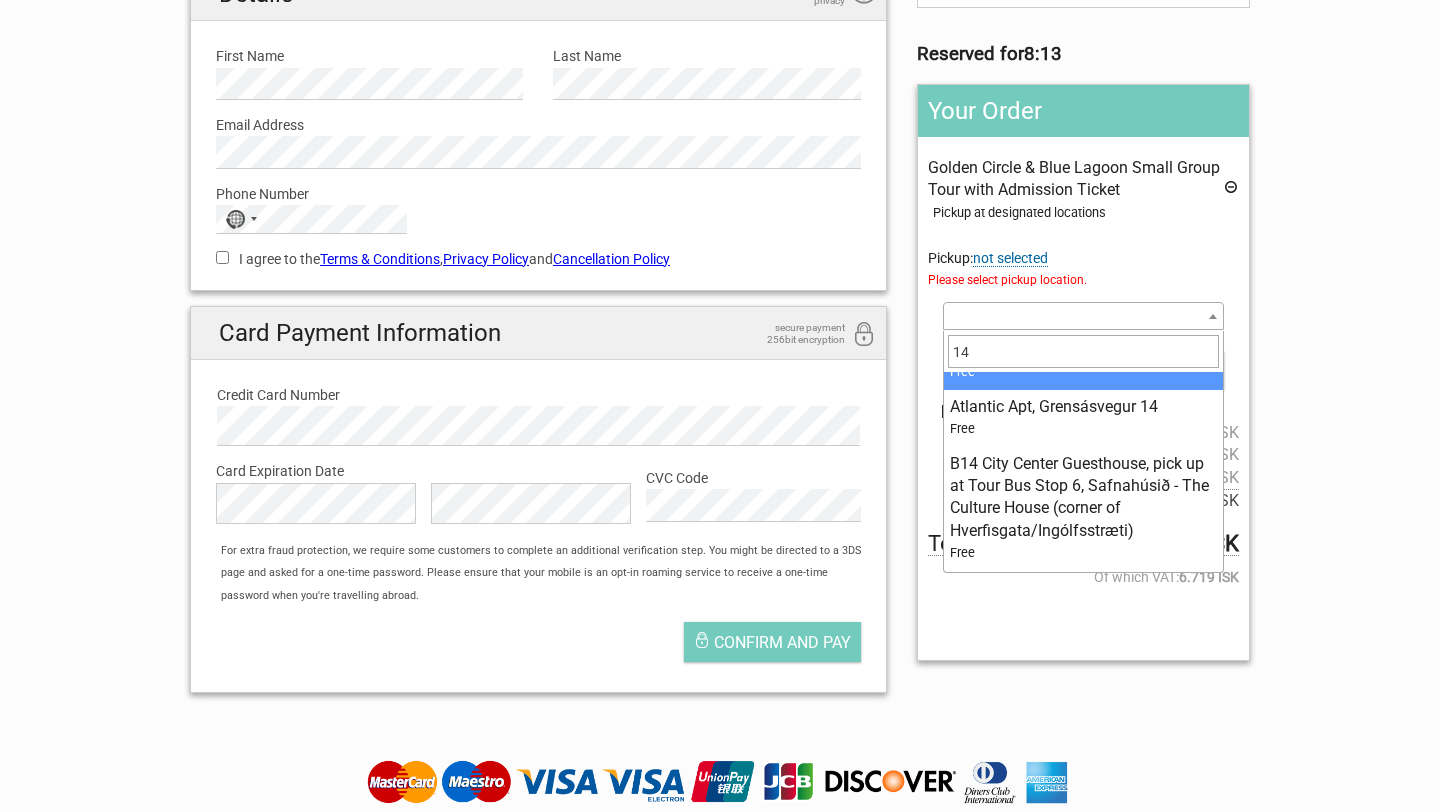 type on "1" 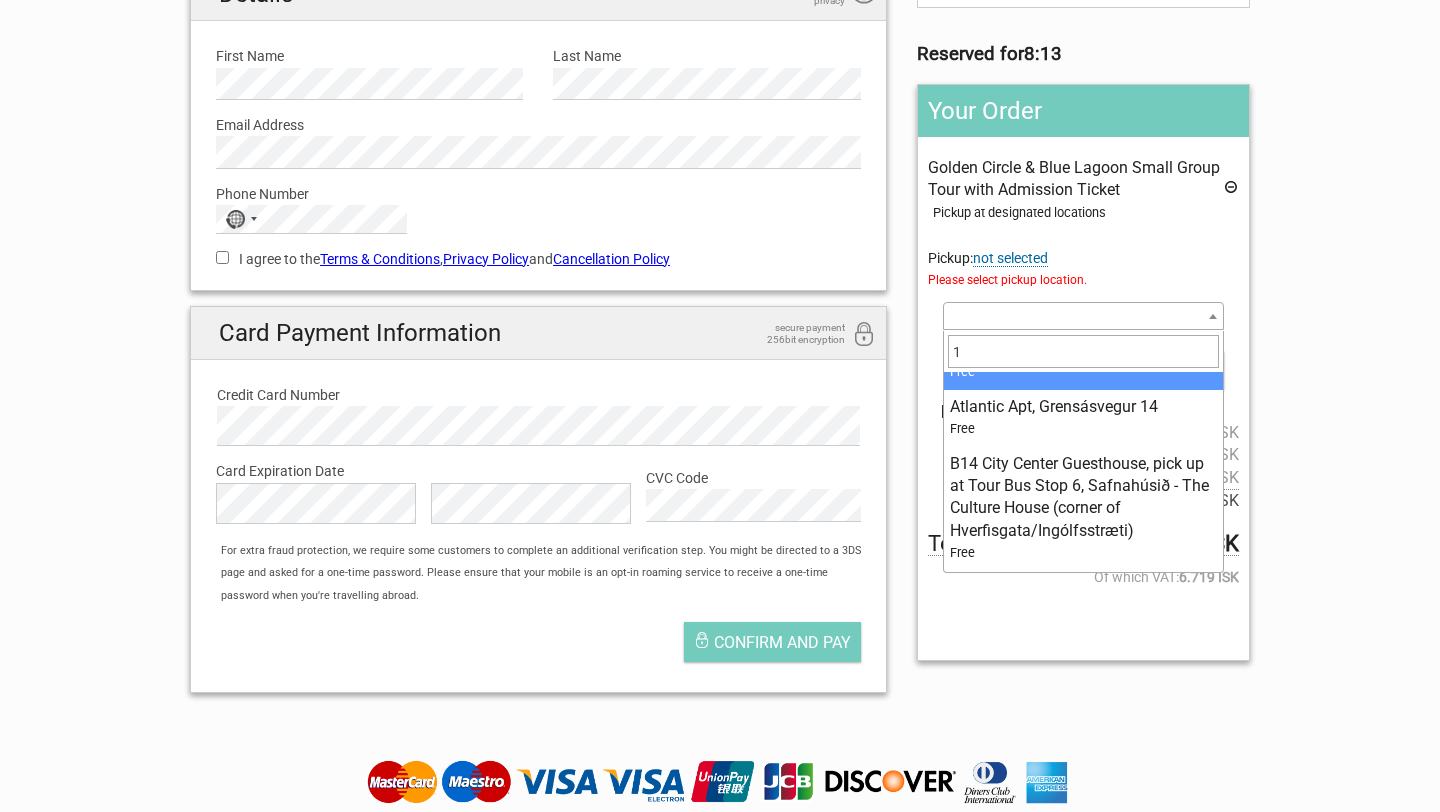 scroll, scrollTop: 0, scrollLeft: 0, axis: both 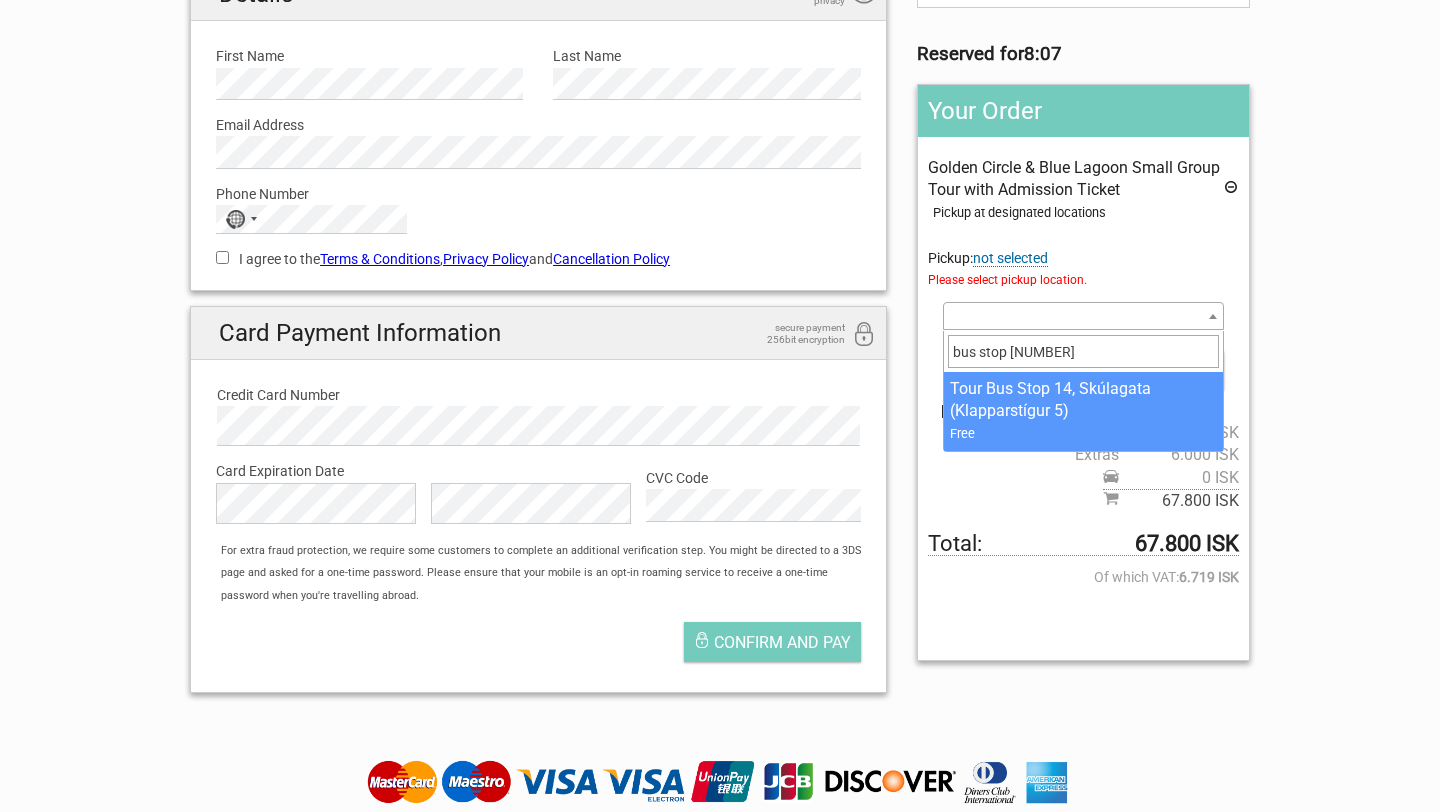 type on "bus stop 14" 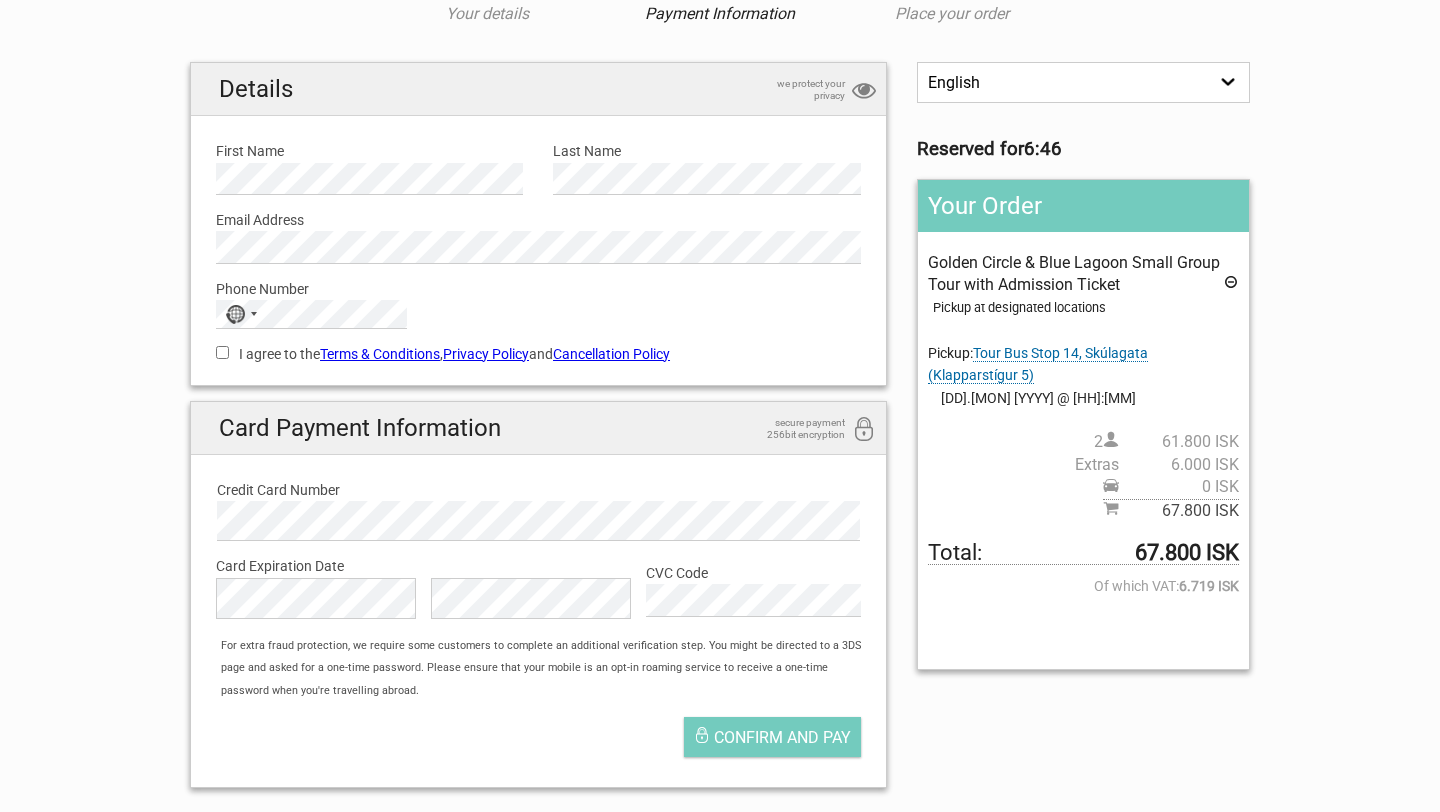 scroll, scrollTop: 78, scrollLeft: 0, axis: vertical 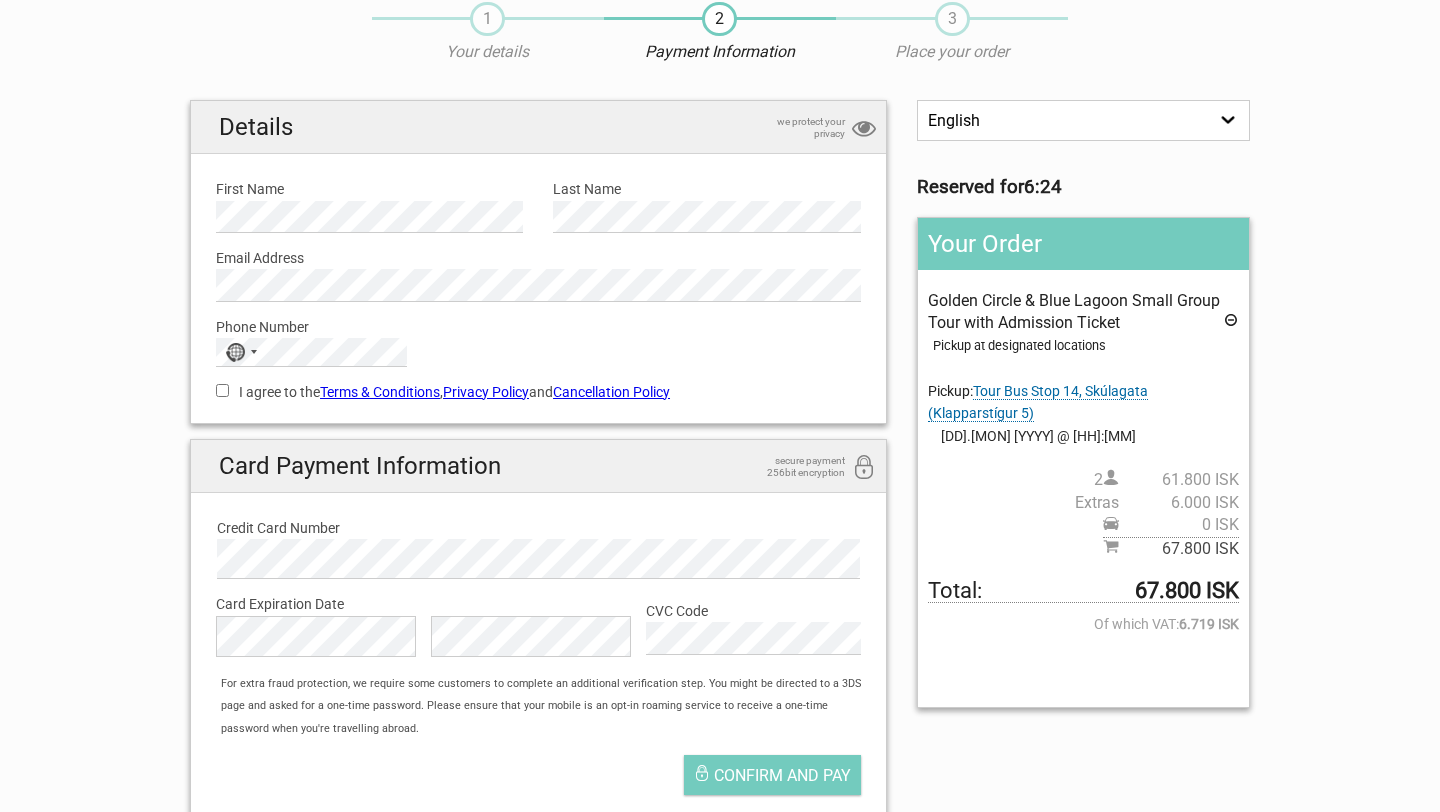 click on "I agree to the  Terms & Conditions ,  Privacy Policy  and  Cancellation Policy" at bounding box center (222, 390) 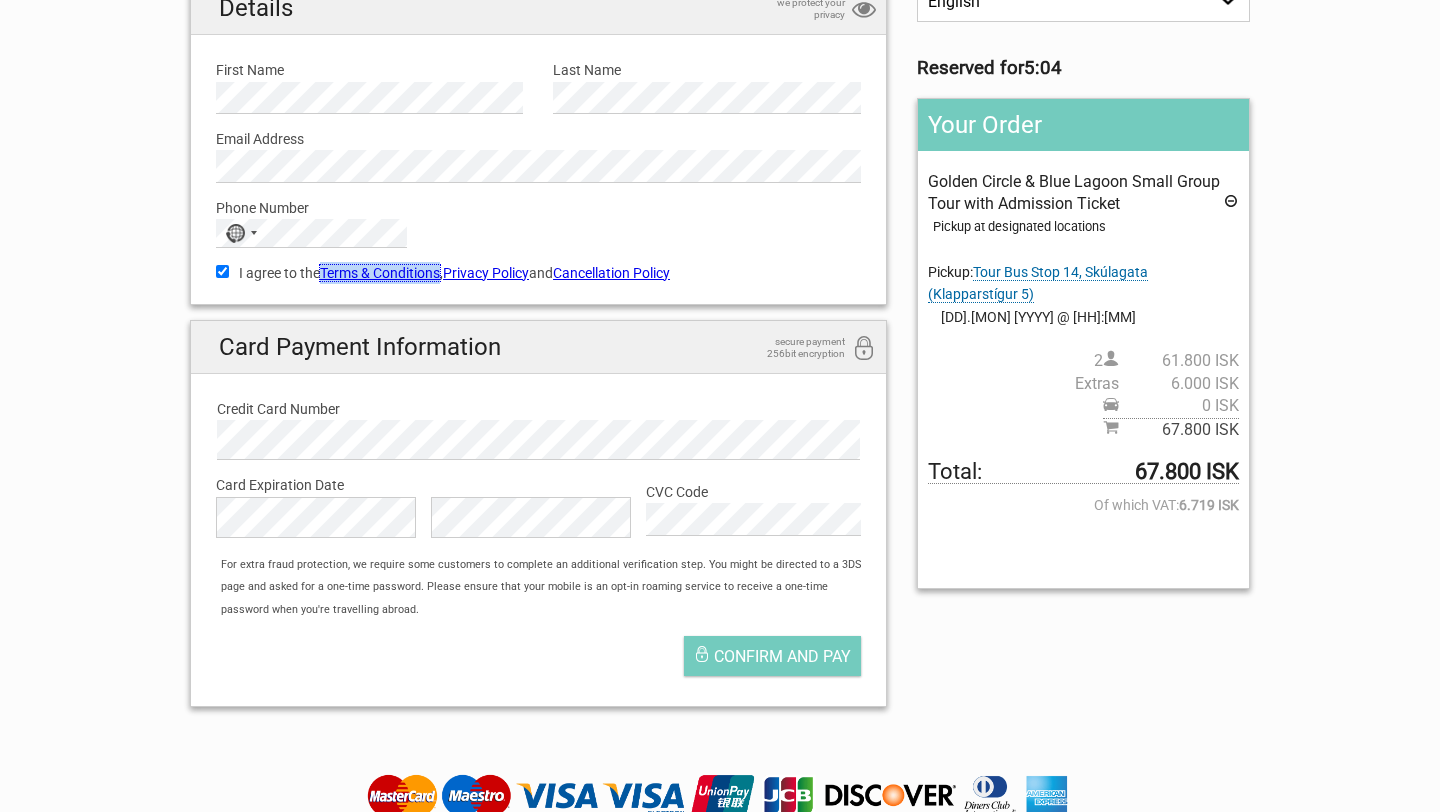 scroll, scrollTop: 198, scrollLeft: 0, axis: vertical 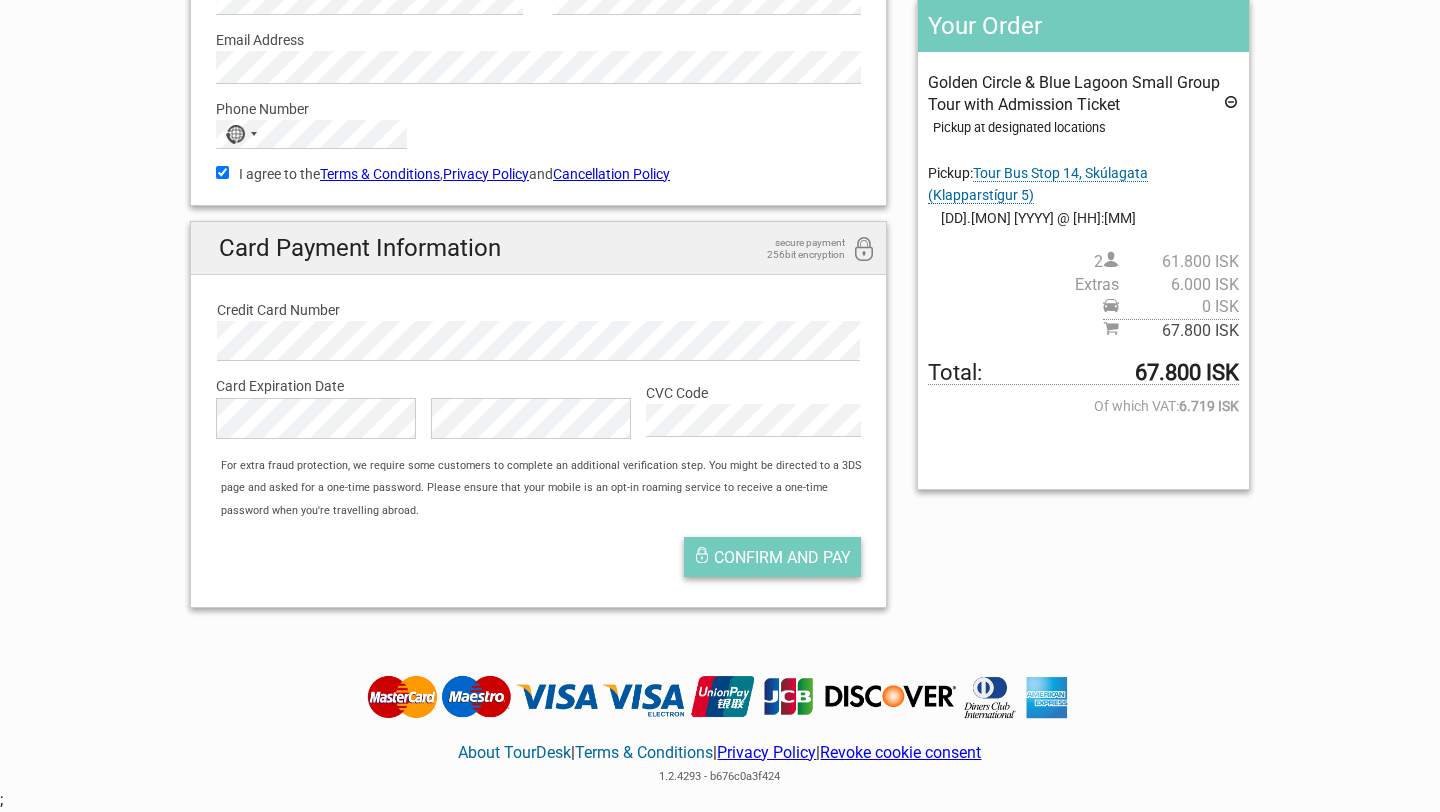 click on "Confirm and pay" at bounding box center (772, 557) 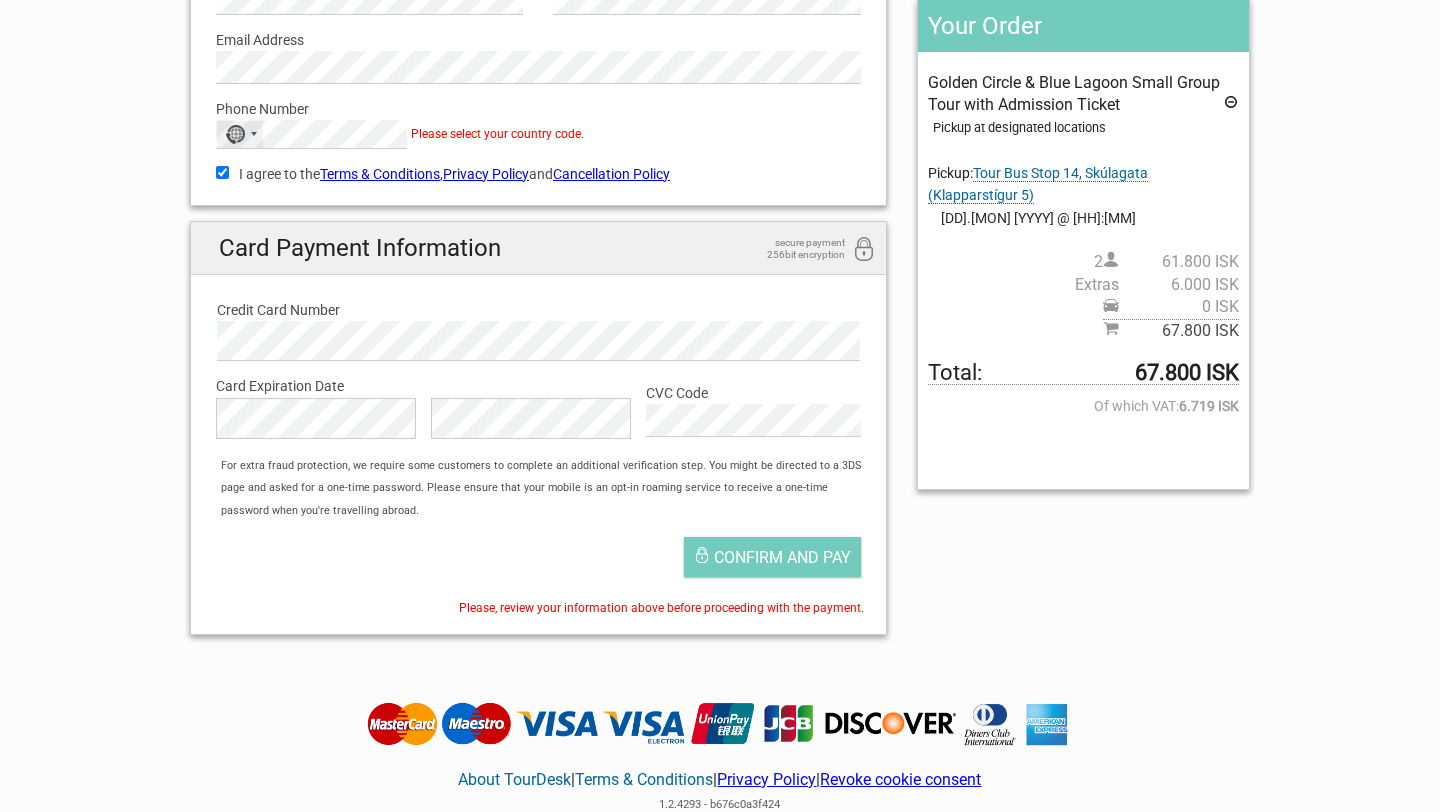 click at bounding box center [254, 134] 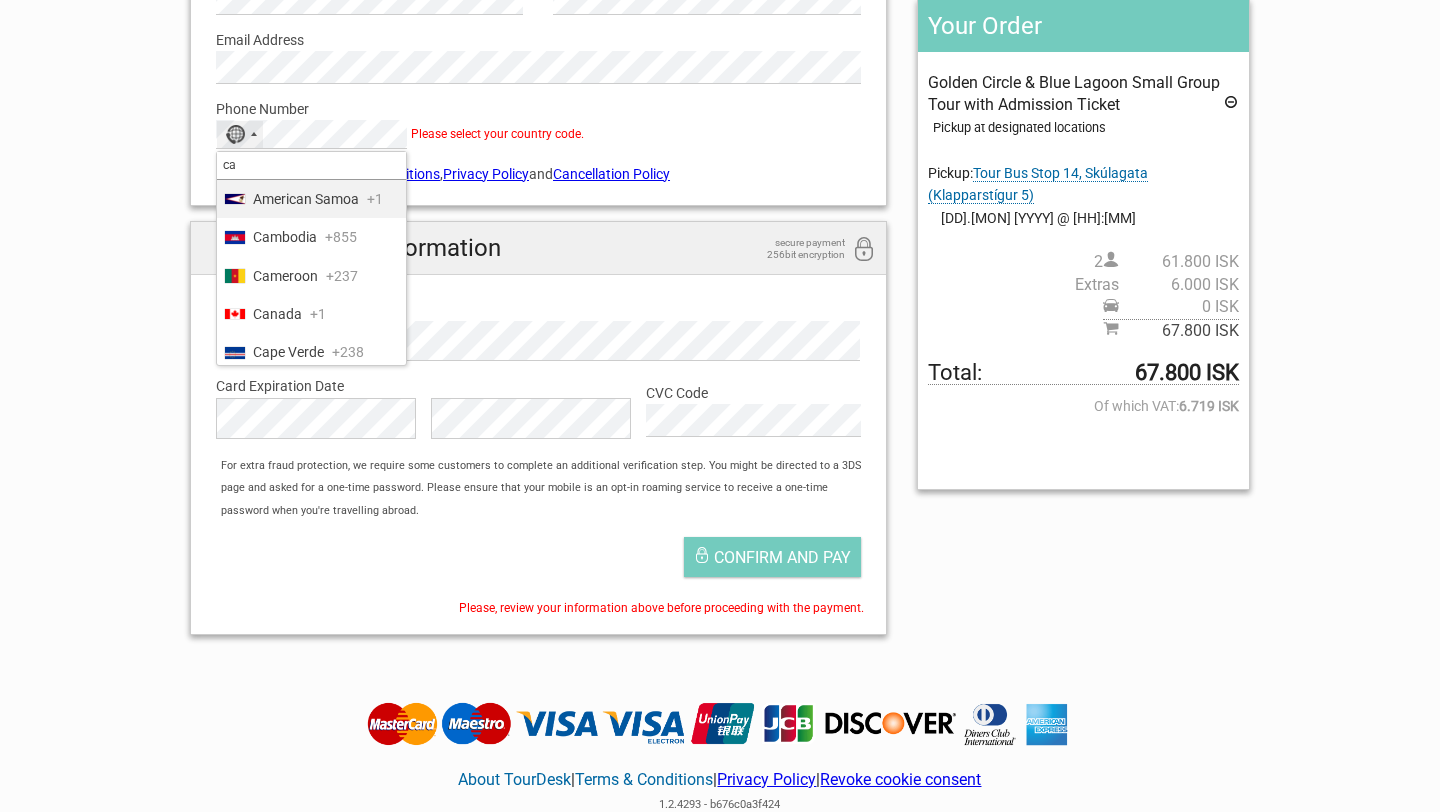 type on "can" 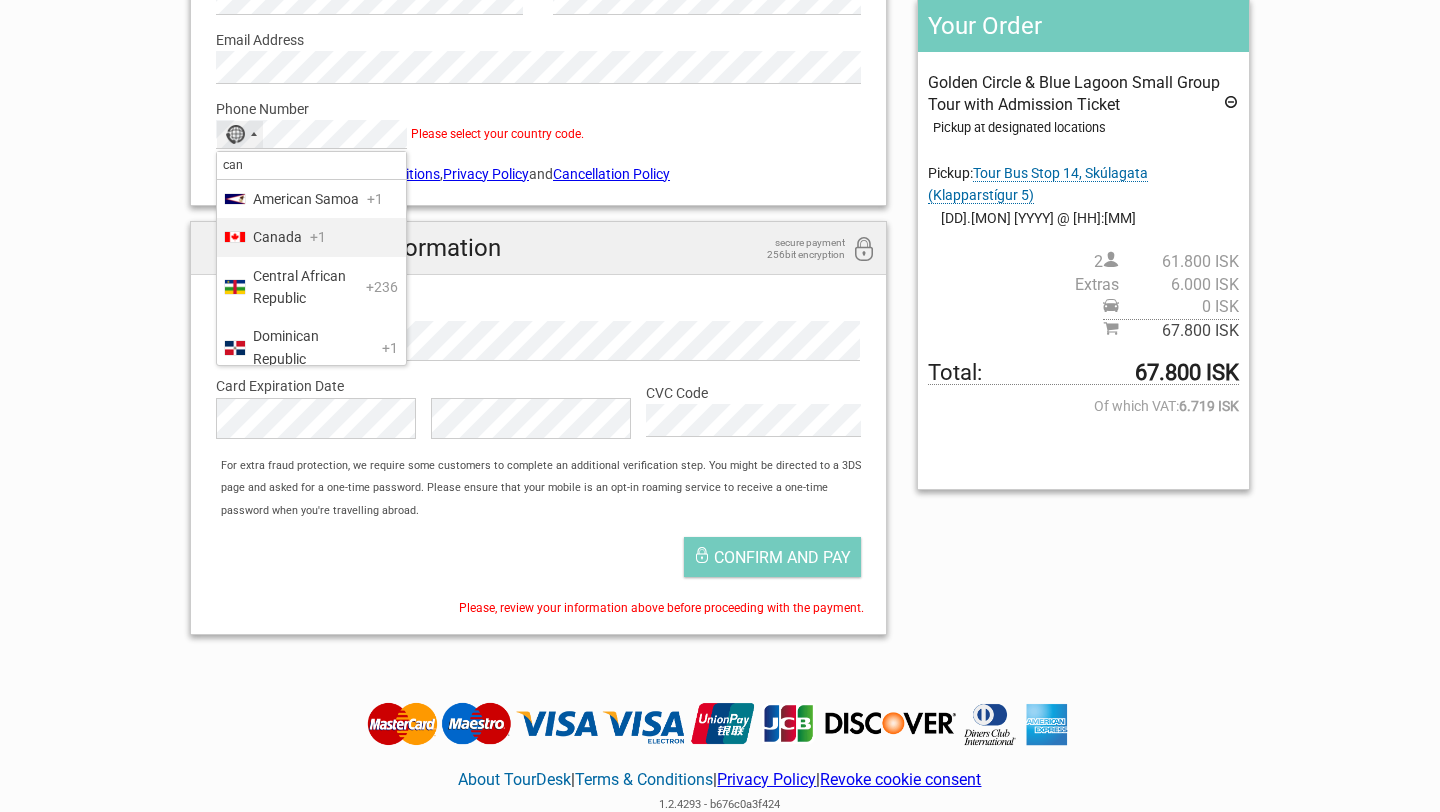 click on "Canada" at bounding box center [277, 237] 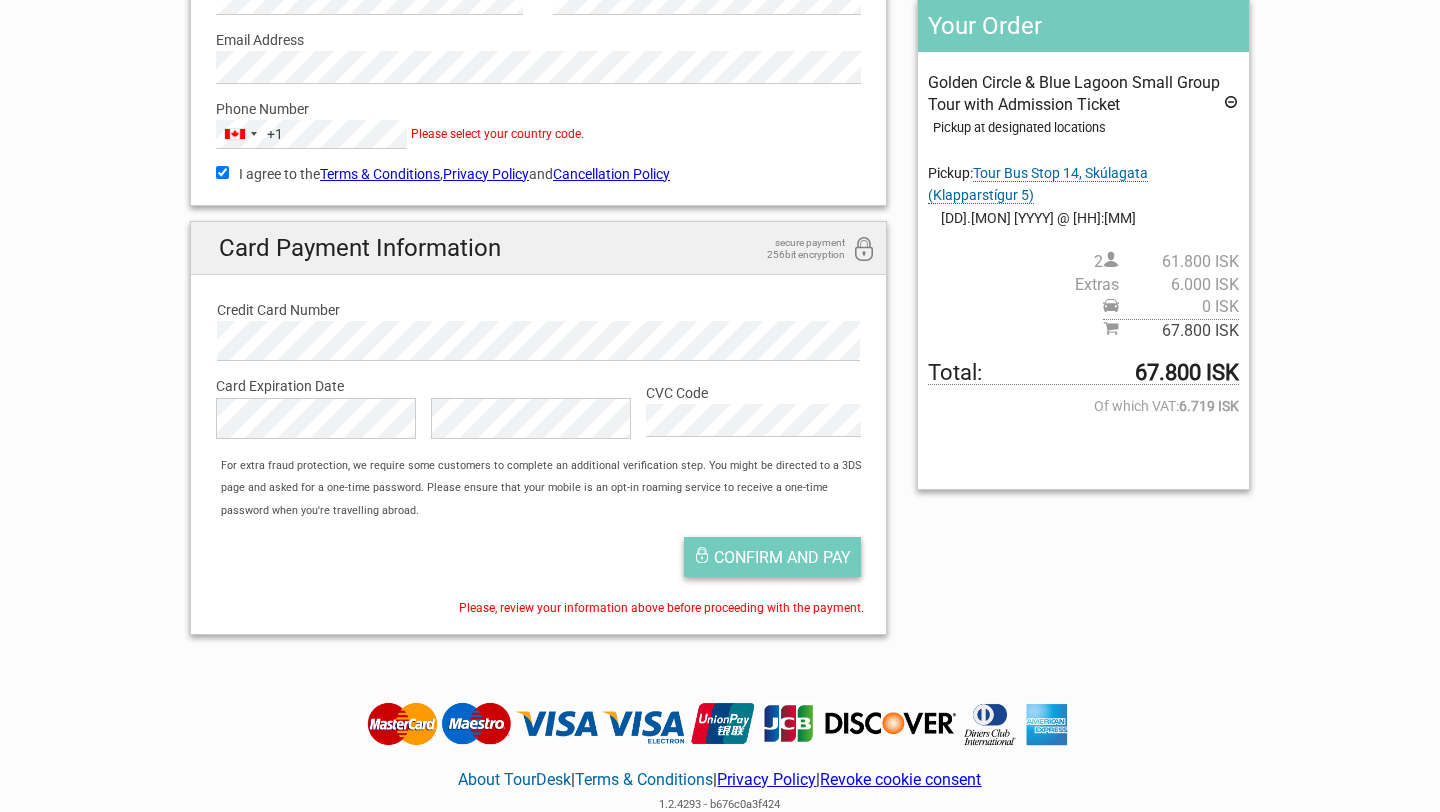 click on "Confirm and pay" at bounding box center (782, 557) 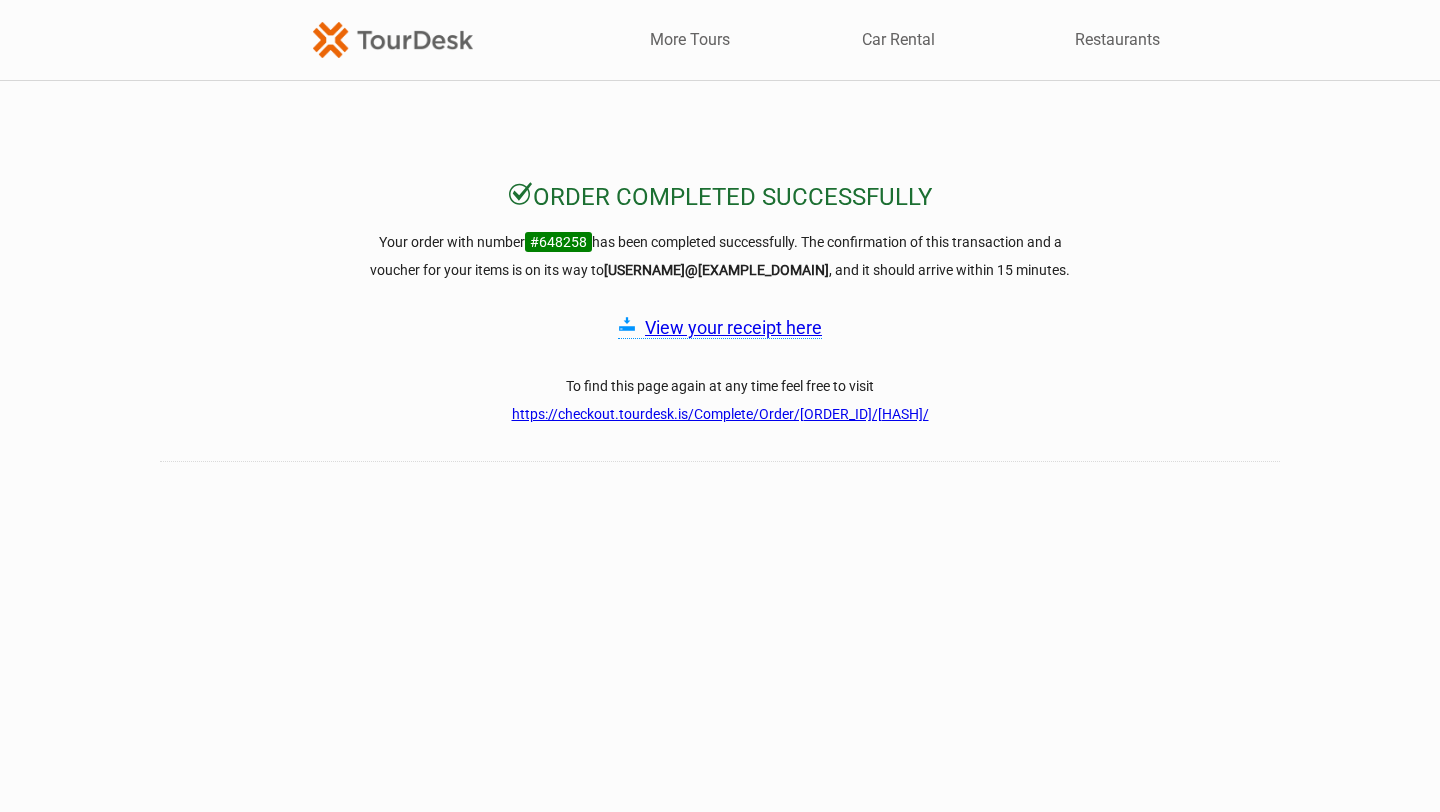 scroll, scrollTop: 0, scrollLeft: 0, axis: both 